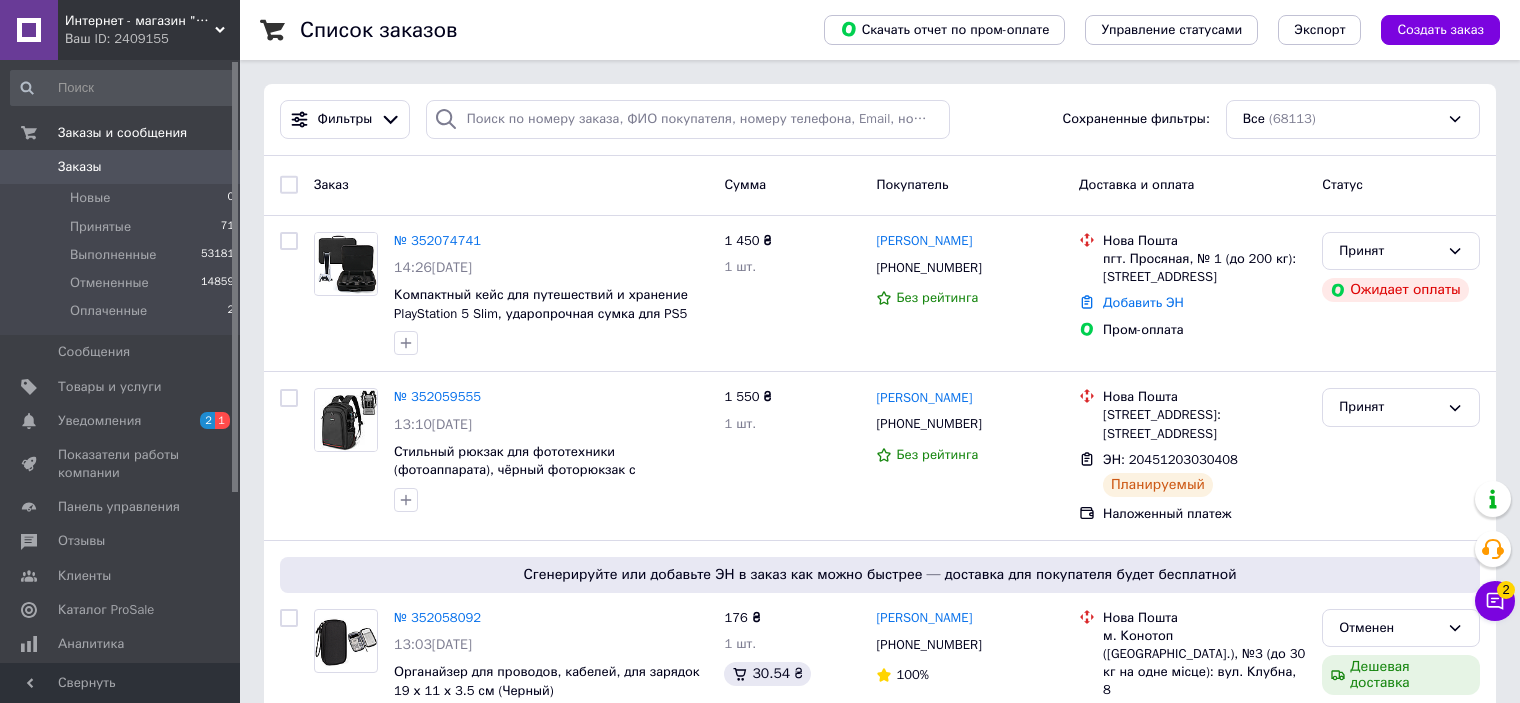 scroll, scrollTop: 0, scrollLeft: 0, axis: both 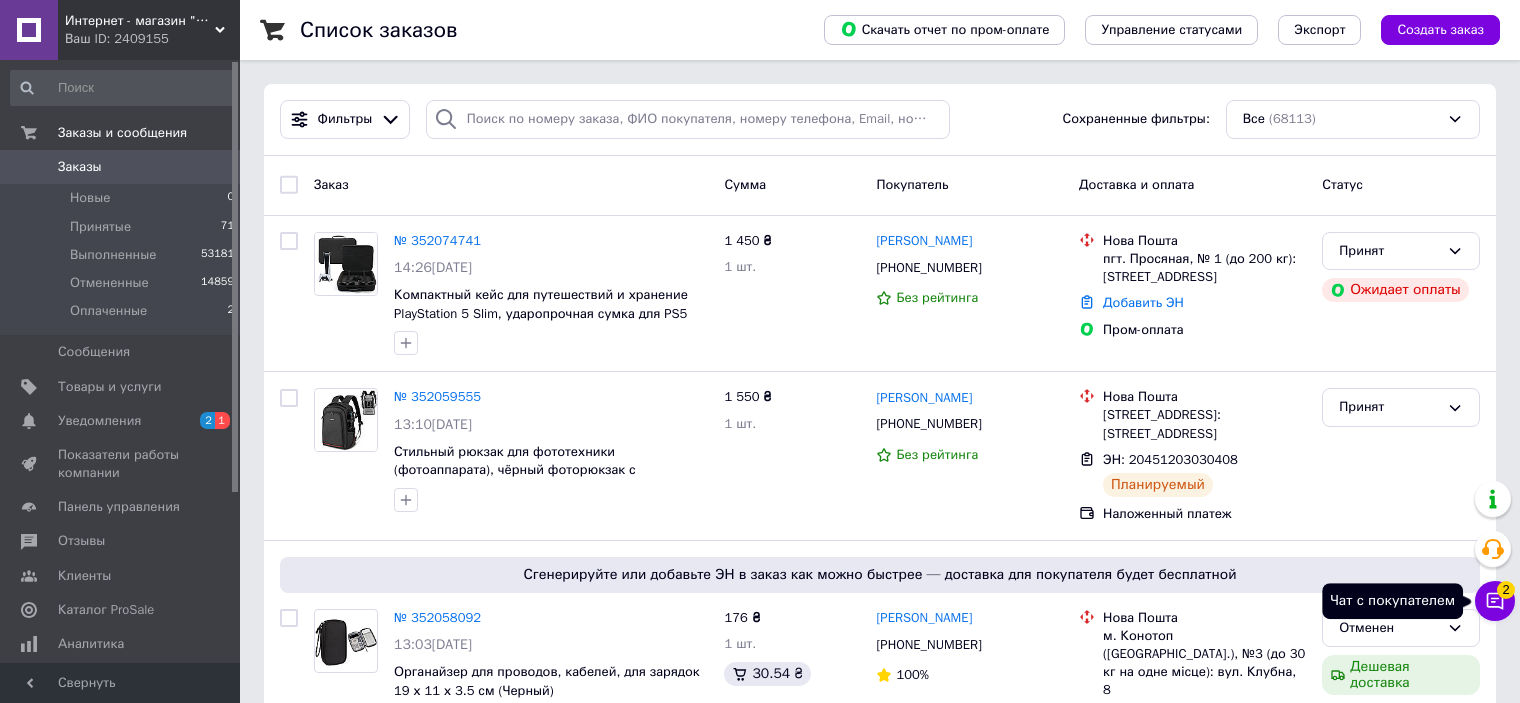 click on "Чат с покупателем 2" at bounding box center (1495, 601) 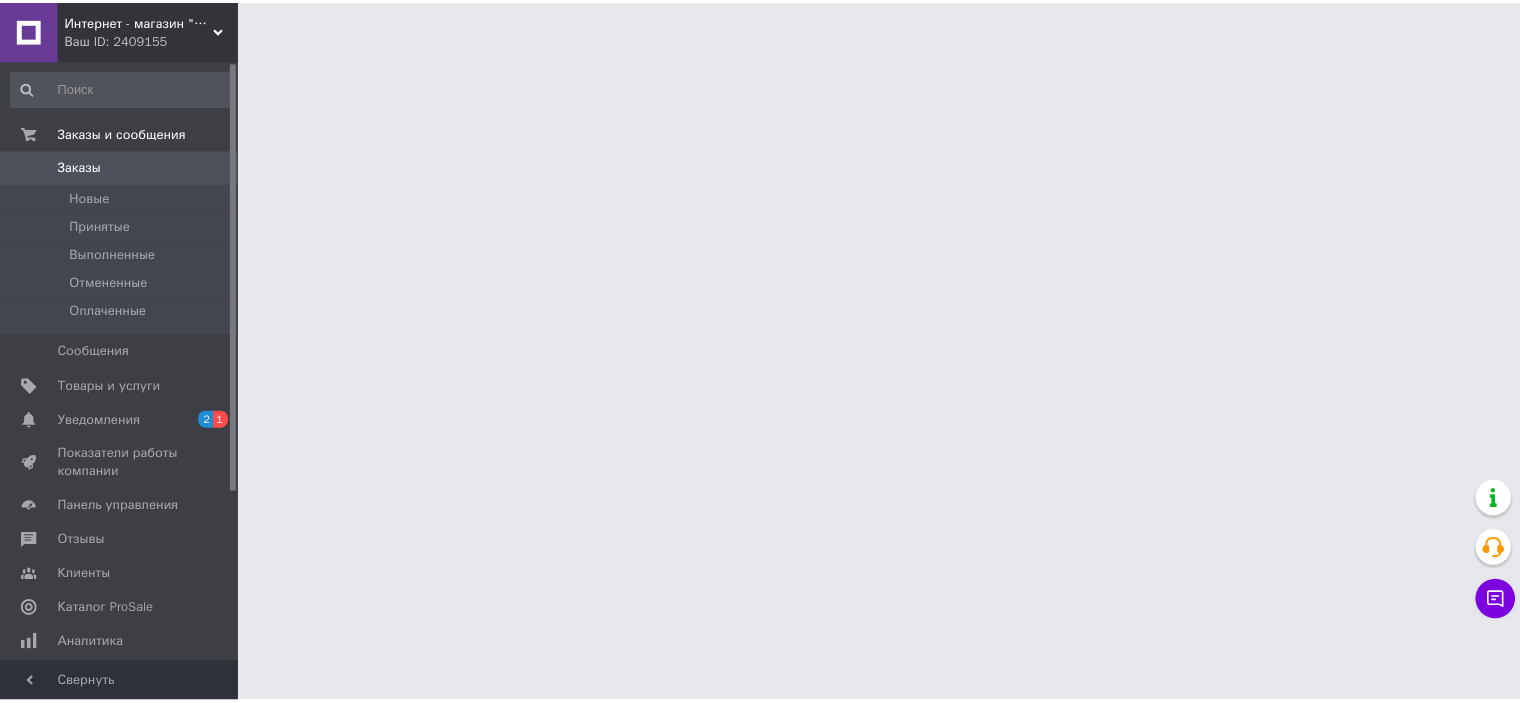 scroll, scrollTop: 0, scrollLeft: 0, axis: both 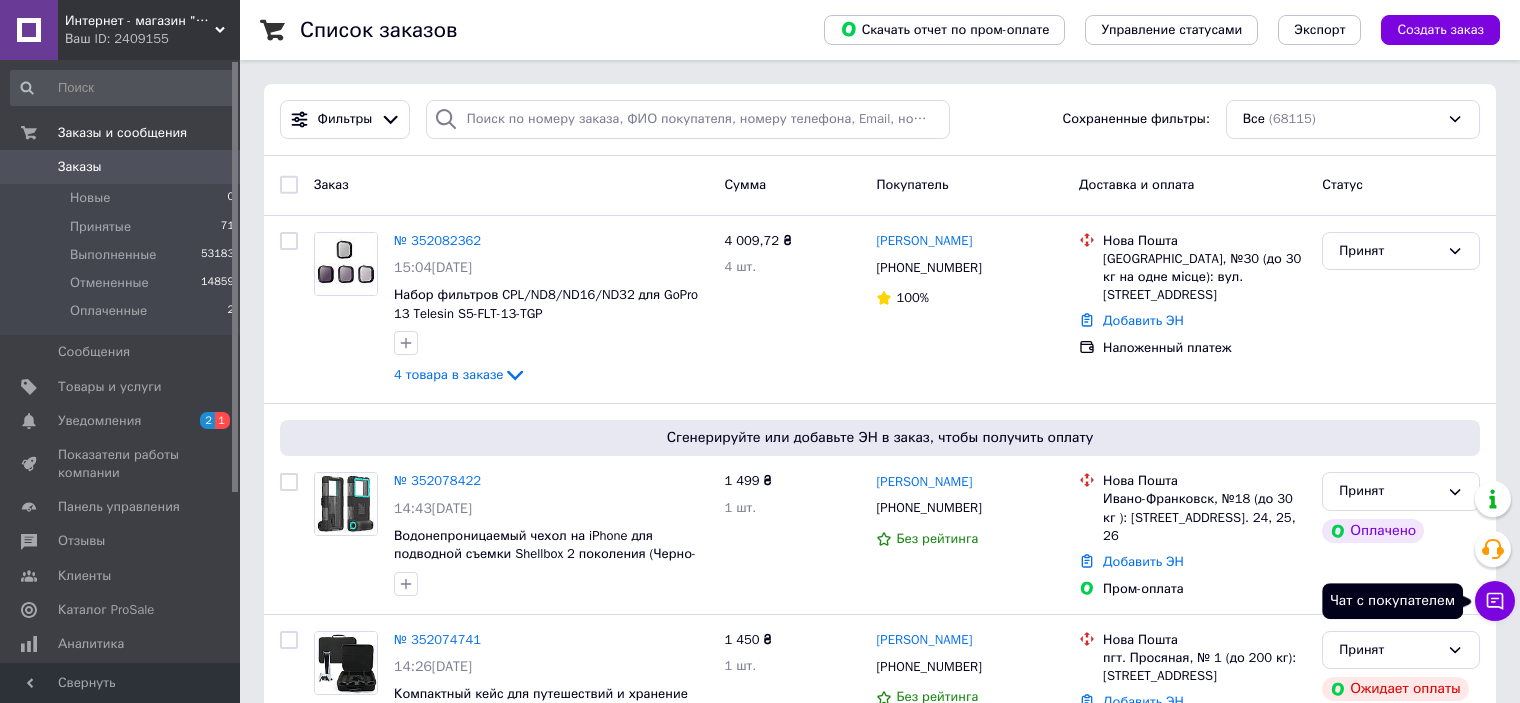 click 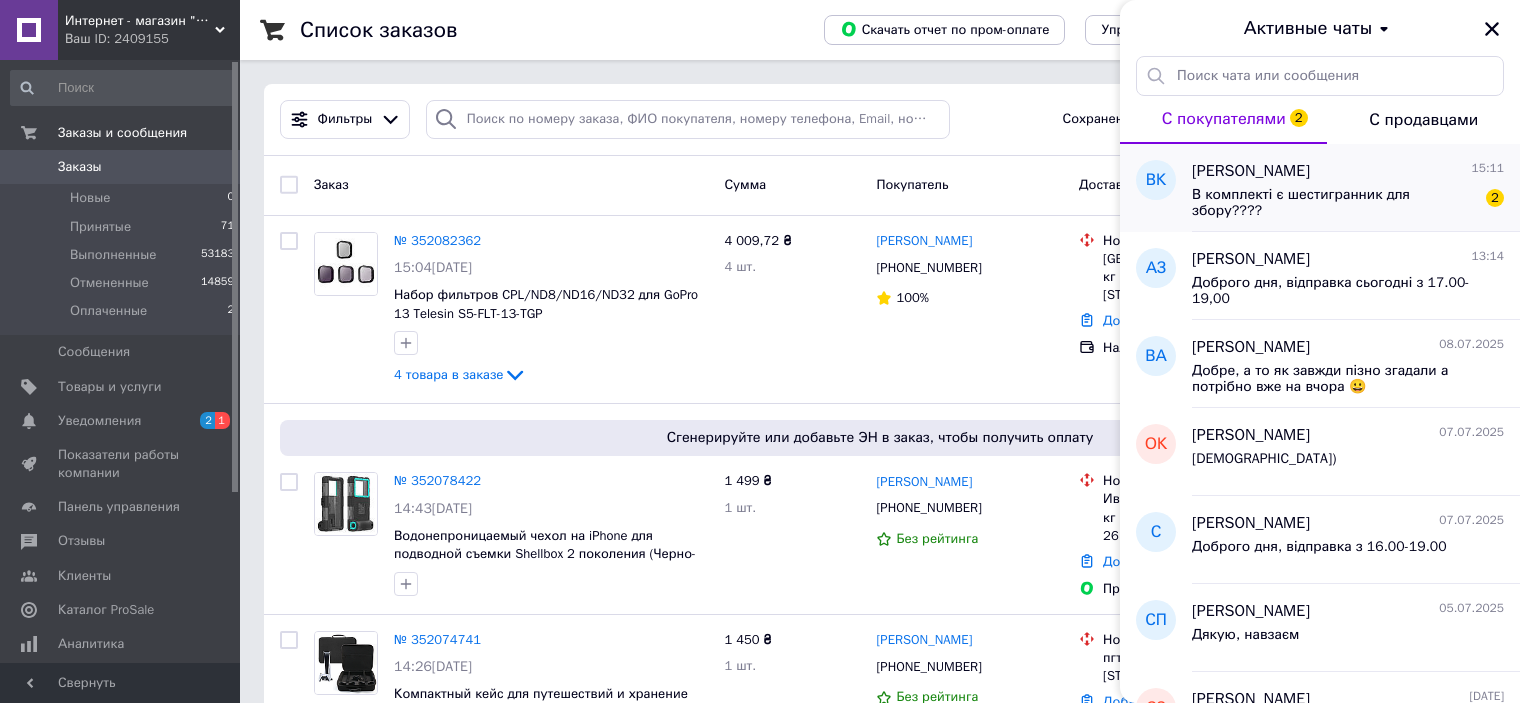 click on "В комплекті є шестигранник для збору????" at bounding box center [1334, 203] 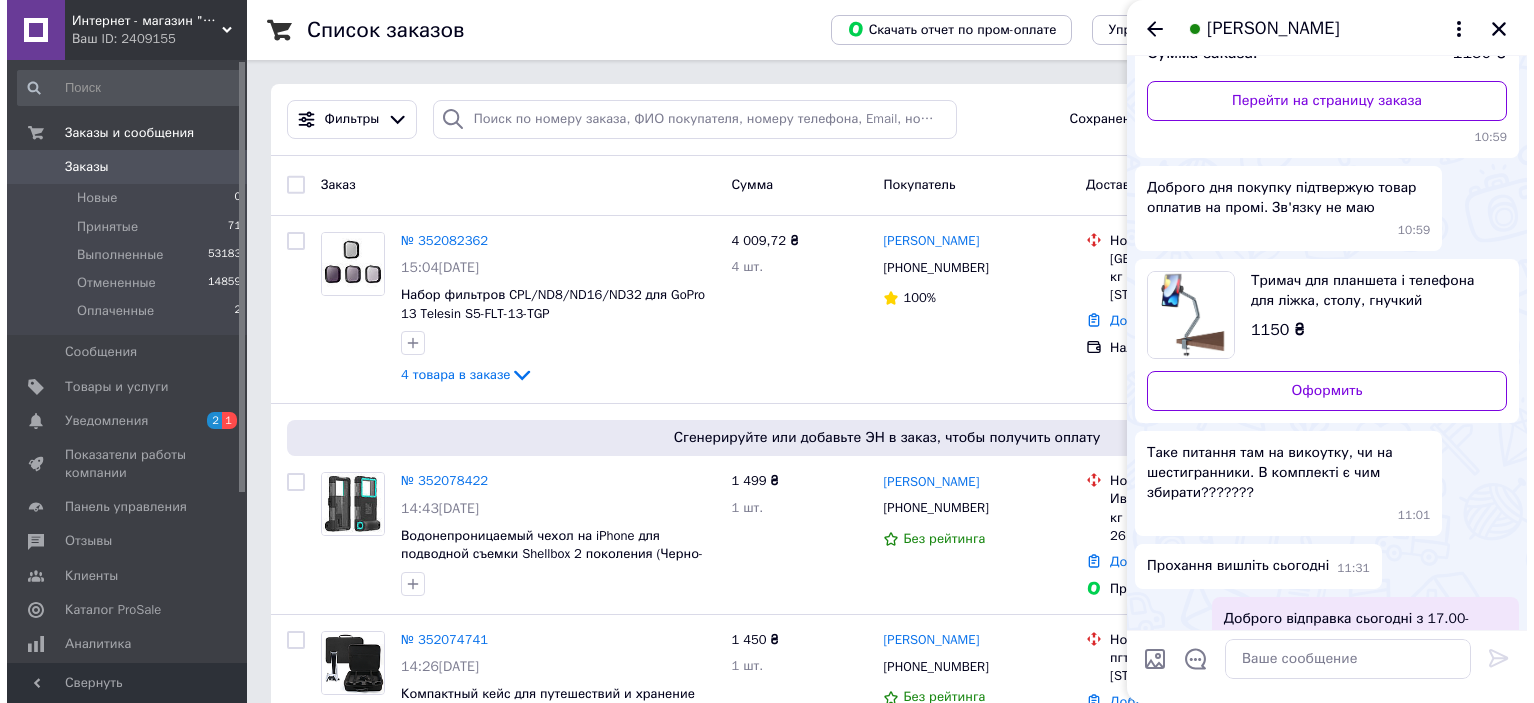 scroll, scrollTop: 0, scrollLeft: 0, axis: both 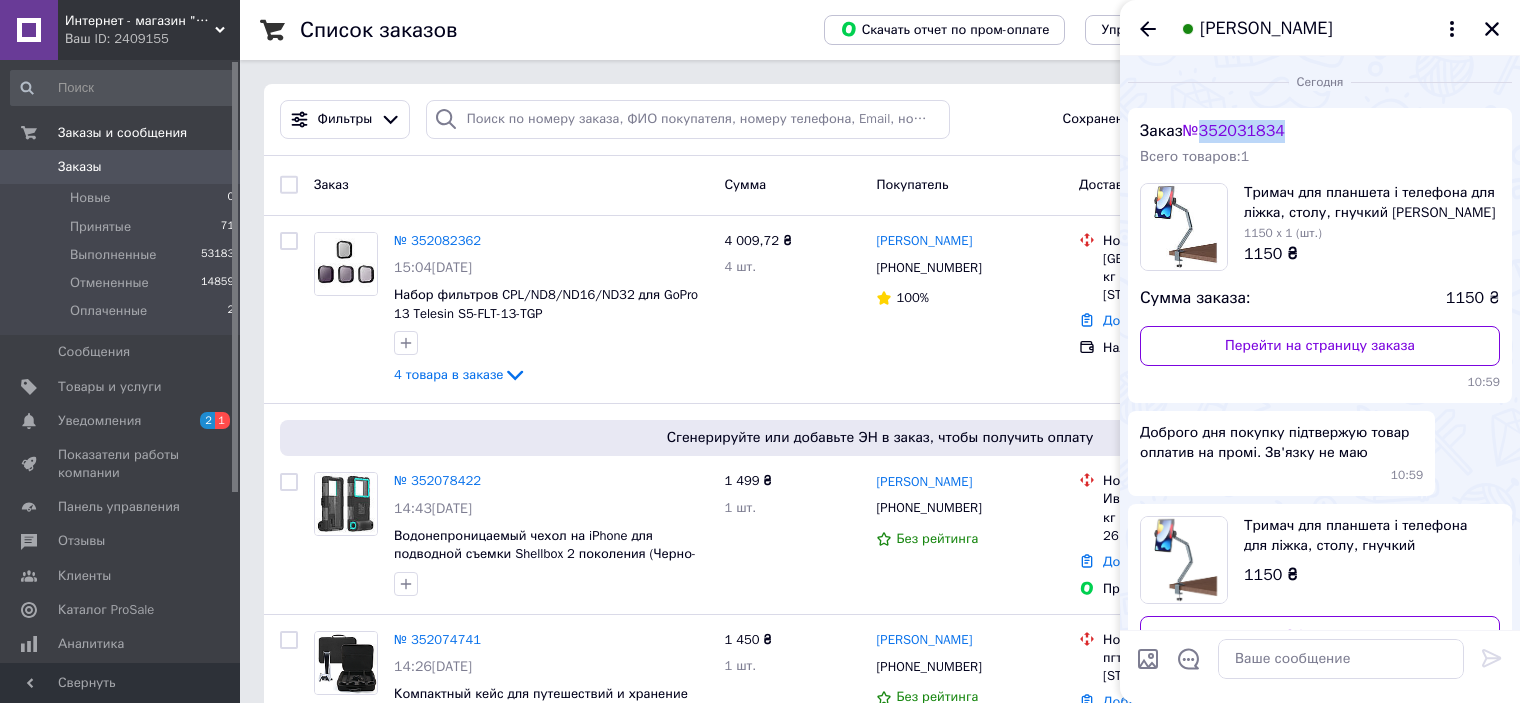 drag, startPoint x: 1209, startPoint y: 131, endPoint x: 1275, endPoint y: 136, distance: 66.189125 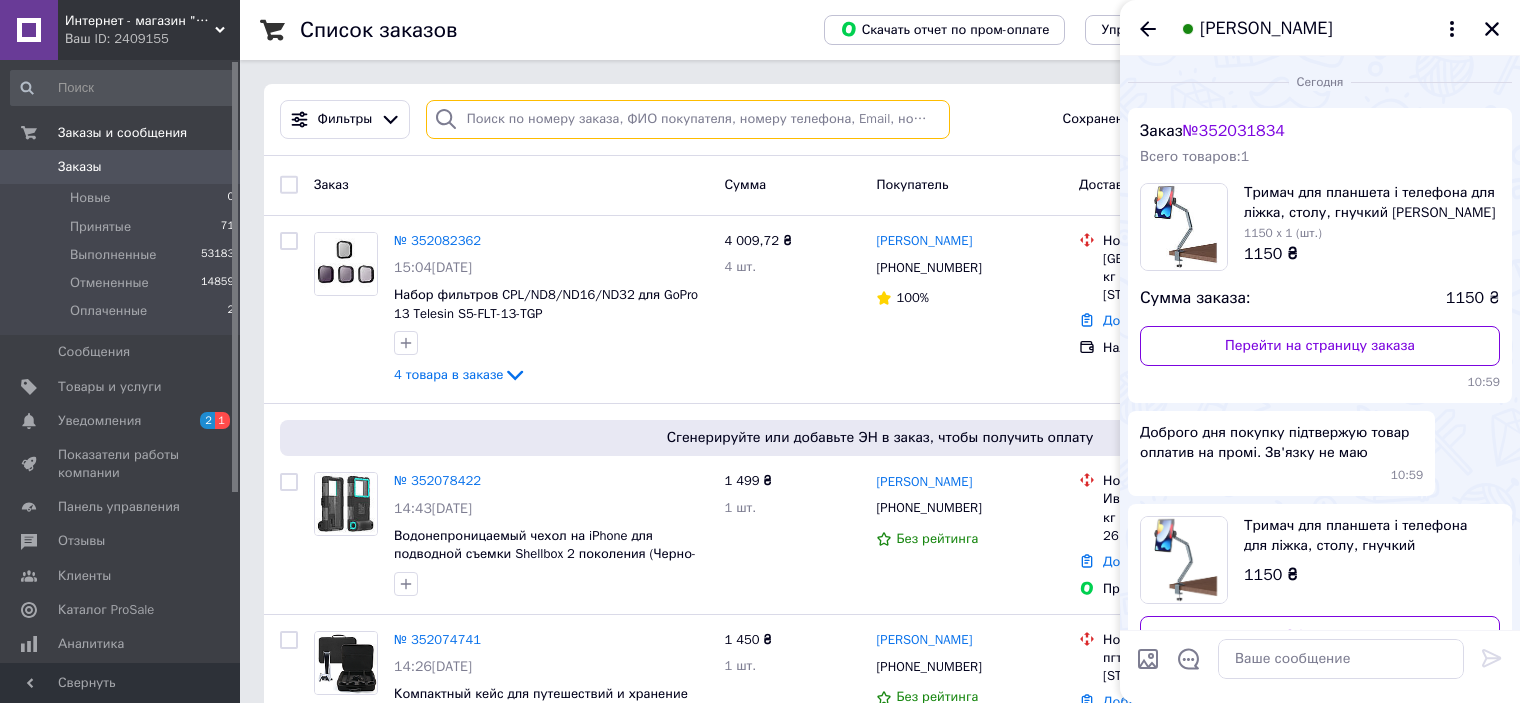 paste on "352031834" 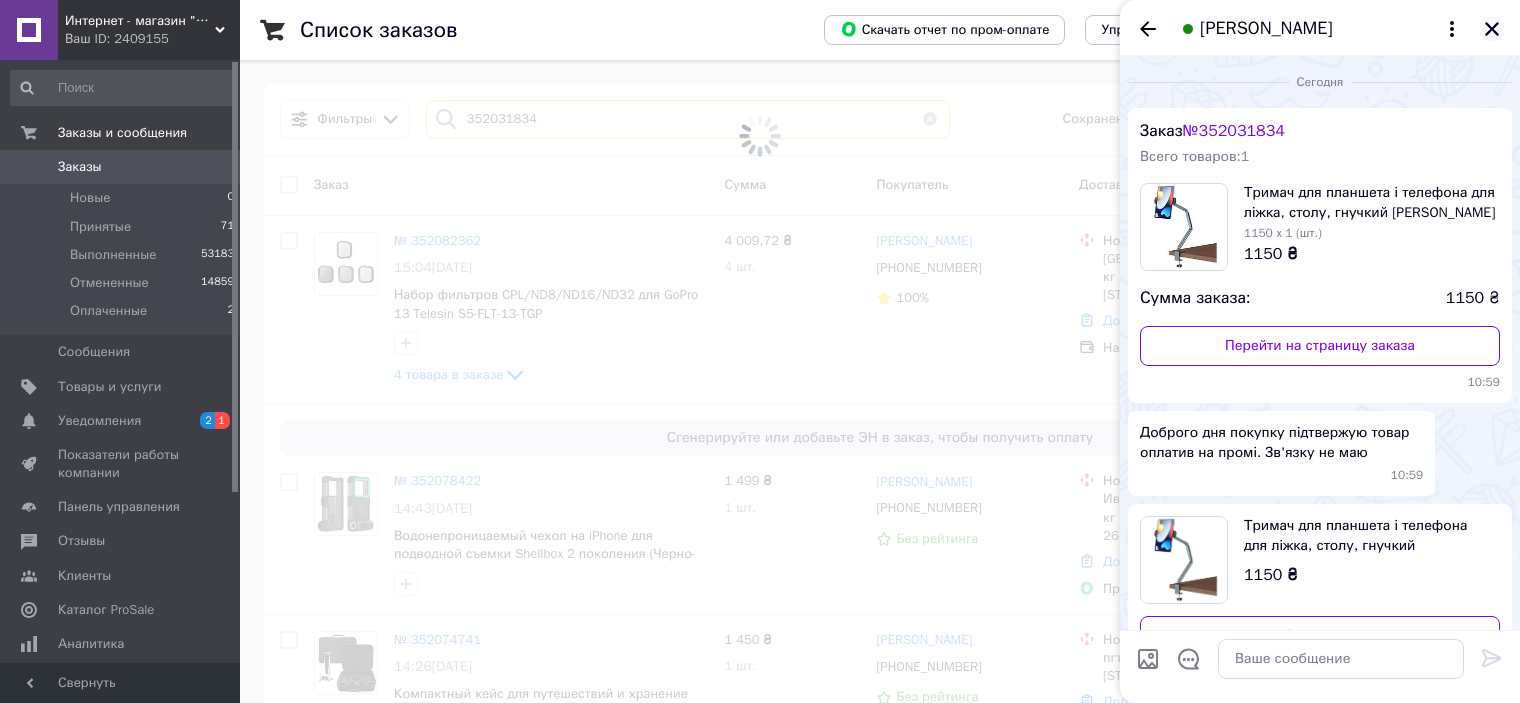 type on "352031834" 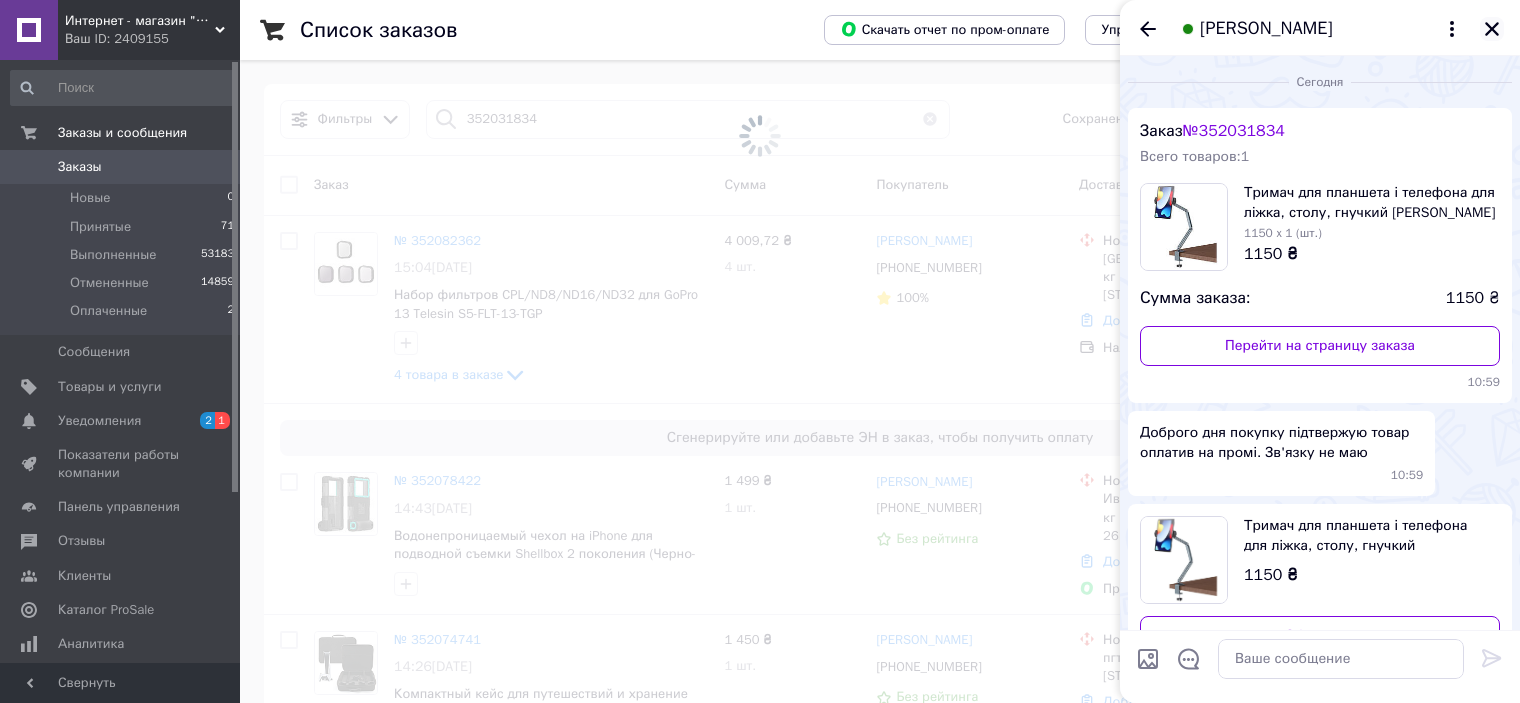 click 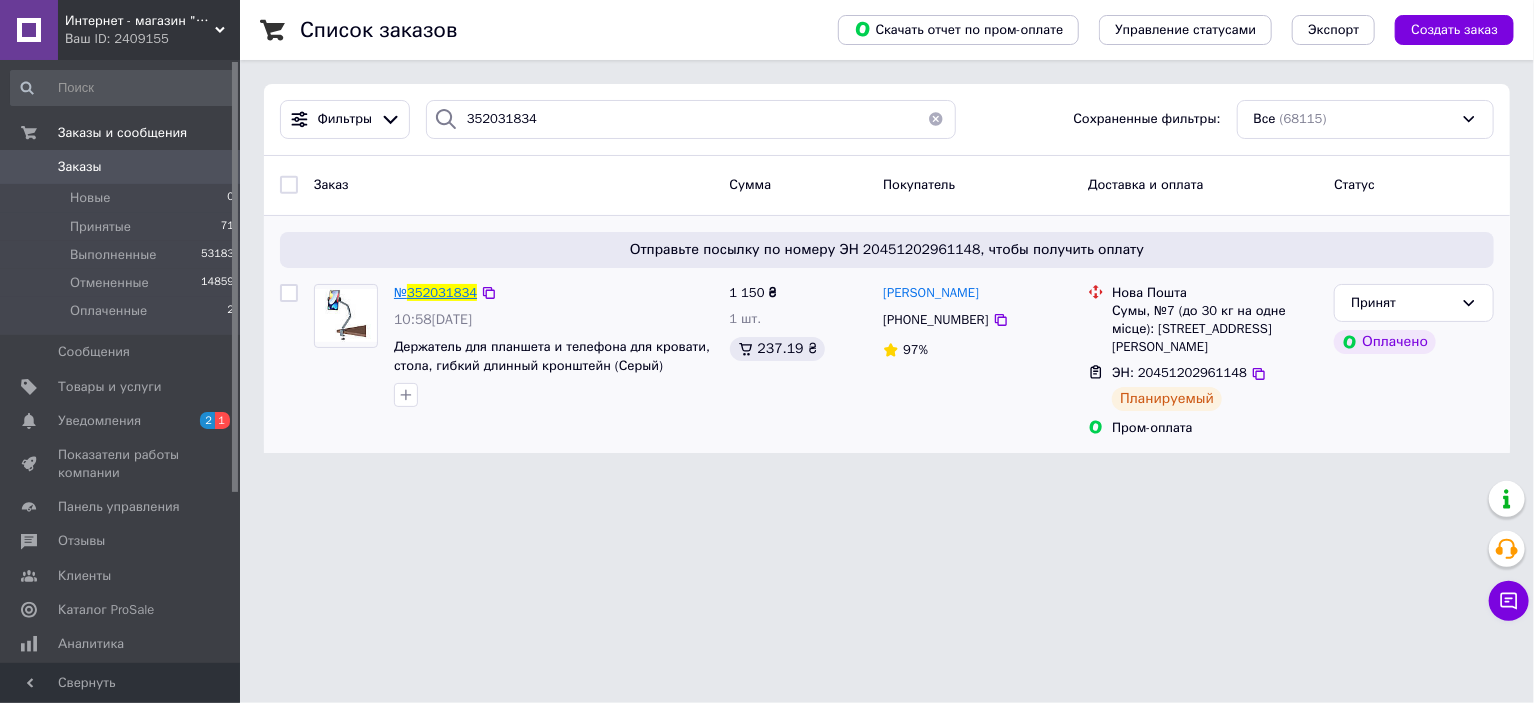 click on "352031834" at bounding box center (442, 292) 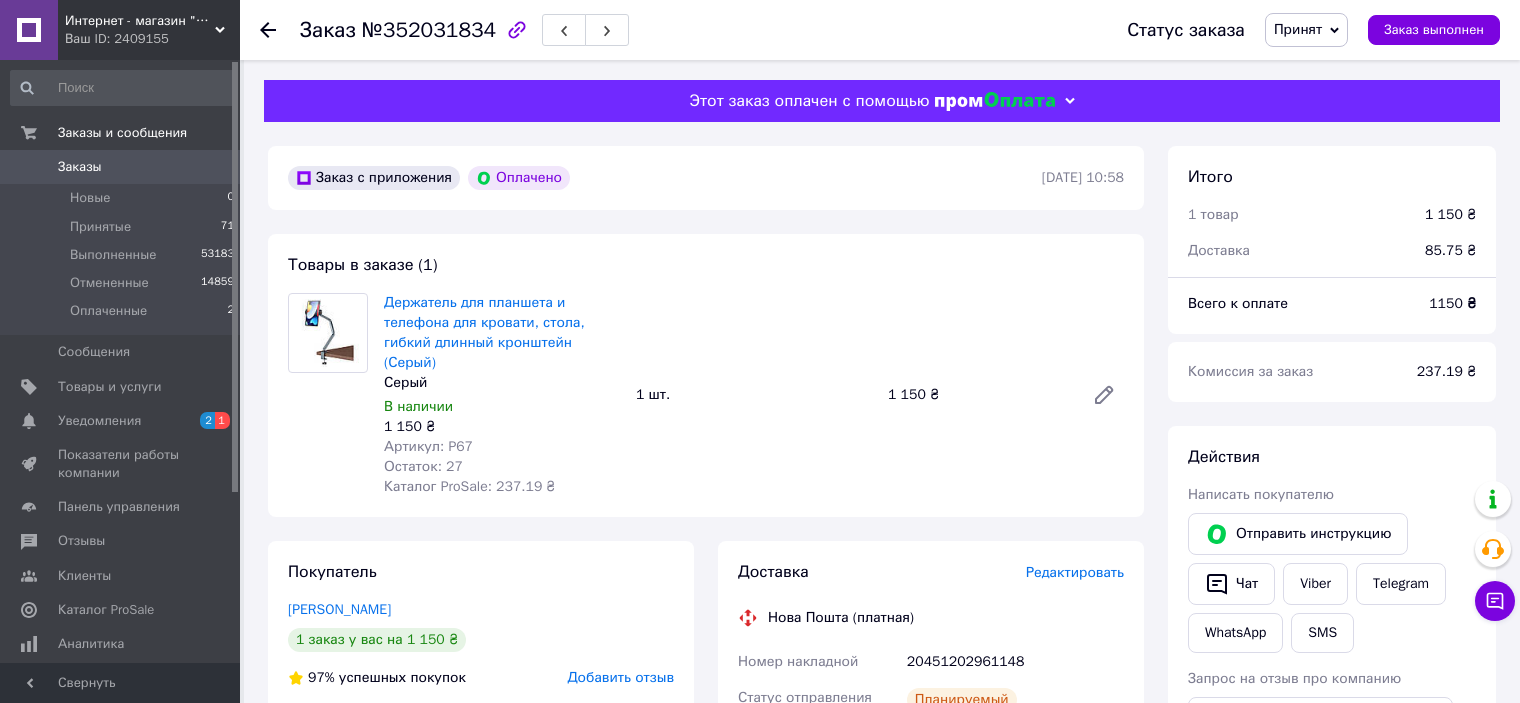 click 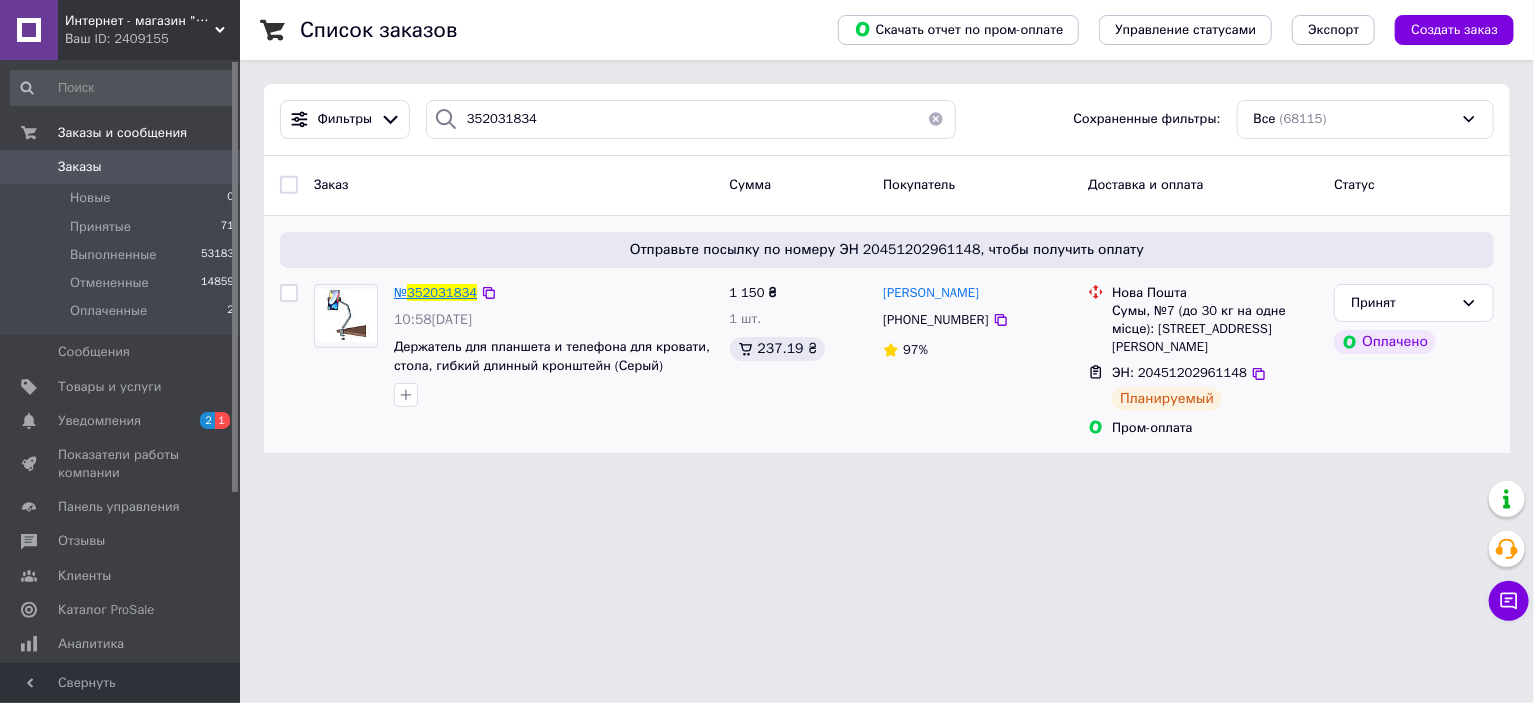 click on "352031834" at bounding box center (442, 292) 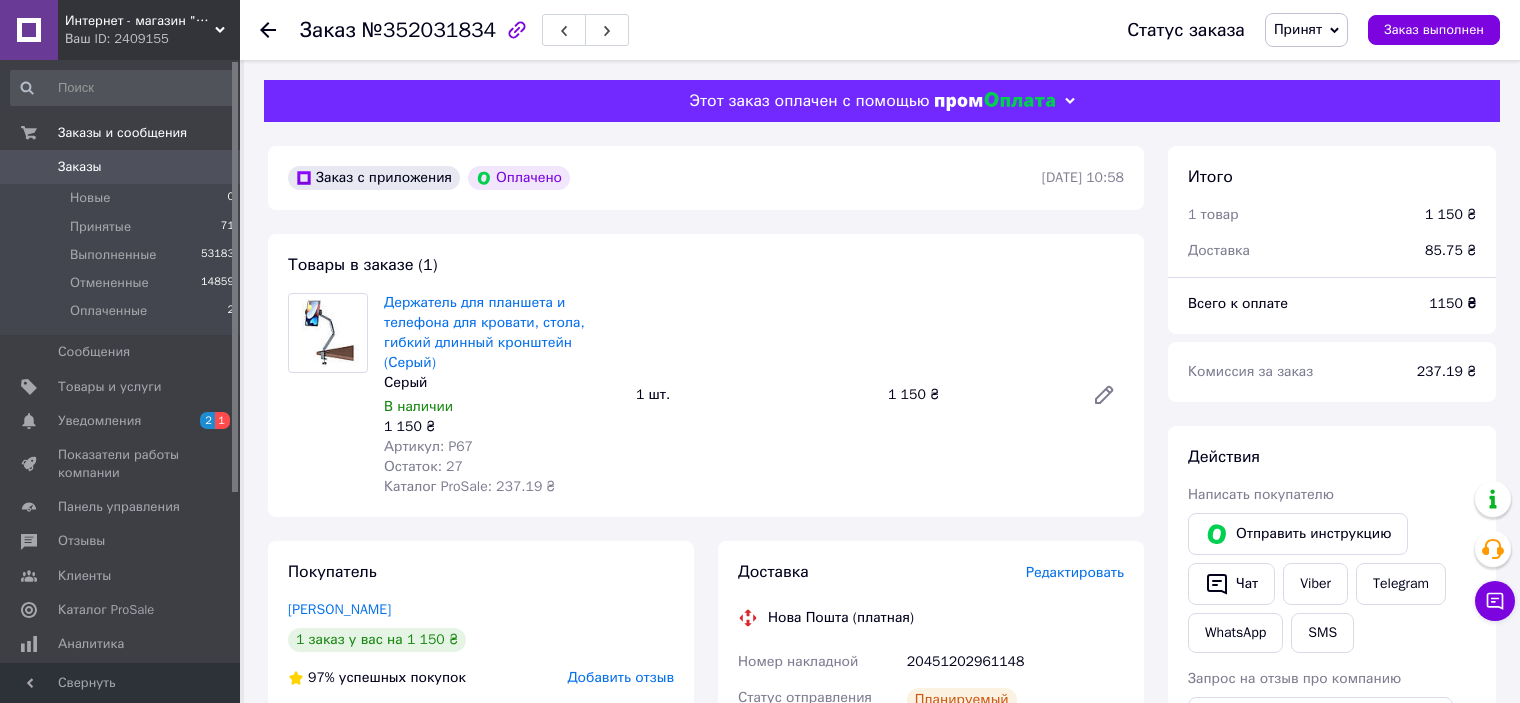 click 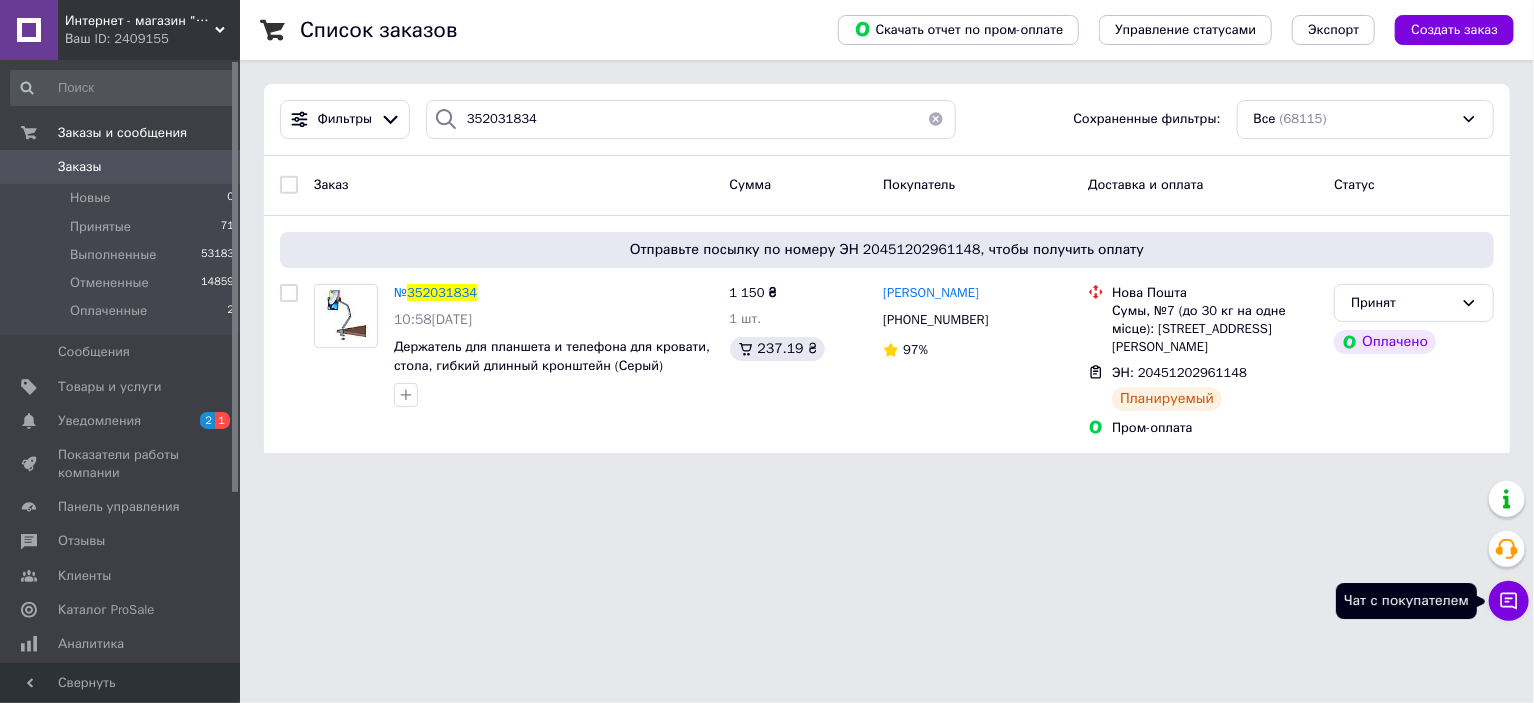 click 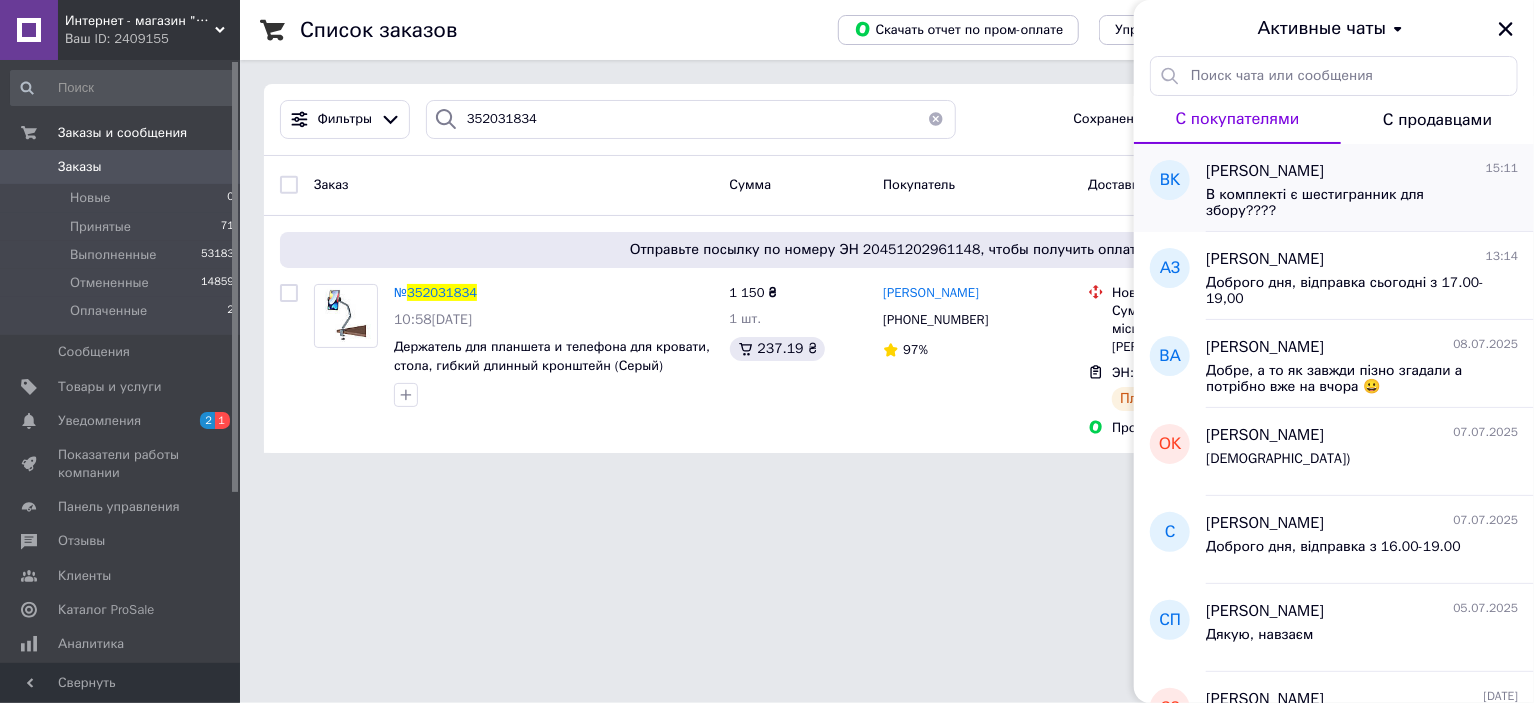 click on "В комплекті є шестигранник для збору????" at bounding box center [1362, 201] 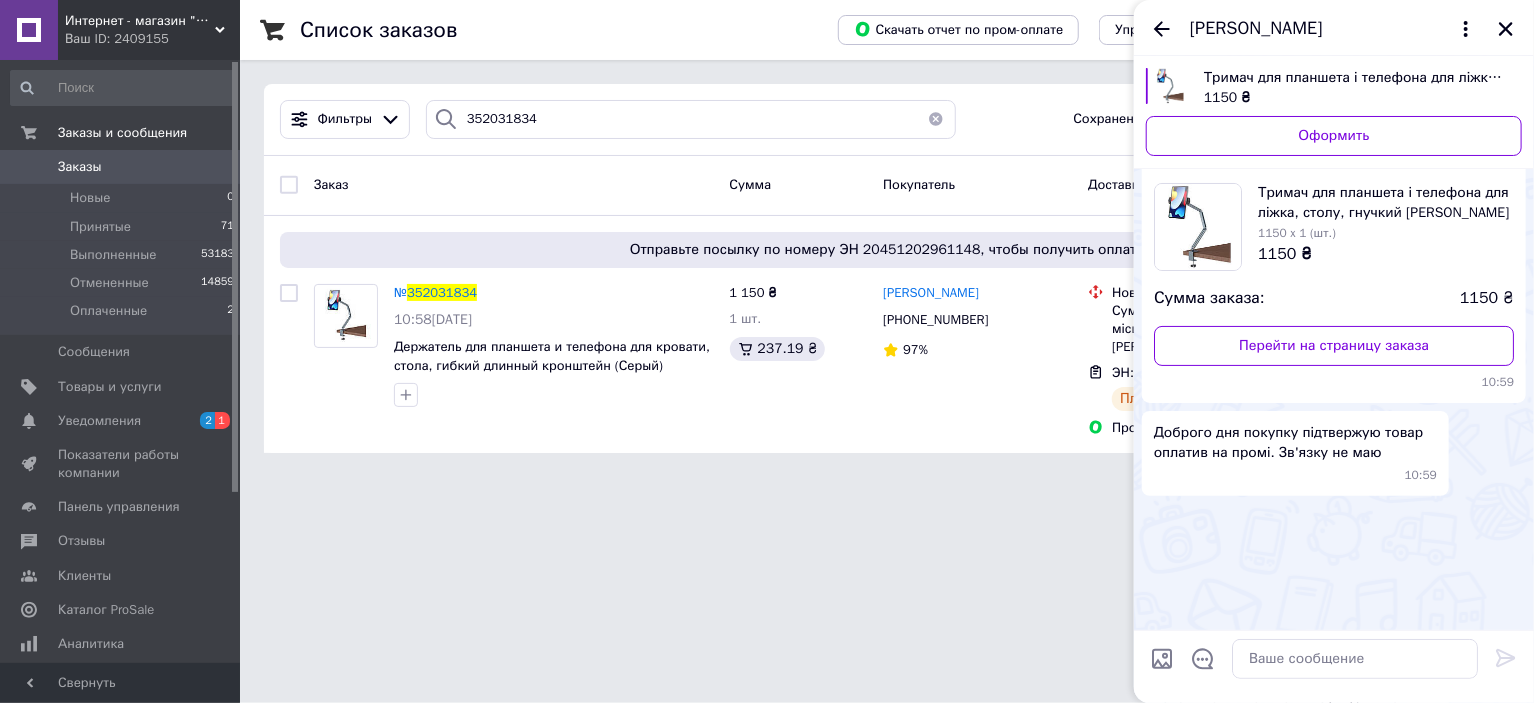 scroll, scrollTop: 660, scrollLeft: 0, axis: vertical 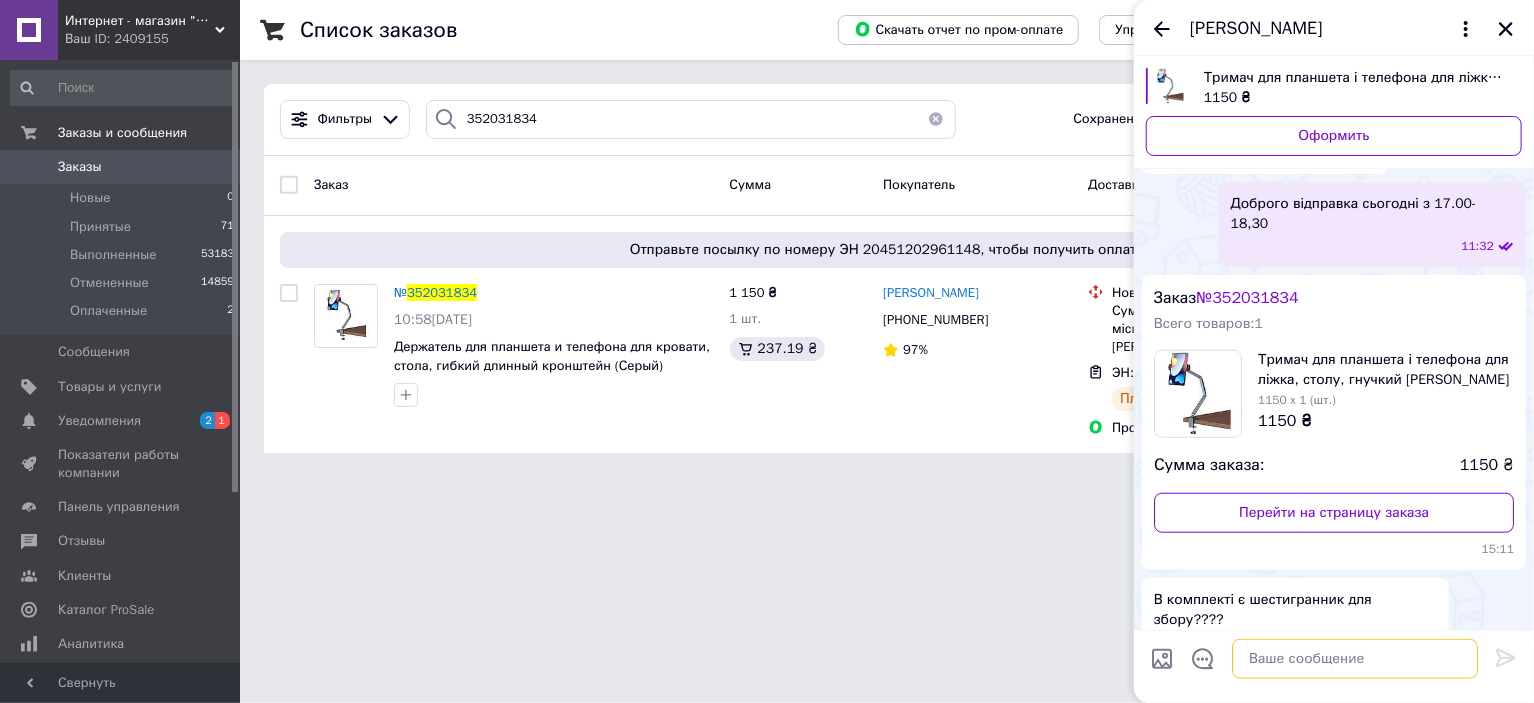 click at bounding box center [1355, 659] 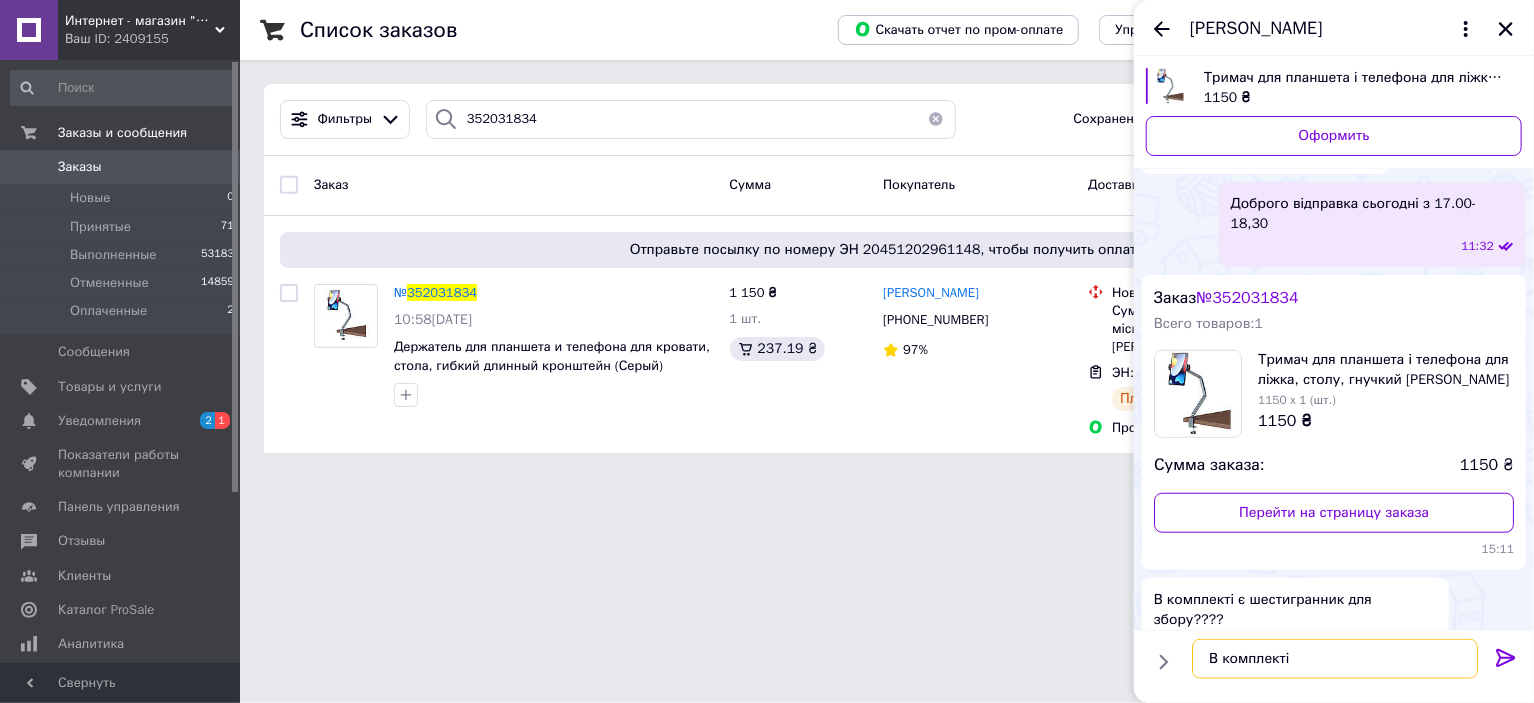 drag, startPoint x: 1224, startPoint y: 660, endPoint x: 1303, endPoint y: 662, distance: 79.025314 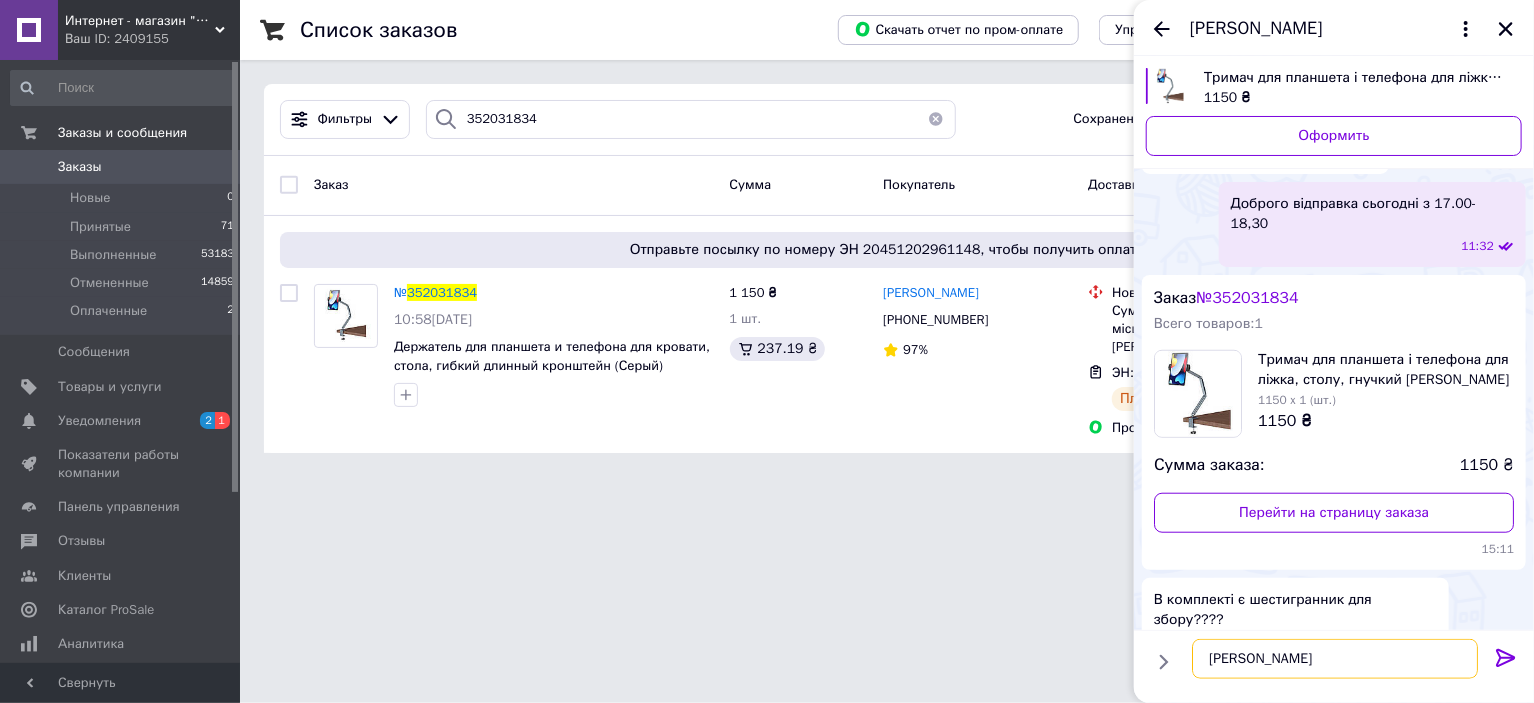 type on "Так" 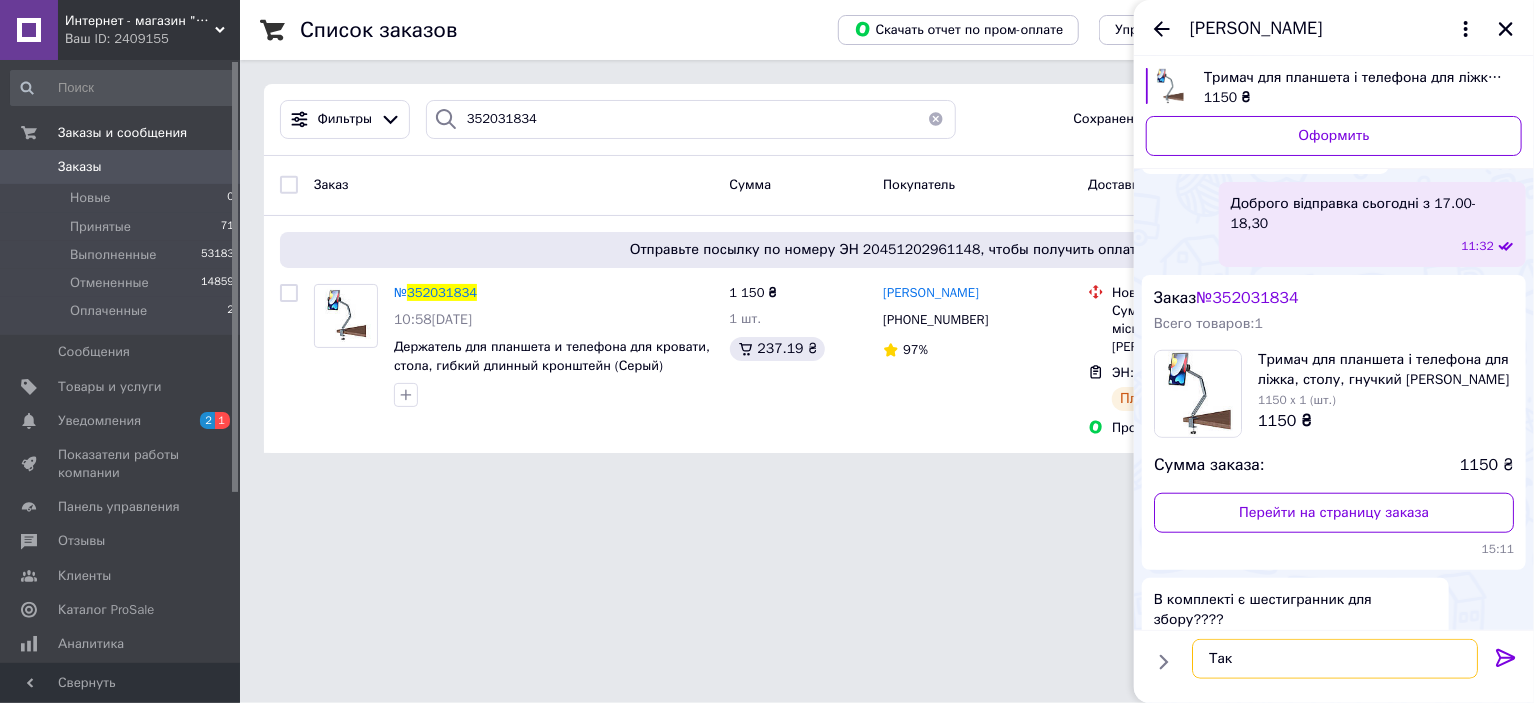 type 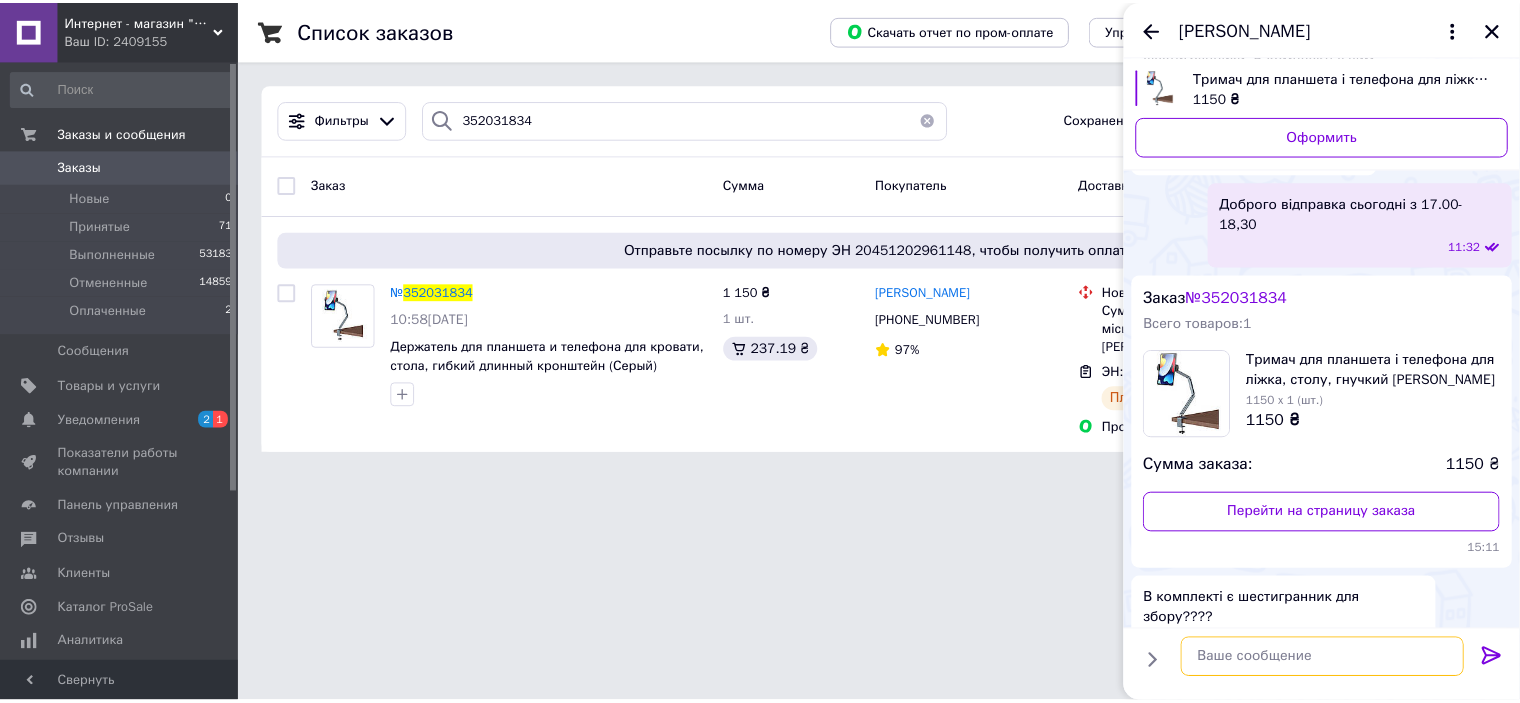 scroll, scrollTop: 662, scrollLeft: 0, axis: vertical 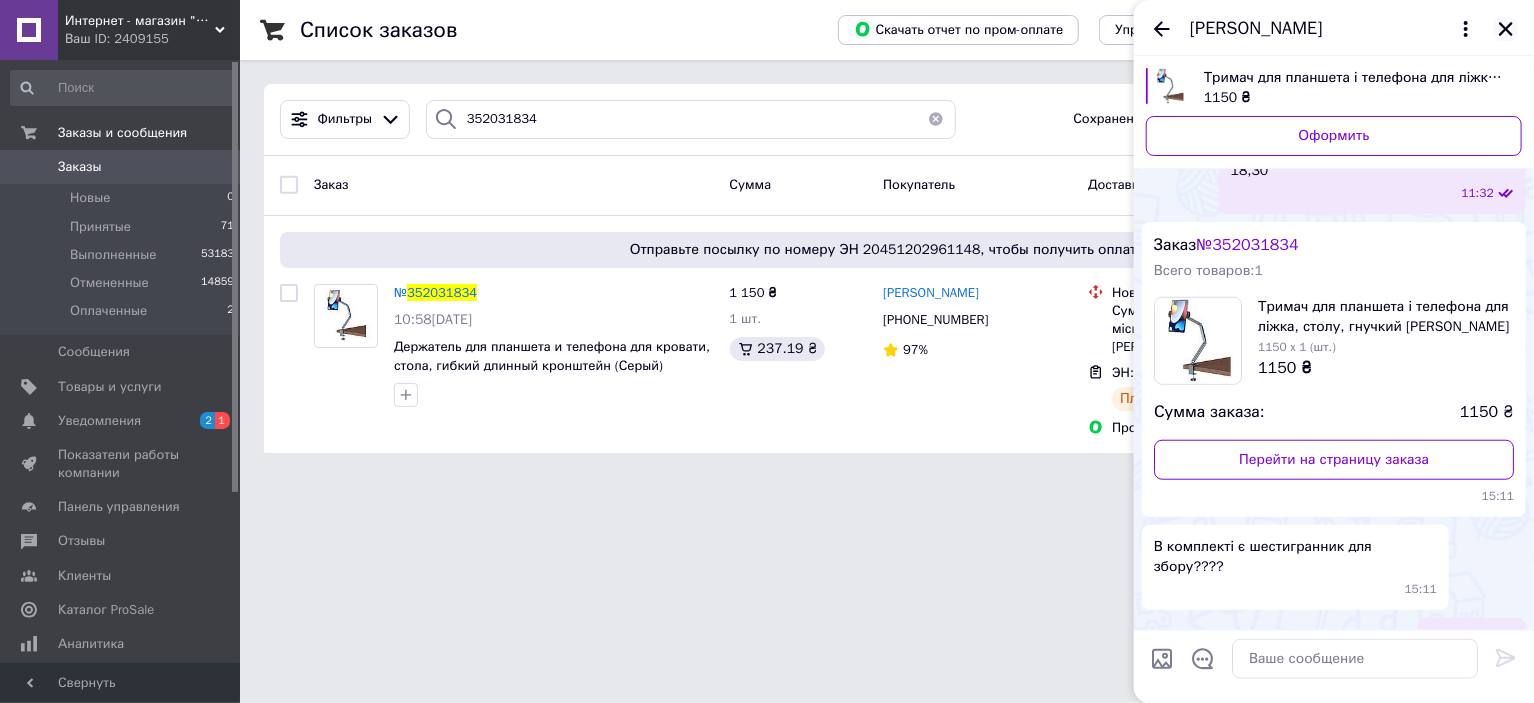 click 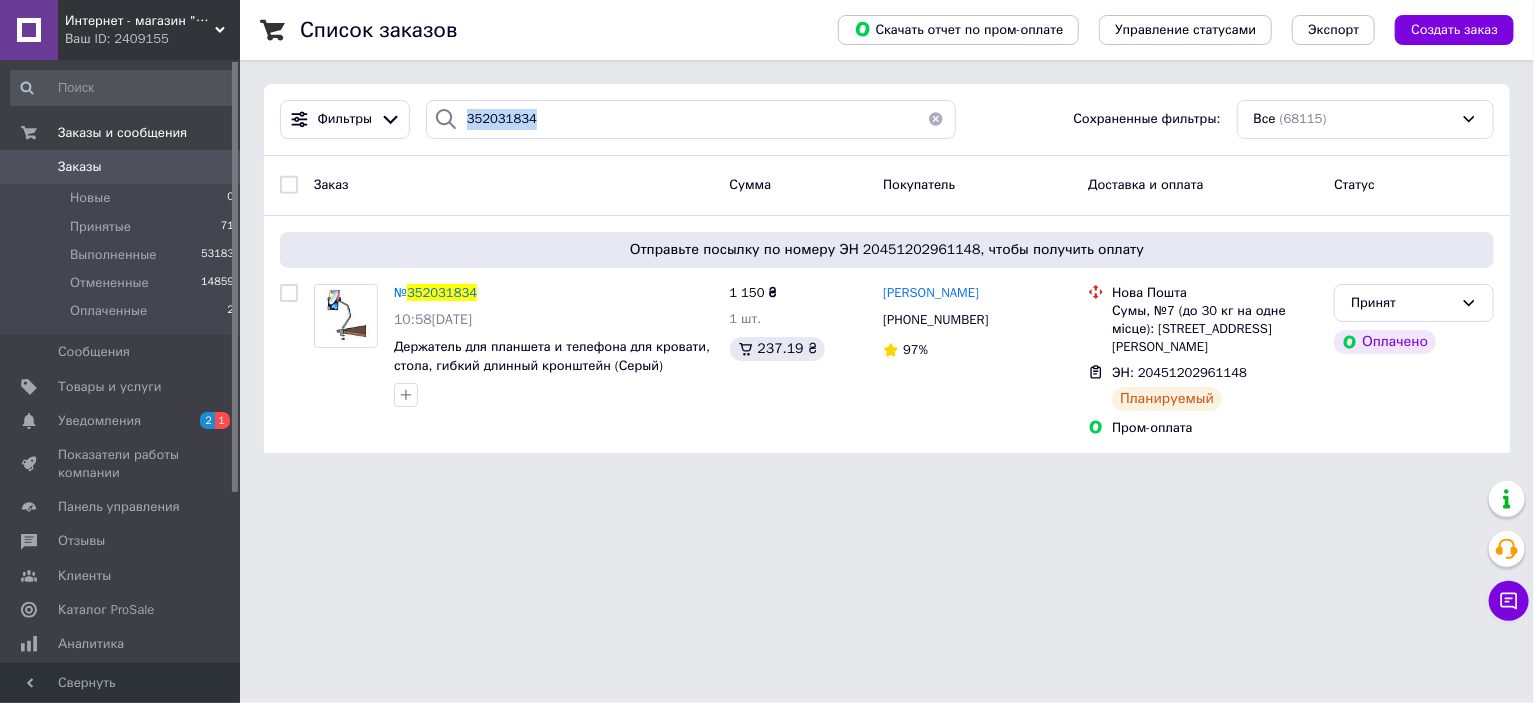 drag, startPoint x: 462, startPoint y: 117, endPoint x: 561, endPoint y: 118, distance: 99.00505 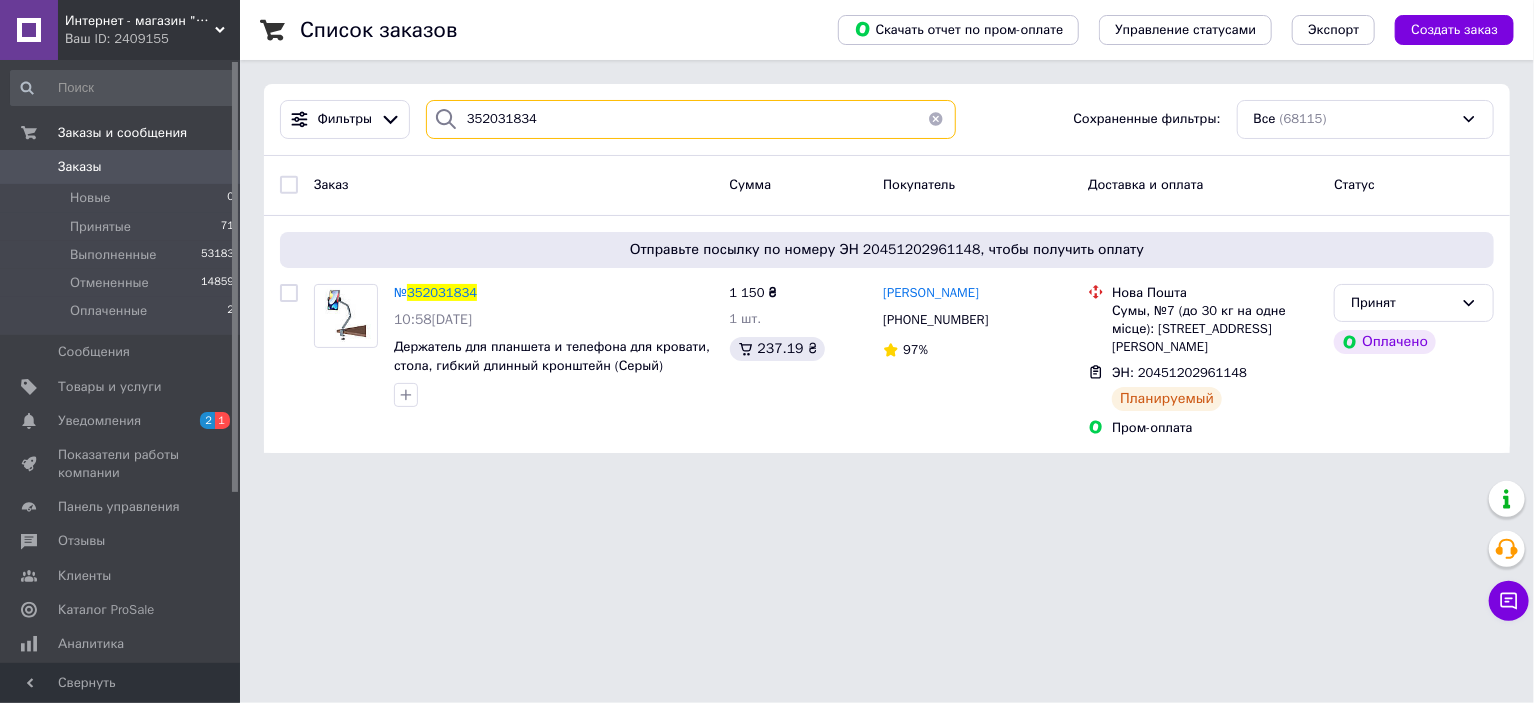 drag, startPoint x: 507, startPoint y: 112, endPoint x: 439, endPoint y: 116, distance: 68.117546 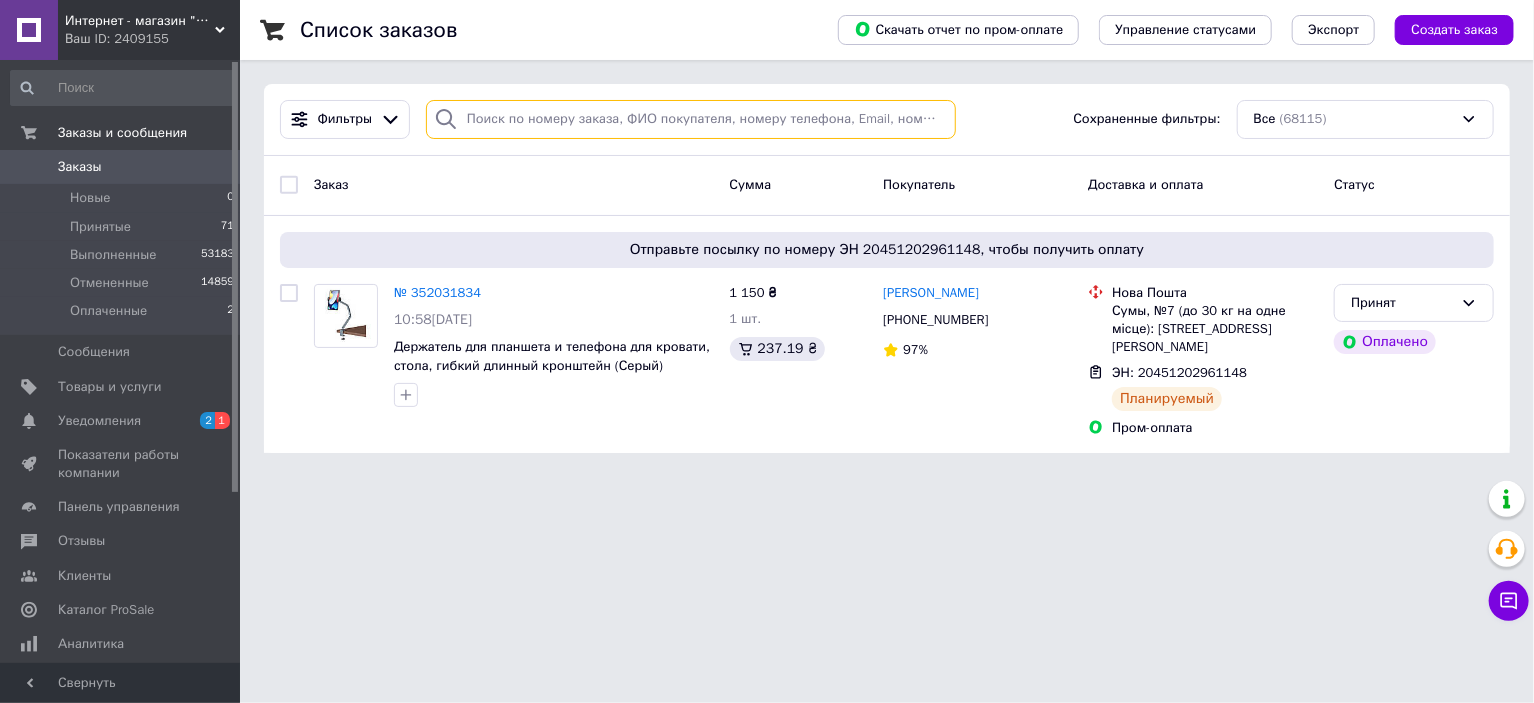 type 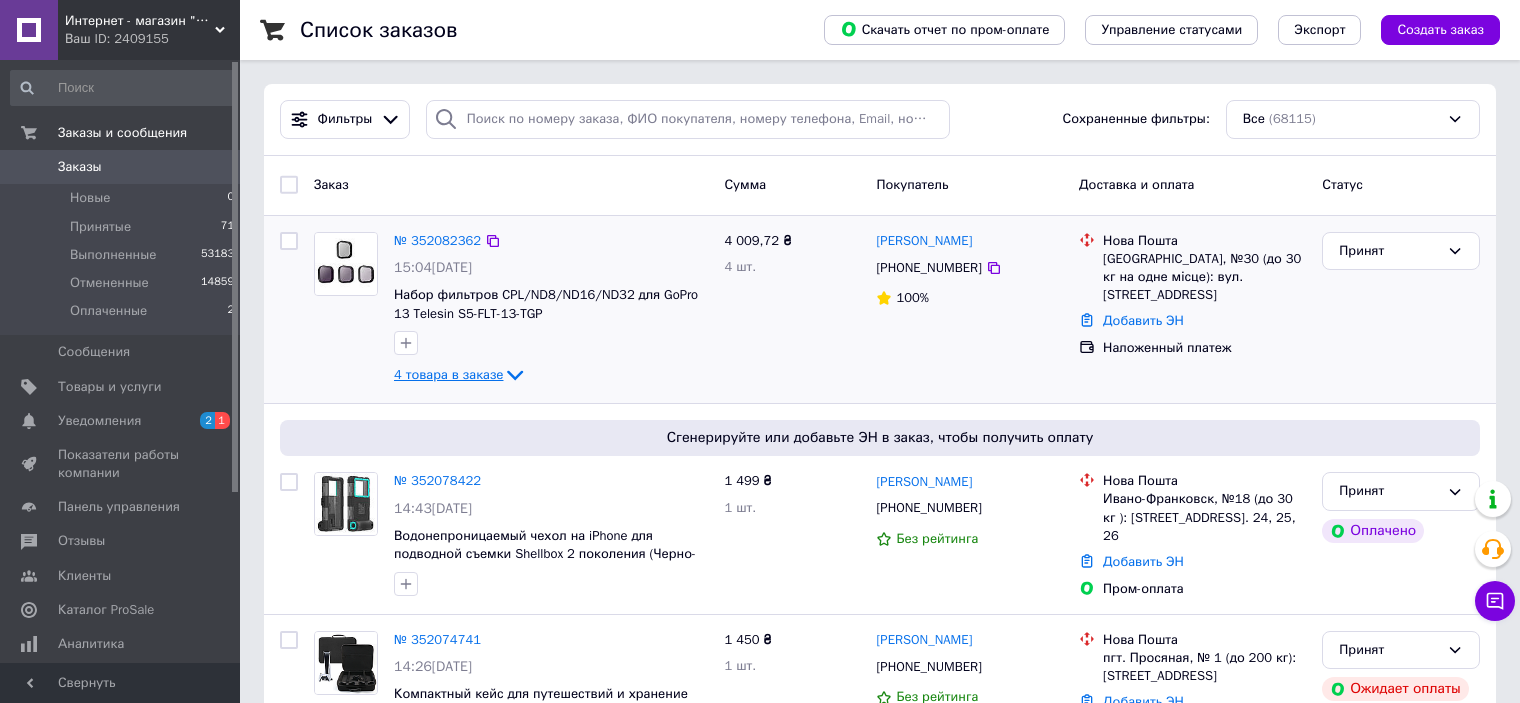 click on "4 товара в заказе" at bounding box center (448, 374) 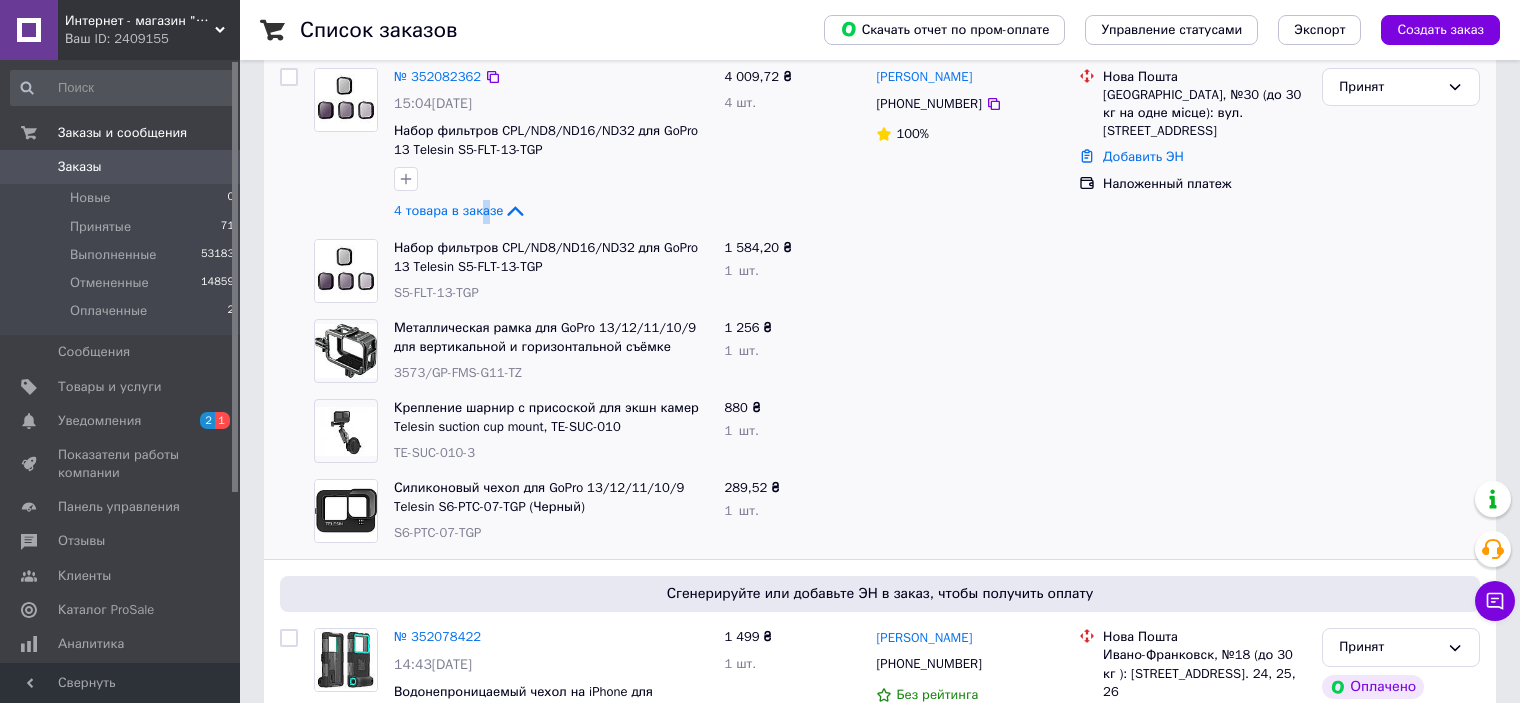 scroll, scrollTop: 200, scrollLeft: 0, axis: vertical 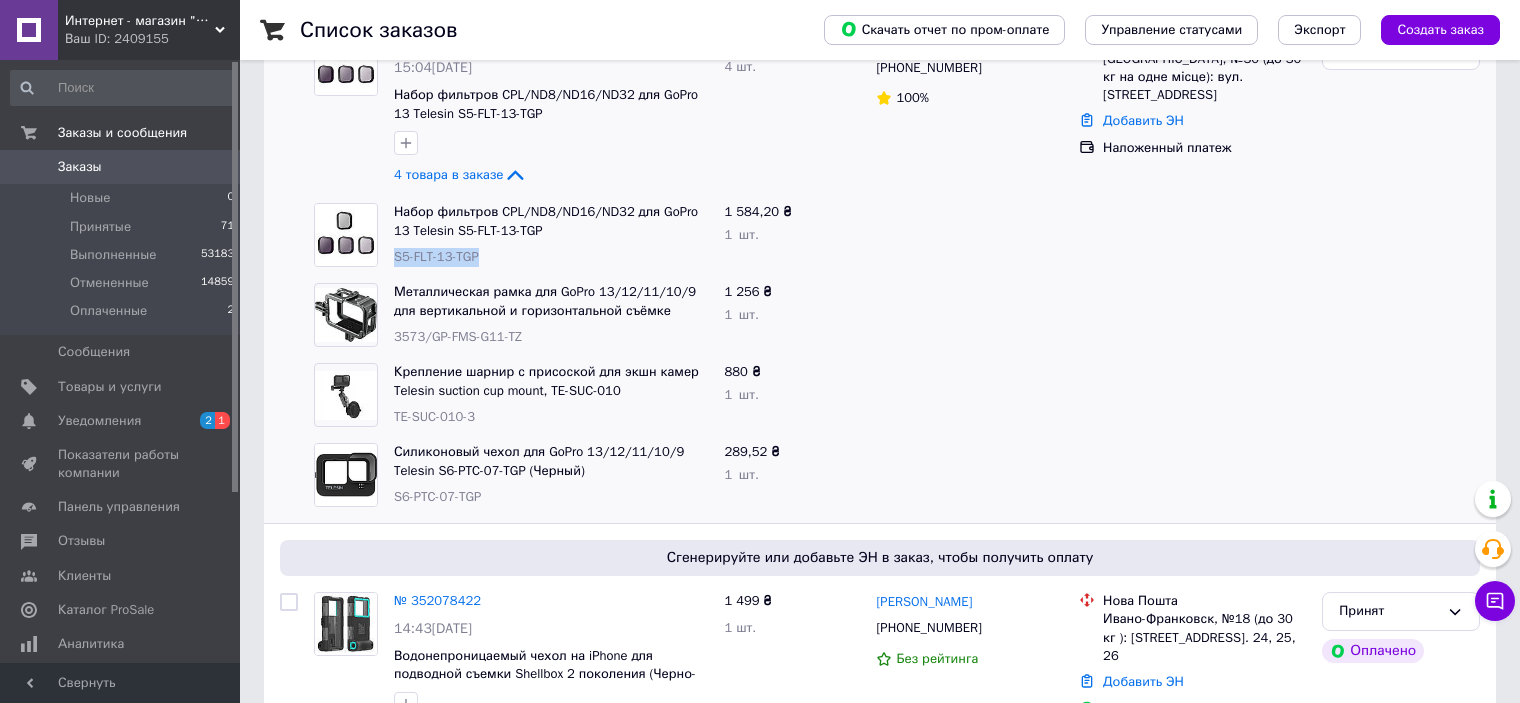 drag, startPoint x: 395, startPoint y: 257, endPoint x: 483, endPoint y: 256, distance: 88.005684 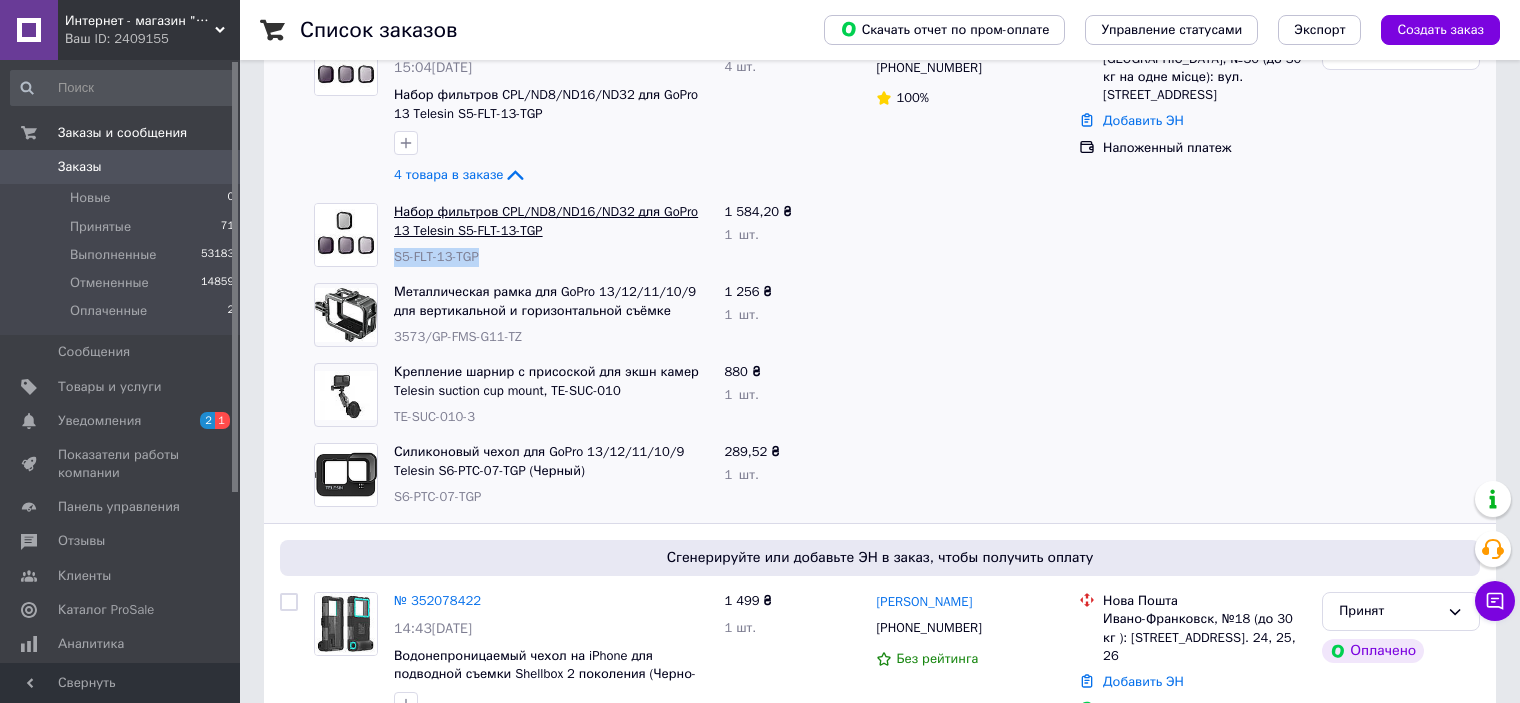 copy on "S5-FLT-13-TGP" 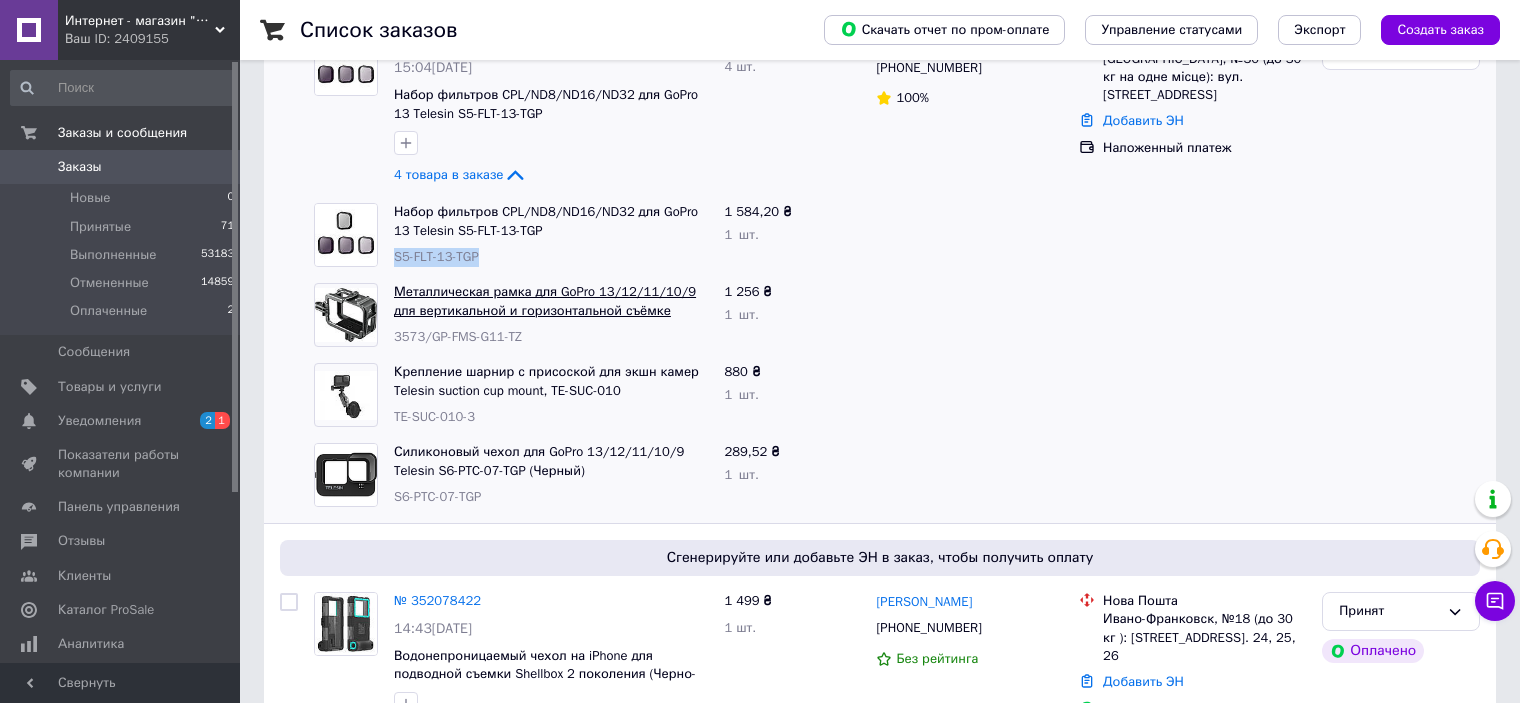 scroll, scrollTop: 300, scrollLeft: 0, axis: vertical 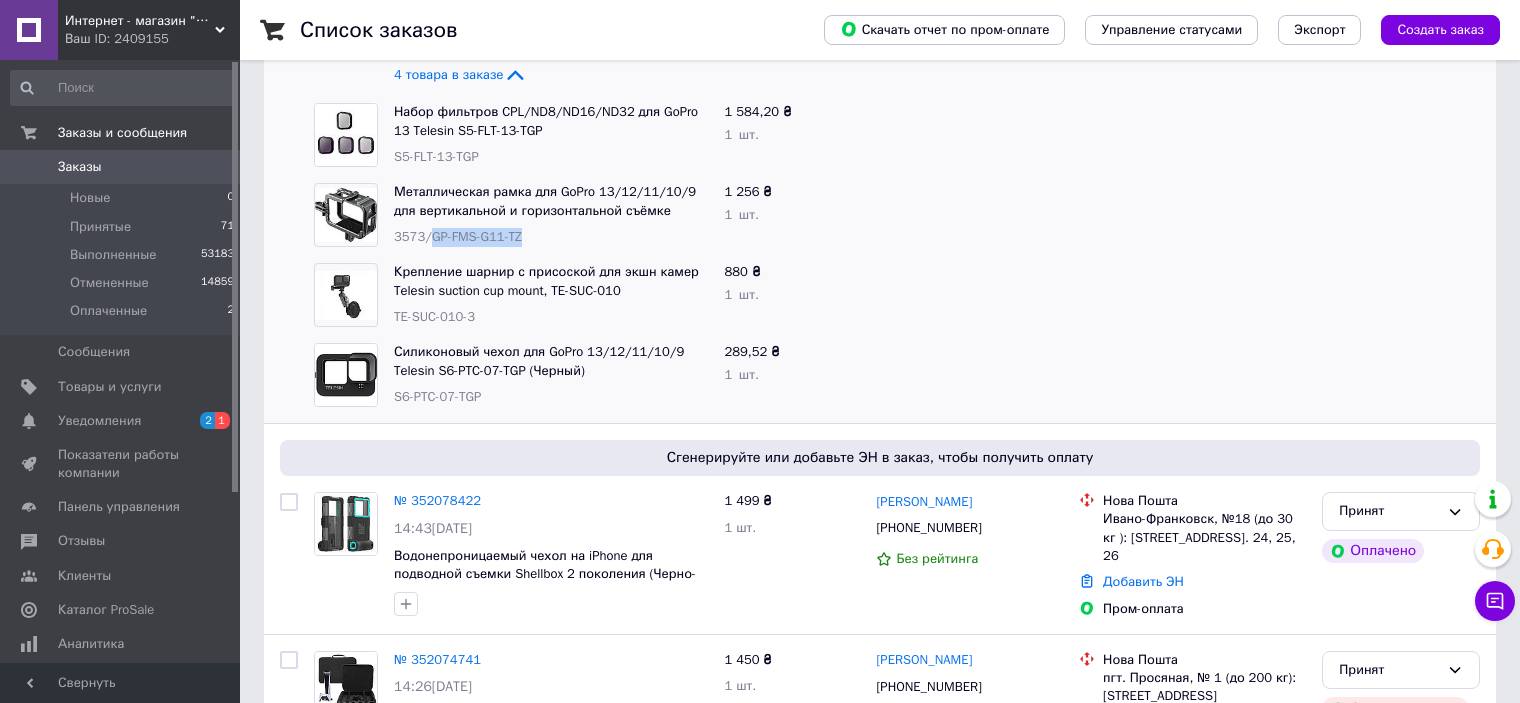 drag, startPoint x: 426, startPoint y: 234, endPoint x: 523, endPoint y: 235, distance: 97.00516 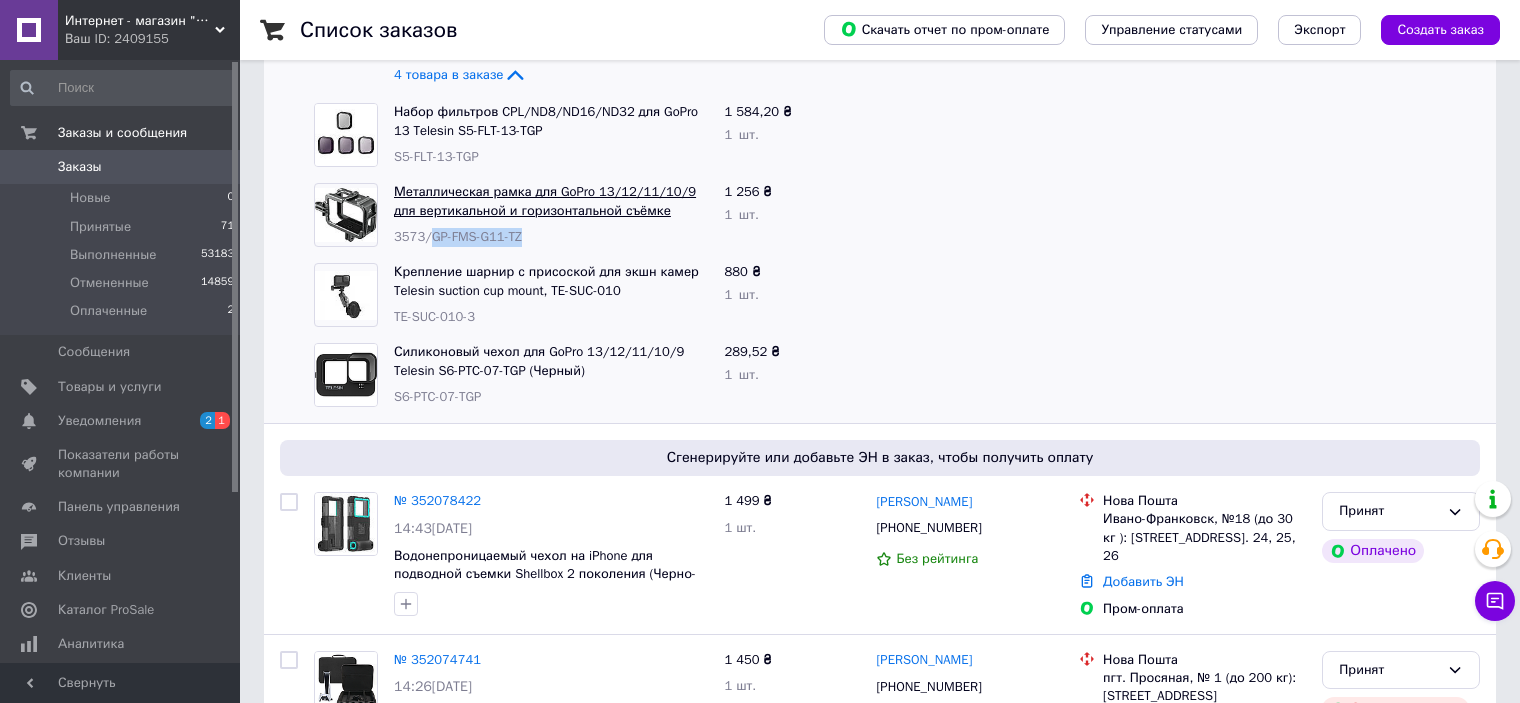 copy on "GP-FMS-G11-TZ" 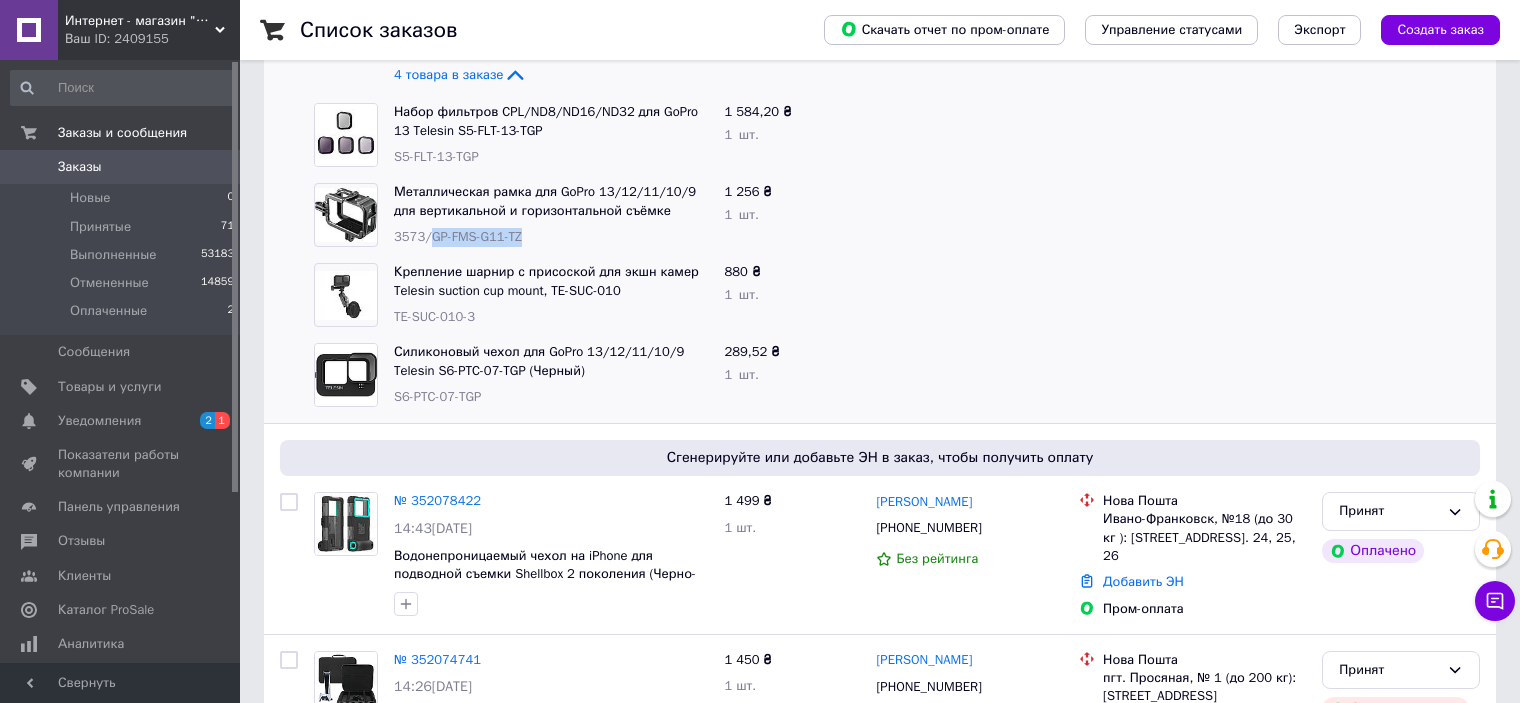 scroll, scrollTop: 400, scrollLeft: 0, axis: vertical 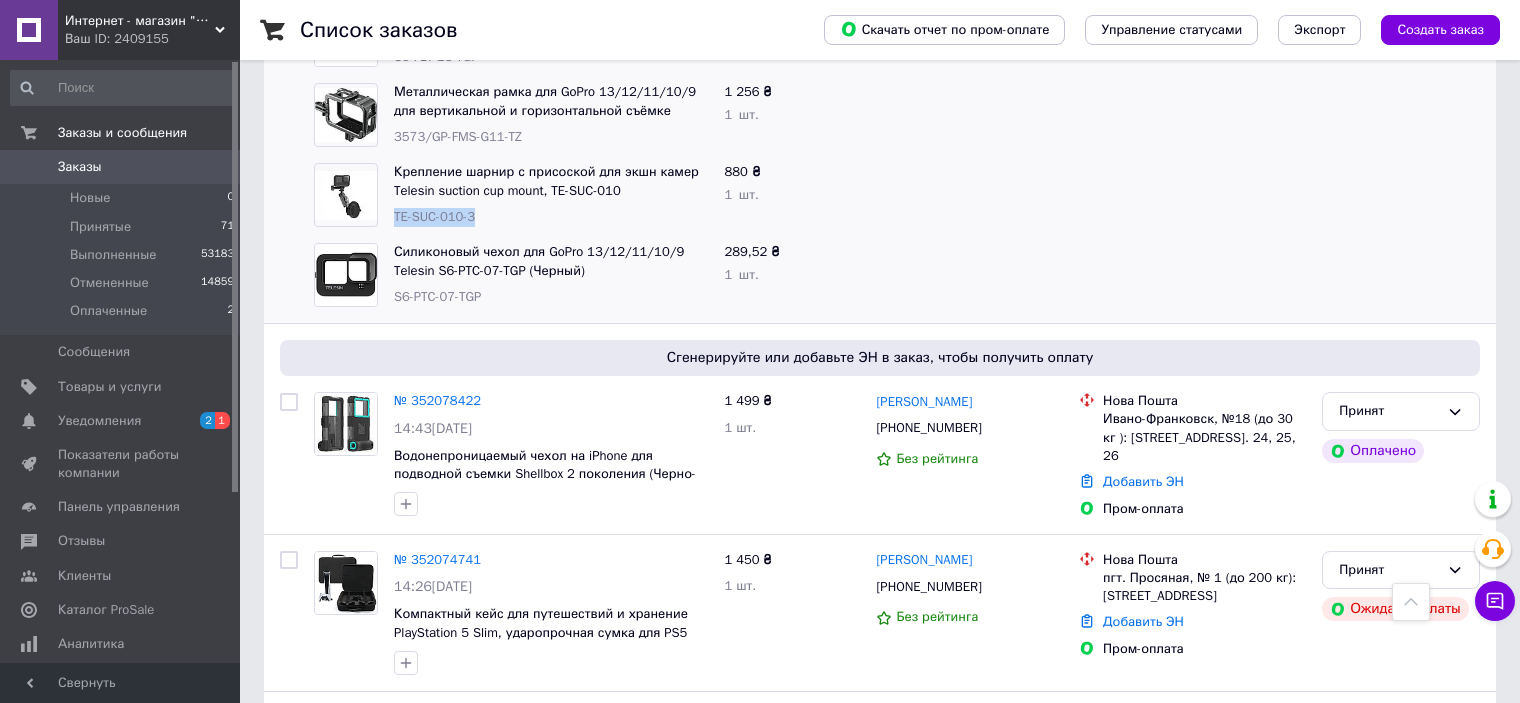 drag, startPoint x: 395, startPoint y: 212, endPoint x: 473, endPoint y: 216, distance: 78.10249 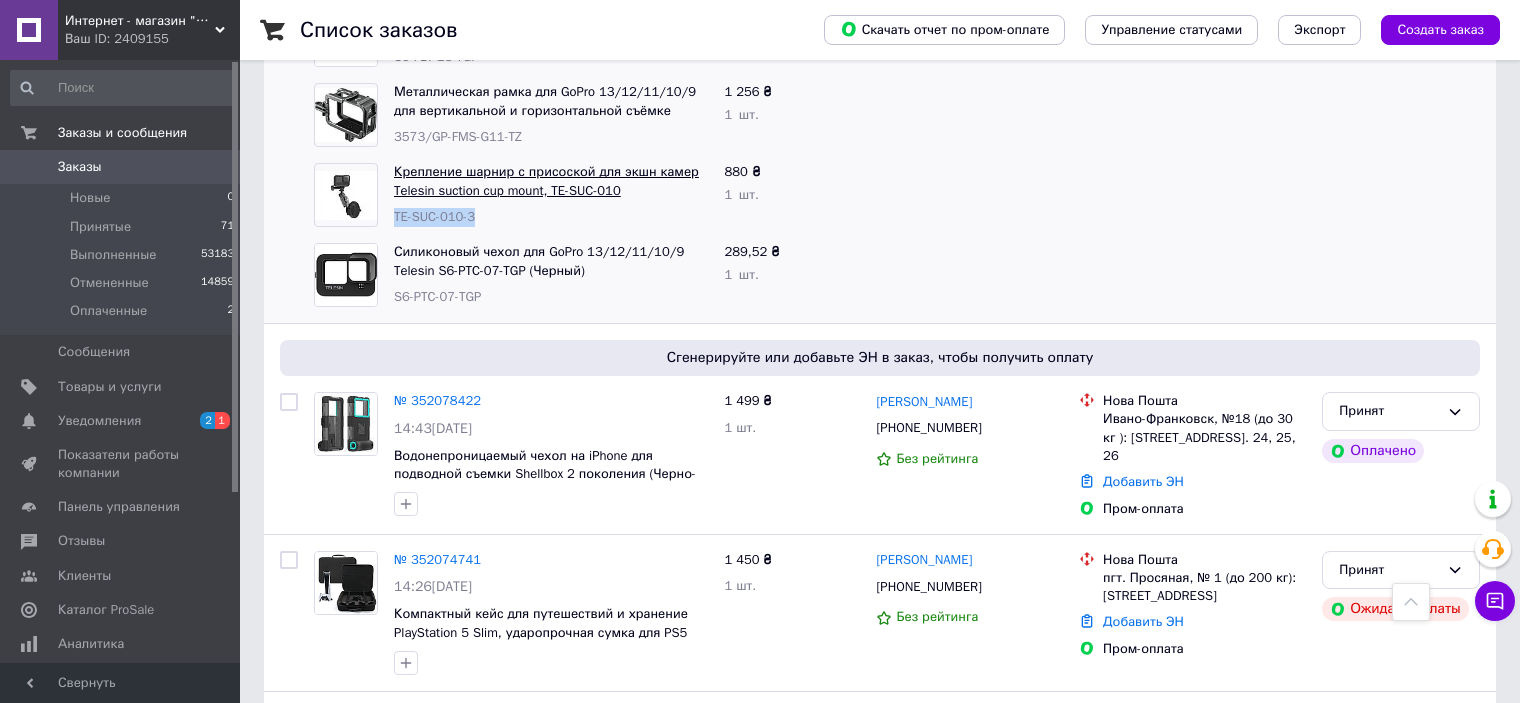 copy on "TE-SUC-010-3" 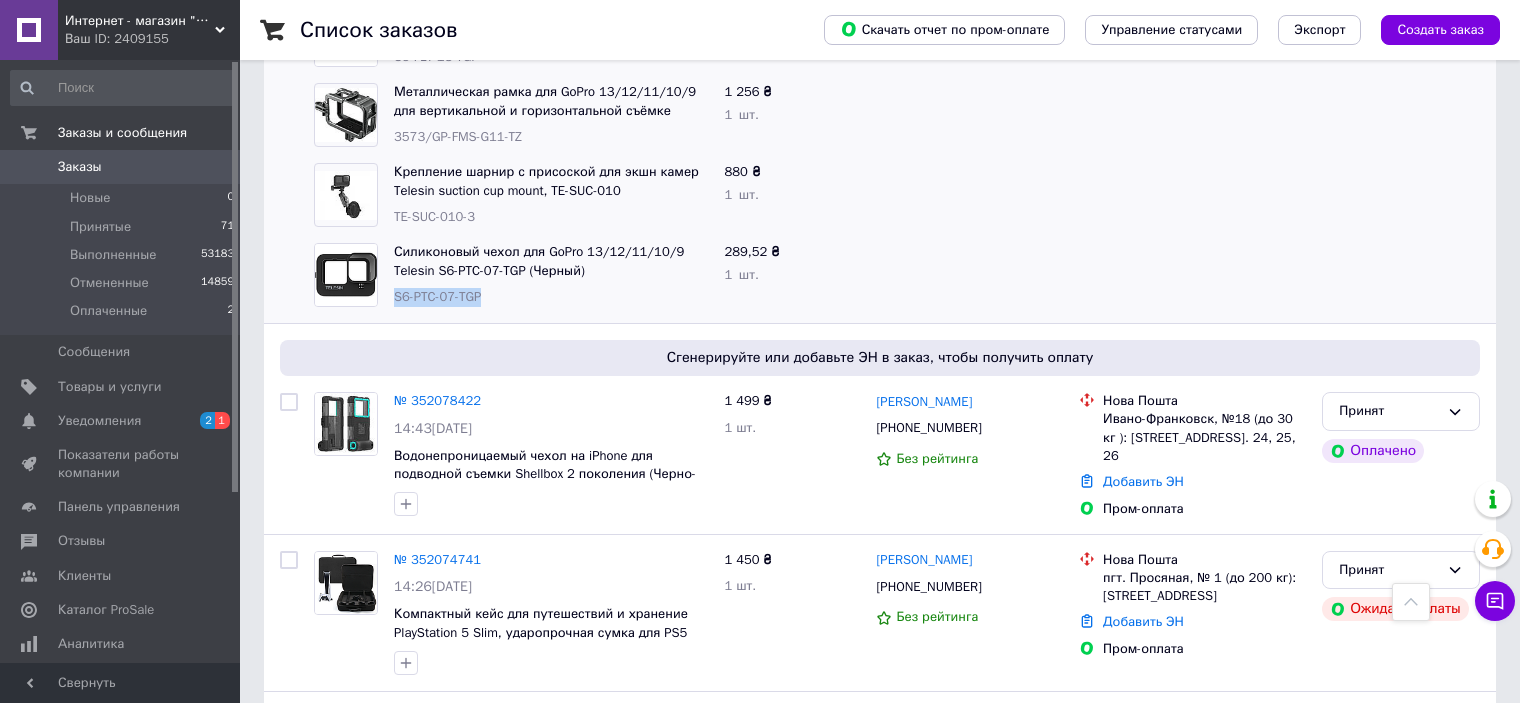 drag, startPoint x: 396, startPoint y: 300, endPoint x: 490, endPoint y: 310, distance: 94.53042 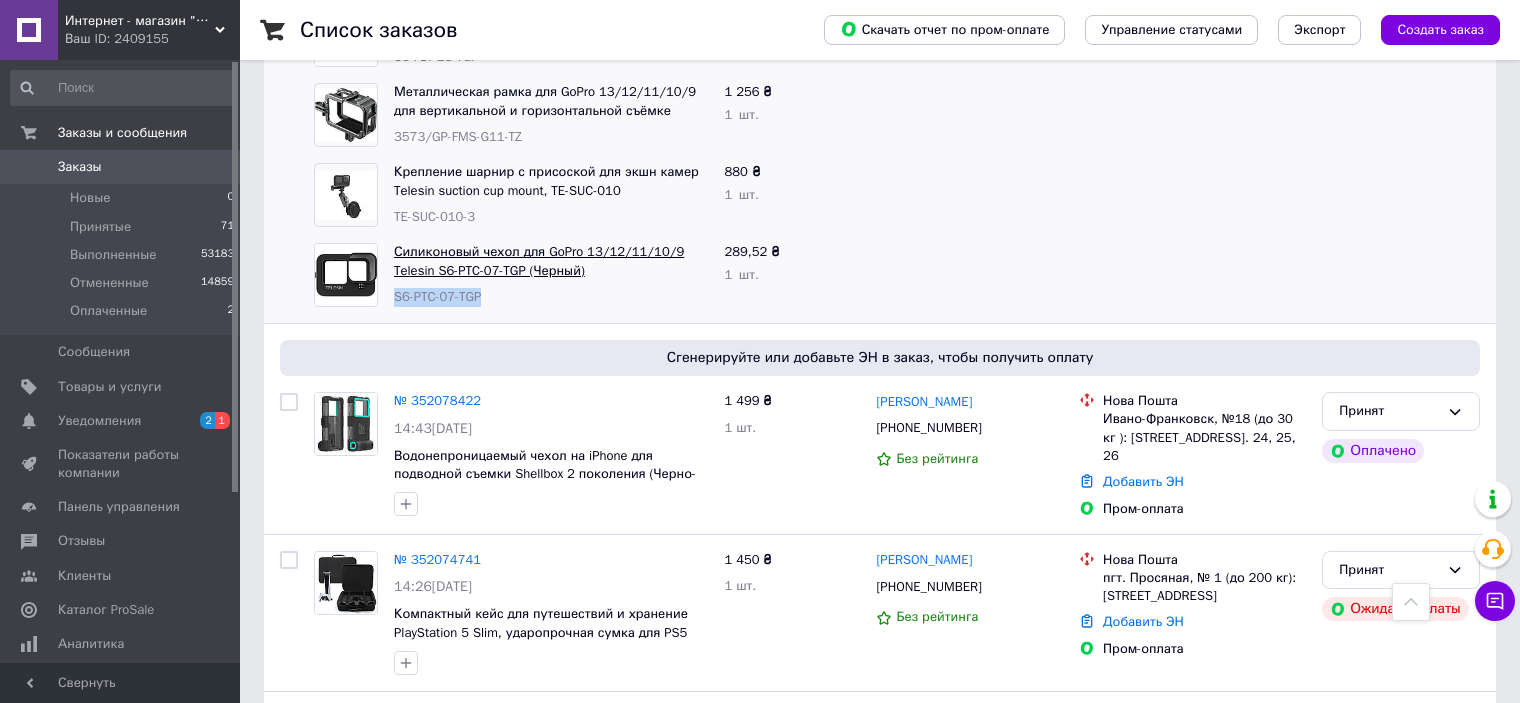 copy on "S6-PTC-07-TGP" 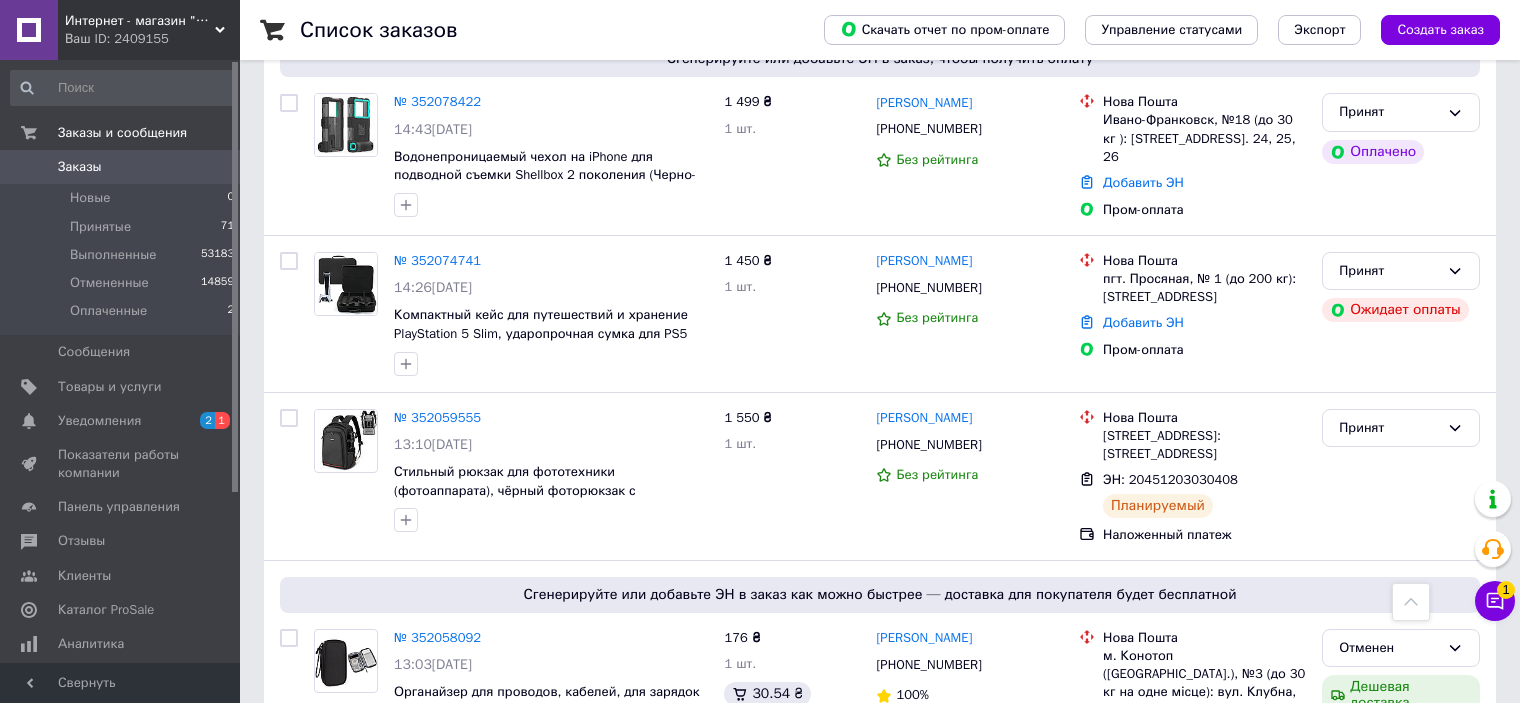 scroll, scrollTop: 700, scrollLeft: 0, axis: vertical 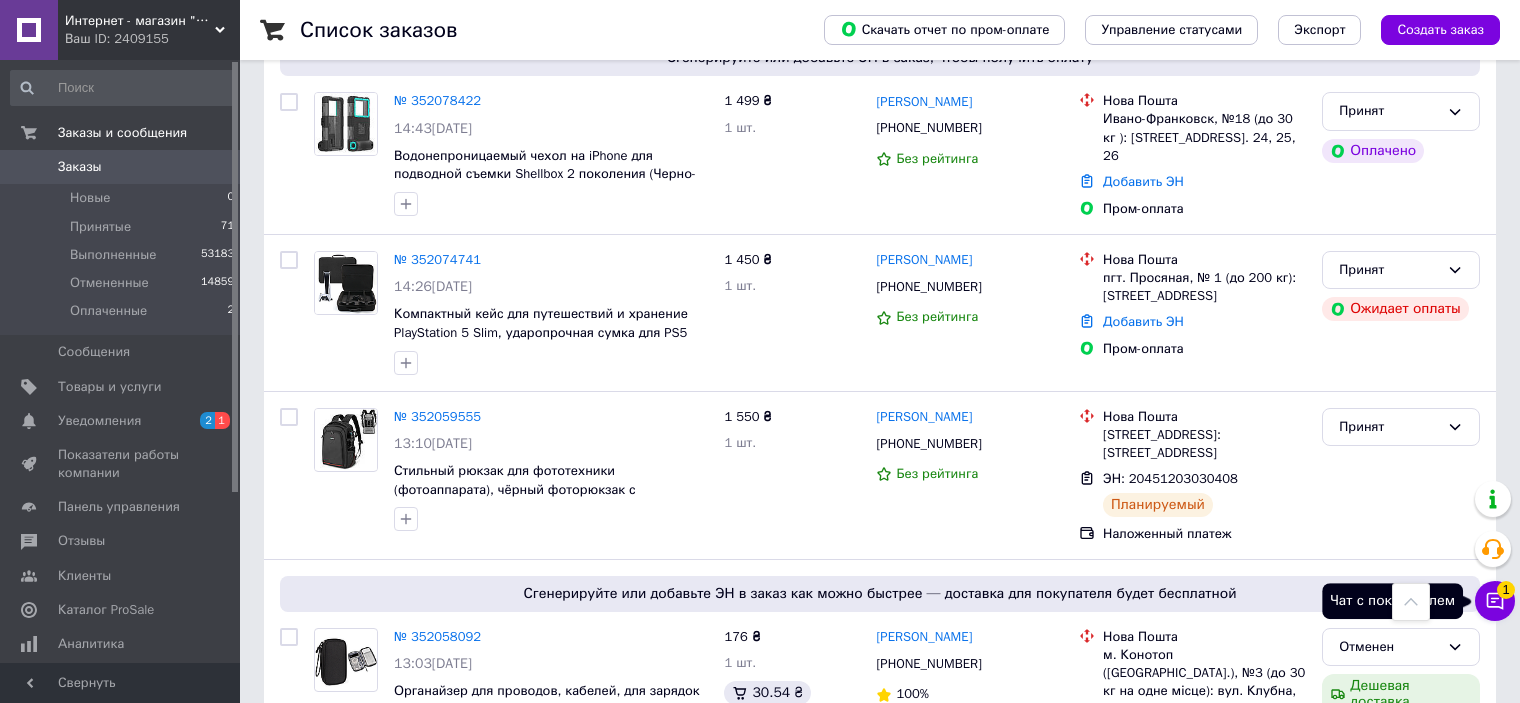 click 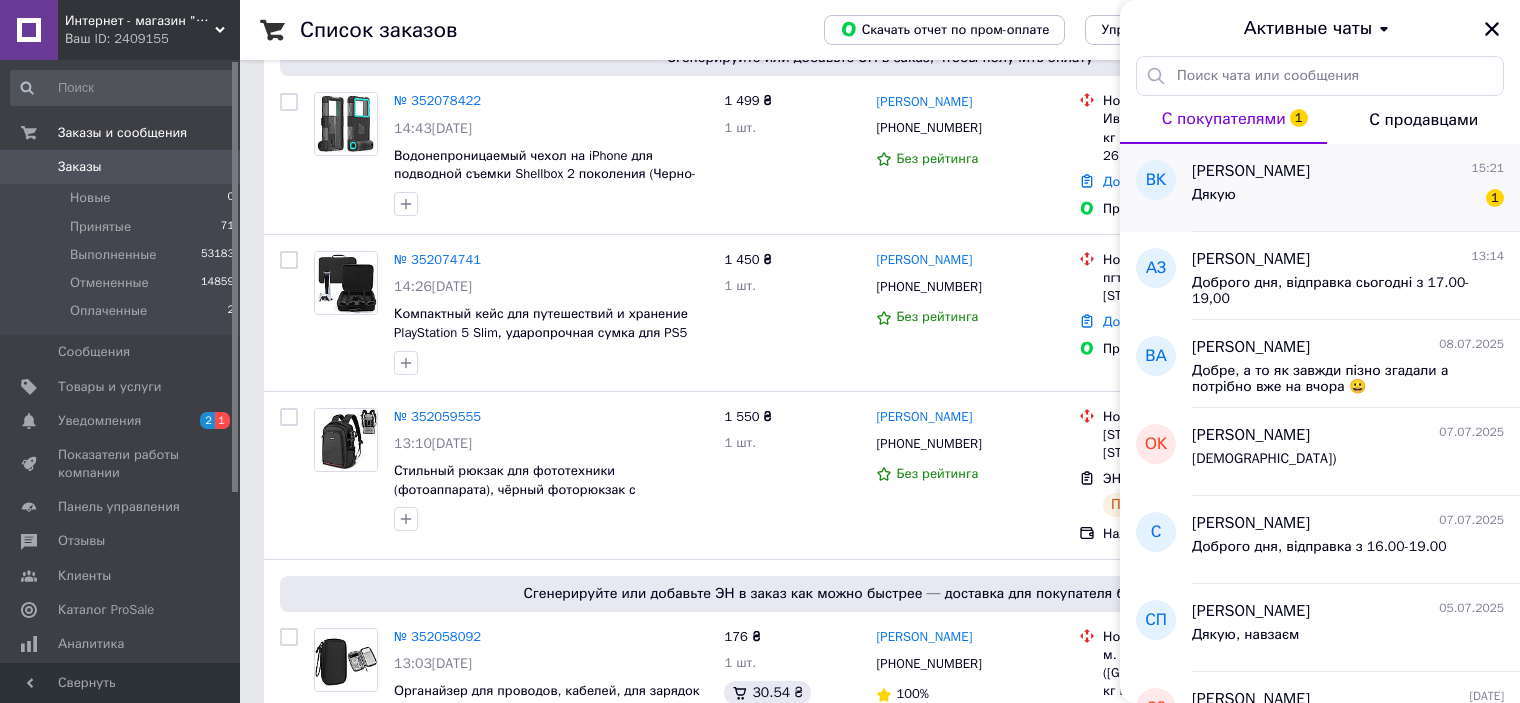 click on "Дякую 1" at bounding box center (1348, 199) 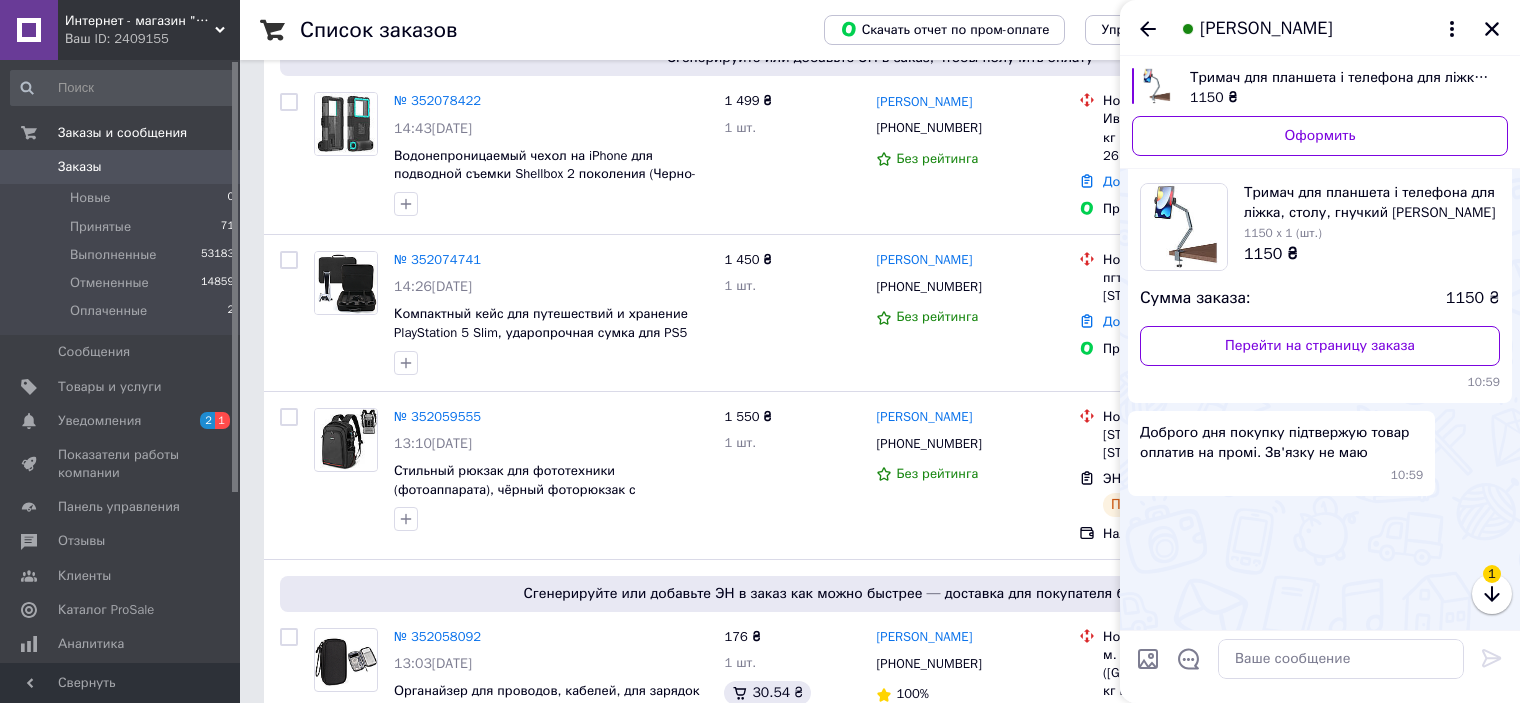 scroll, scrollTop: 803, scrollLeft: 0, axis: vertical 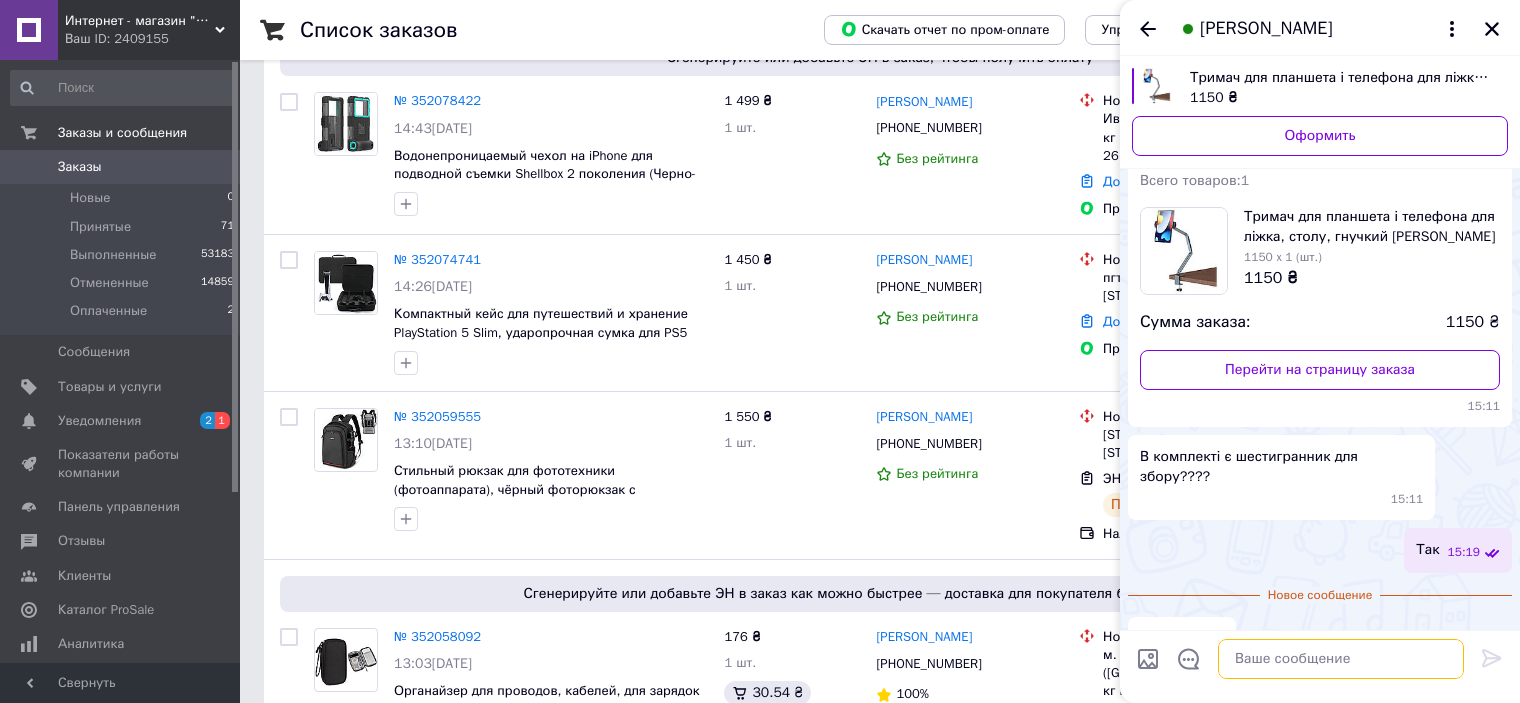 click at bounding box center (1341, 659) 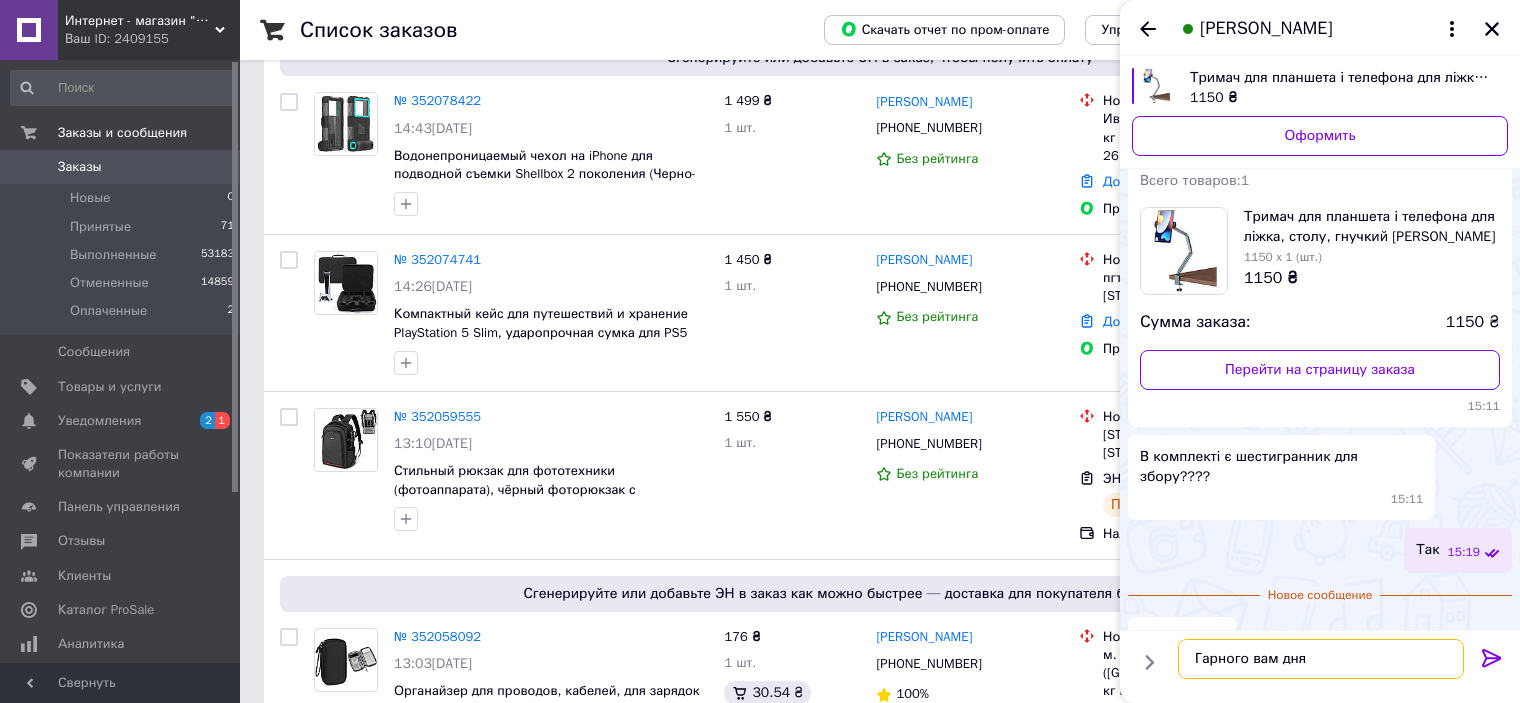 type on "Гарного вам дня" 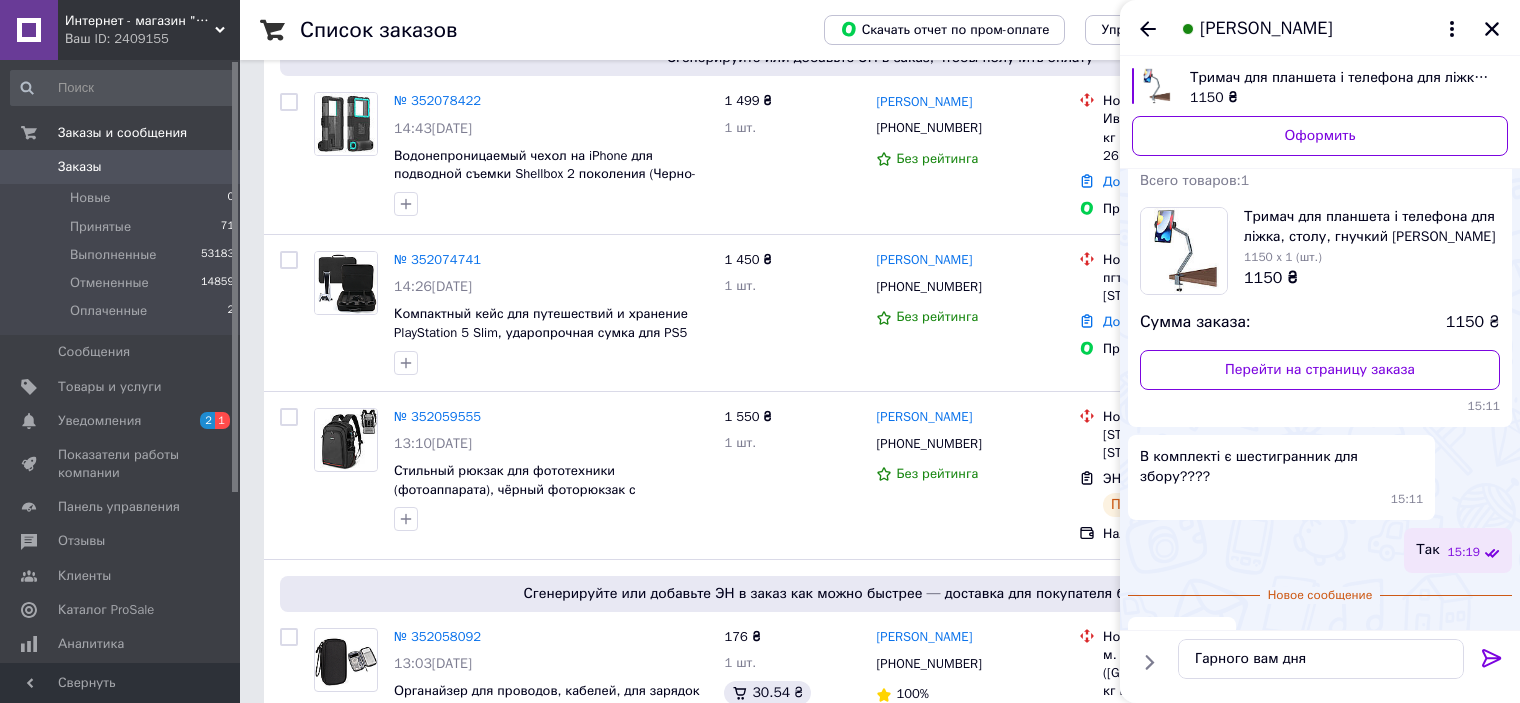 click 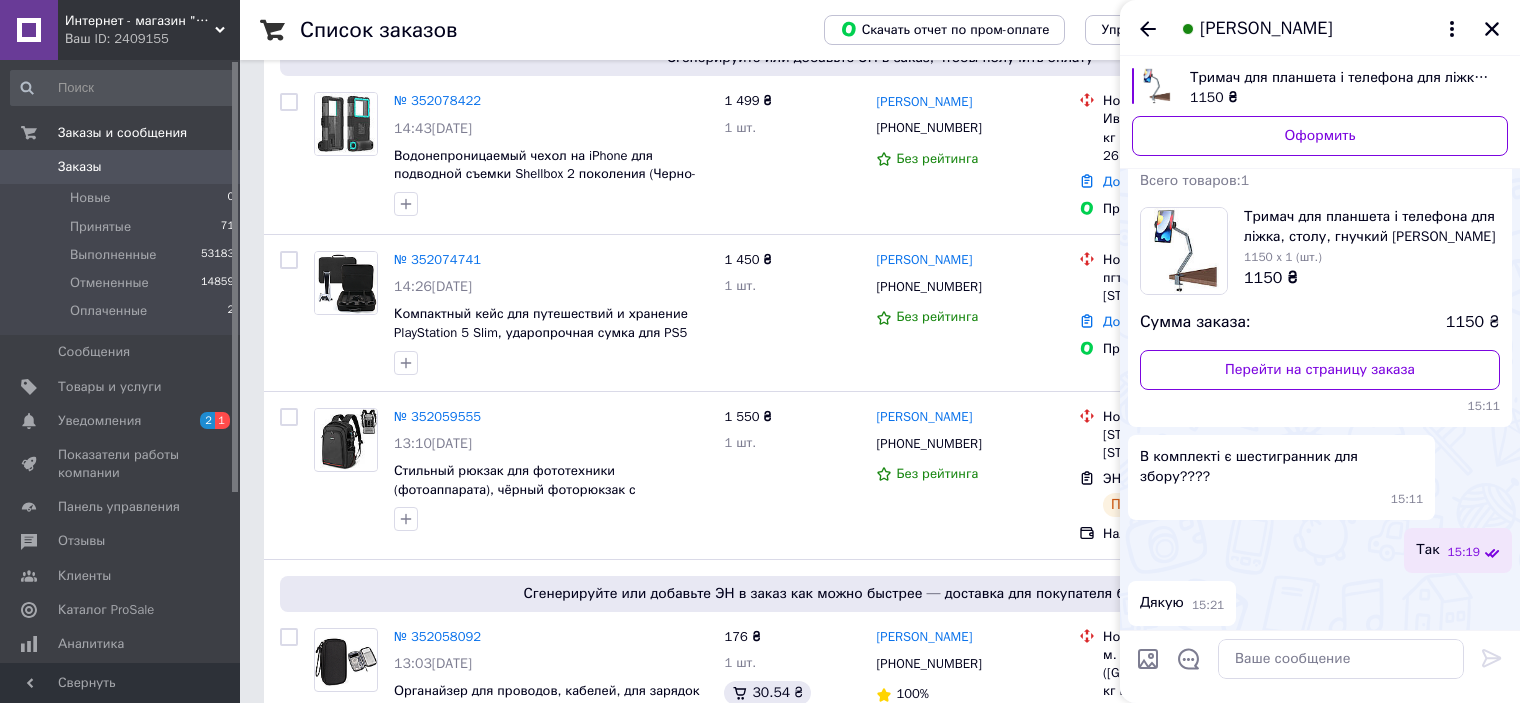 scroll, scrollTop: 768, scrollLeft: 0, axis: vertical 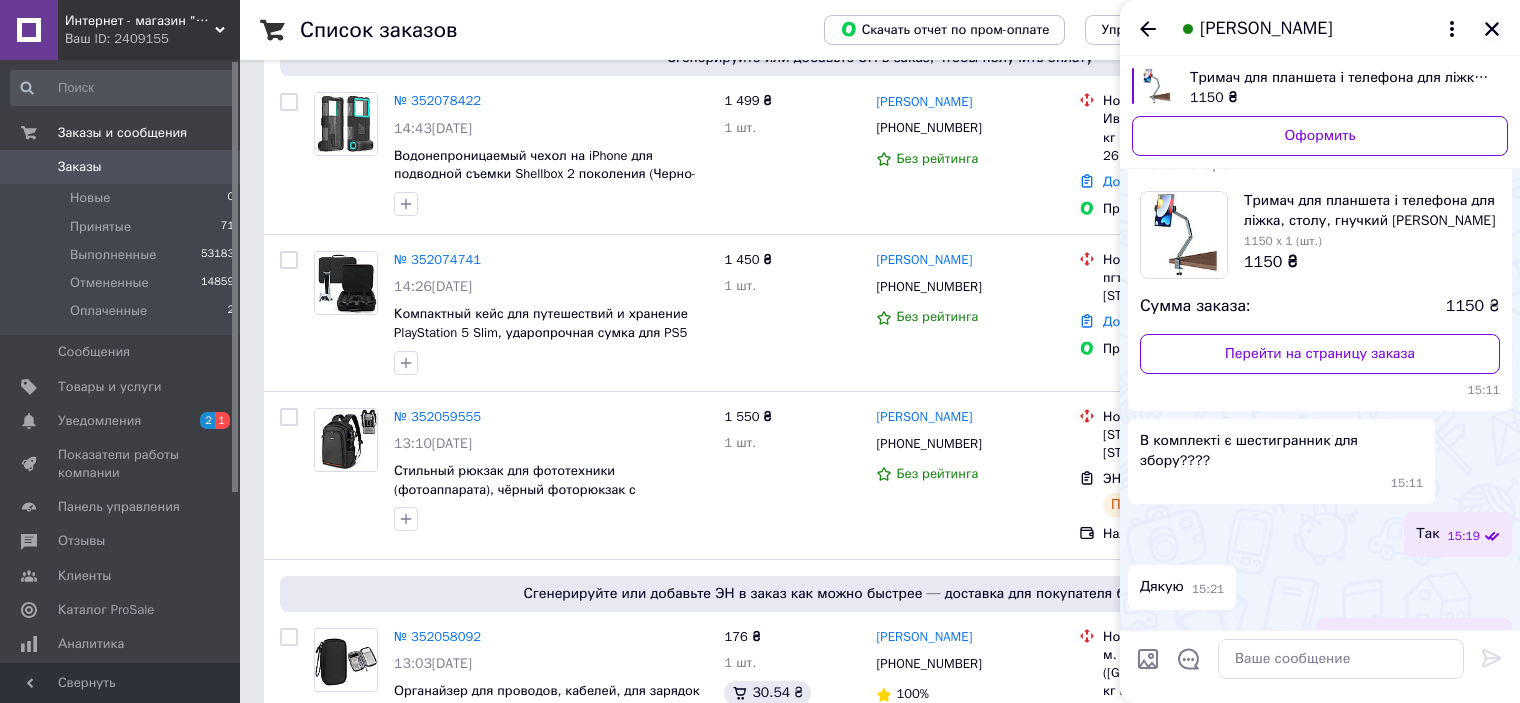 click 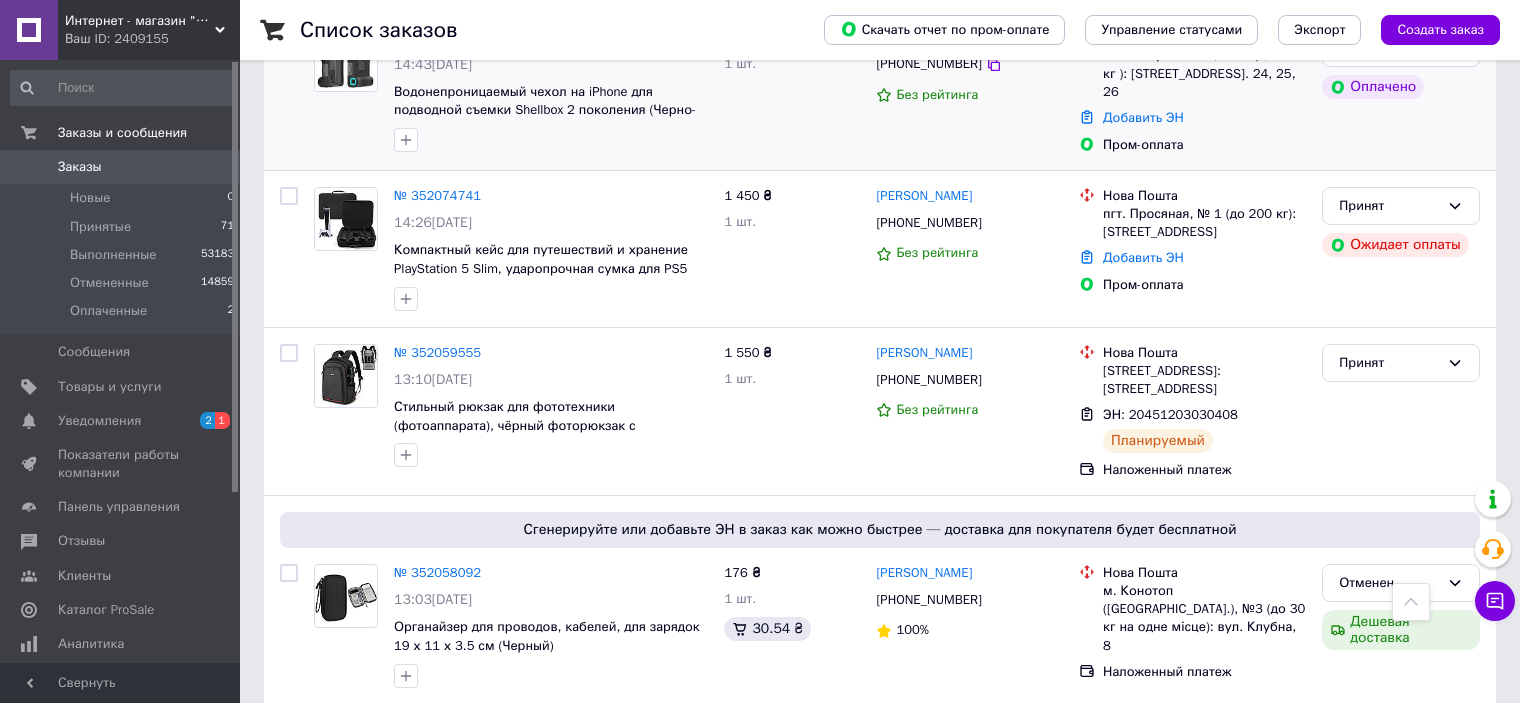 scroll, scrollTop: 800, scrollLeft: 0, axis: vertical 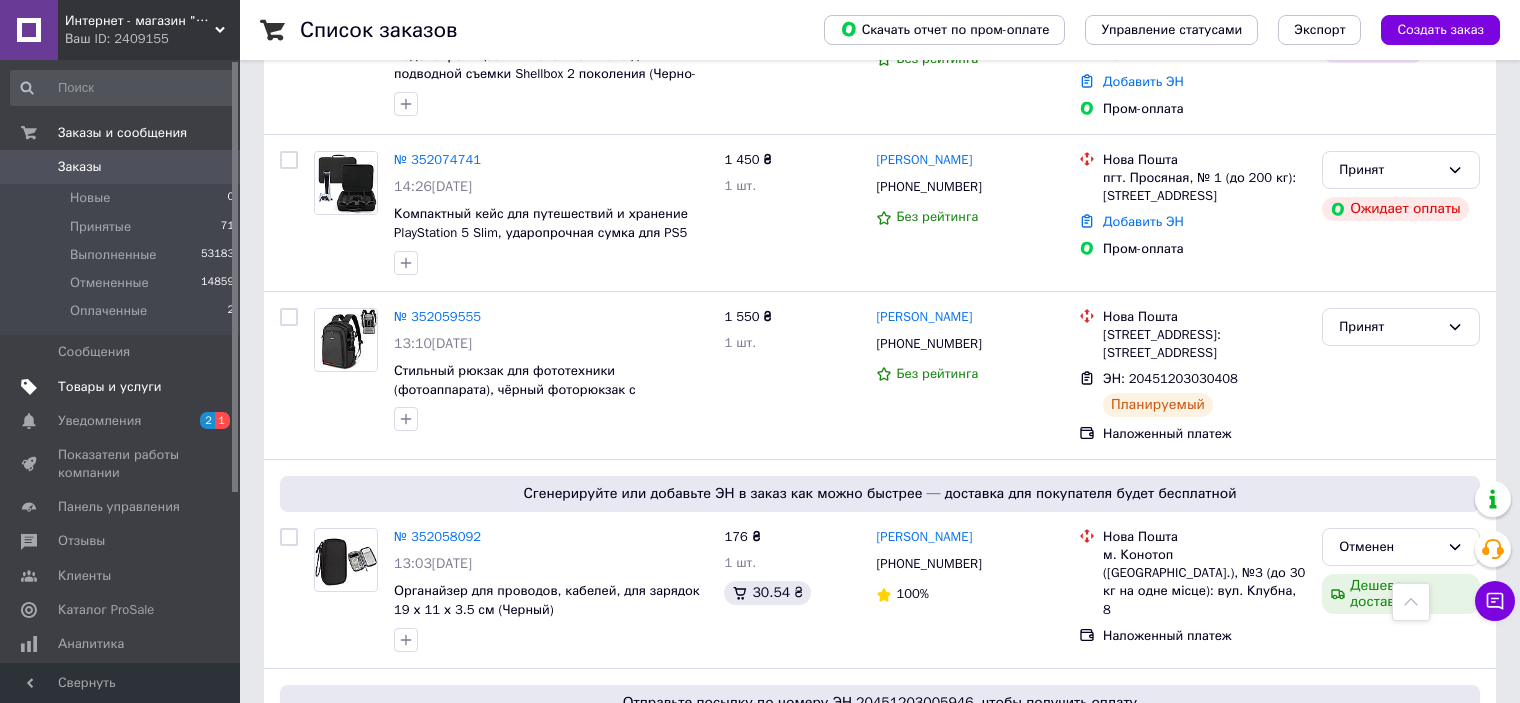 click on "Товары и услуги" at bounding box center (110, 387) 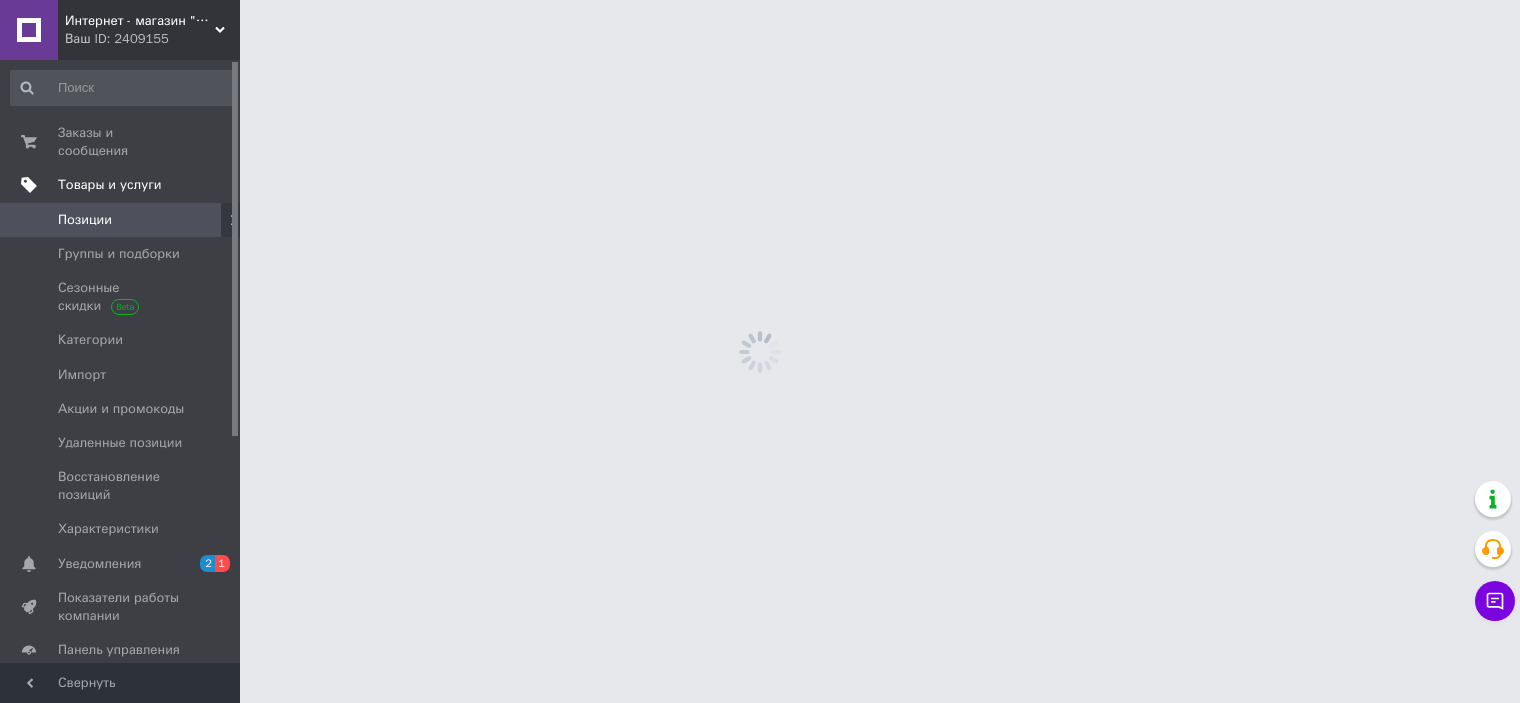 scroll, scrollTop: 0, scrollLeft: 0, axis: both 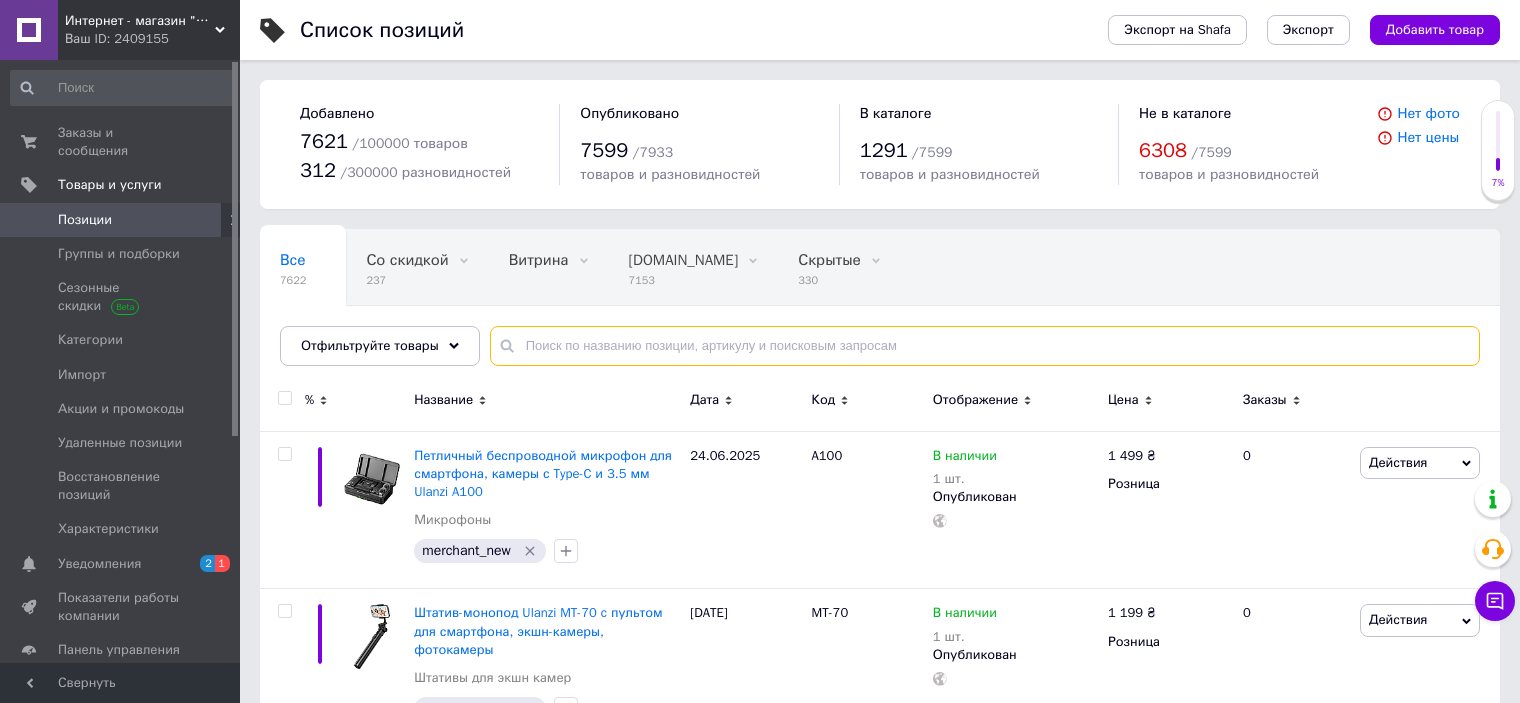 click at bounding box center (985, 346) 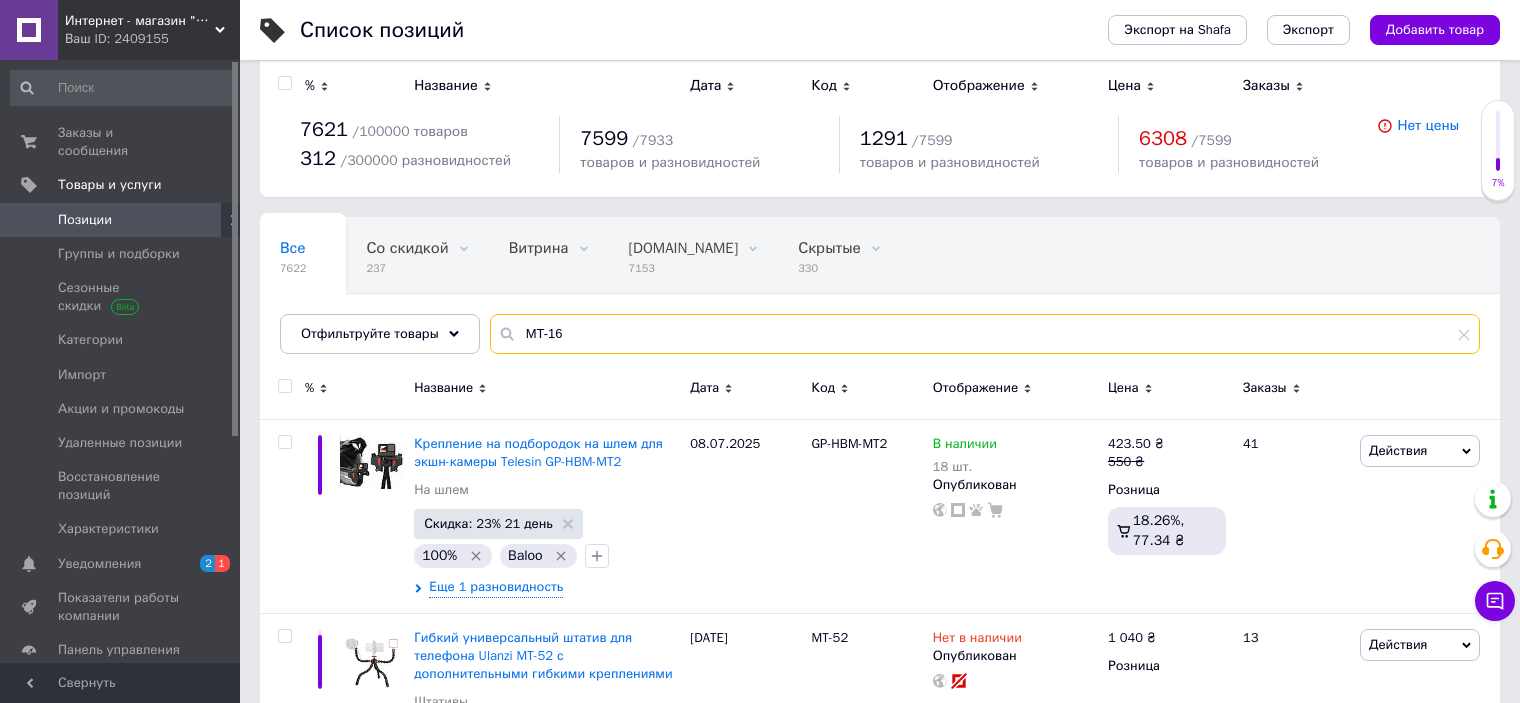 scroll, scrollTop: 0, scrollLeft: 0, axis: both 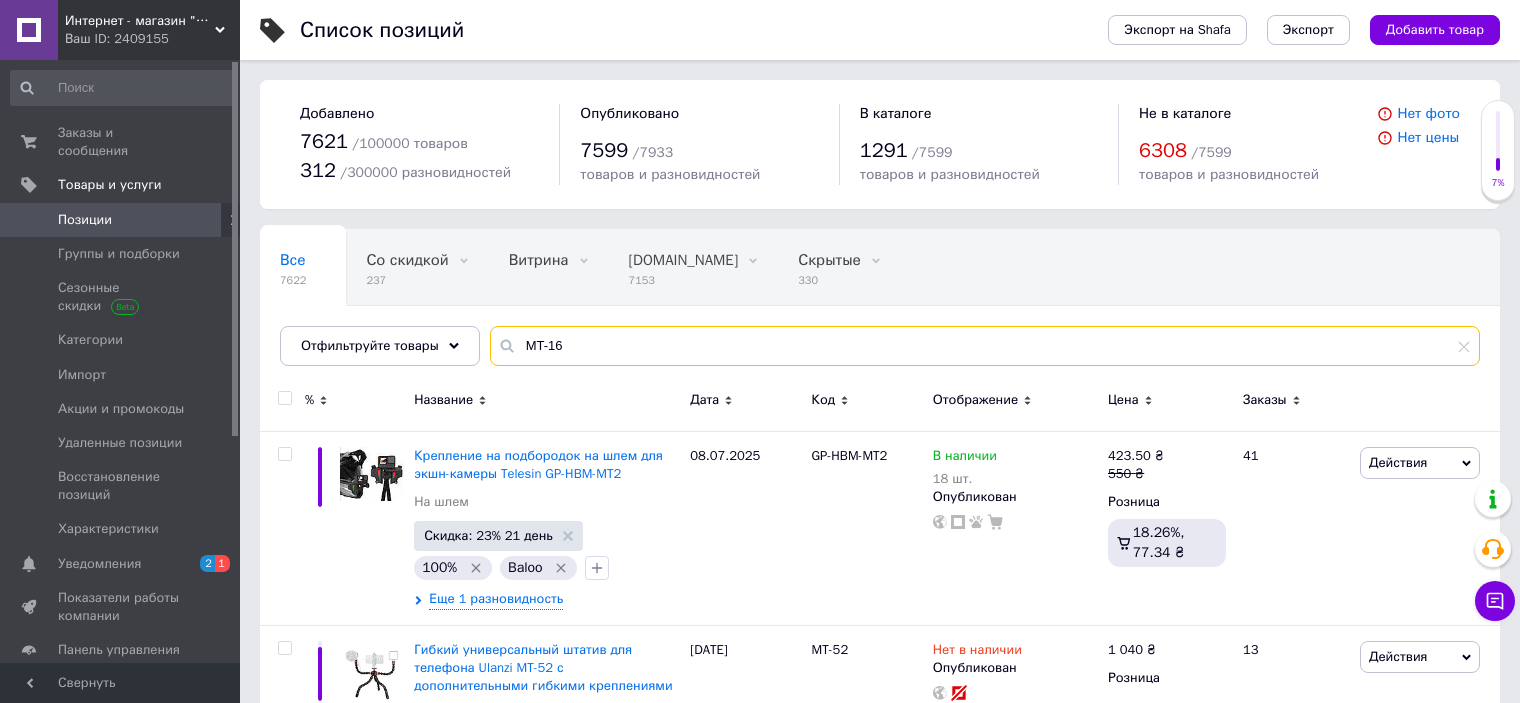drag, startPoint x: 513, startPoint y: 345, endPoint x: 571, endPoint y: 346, distance: 58.00862 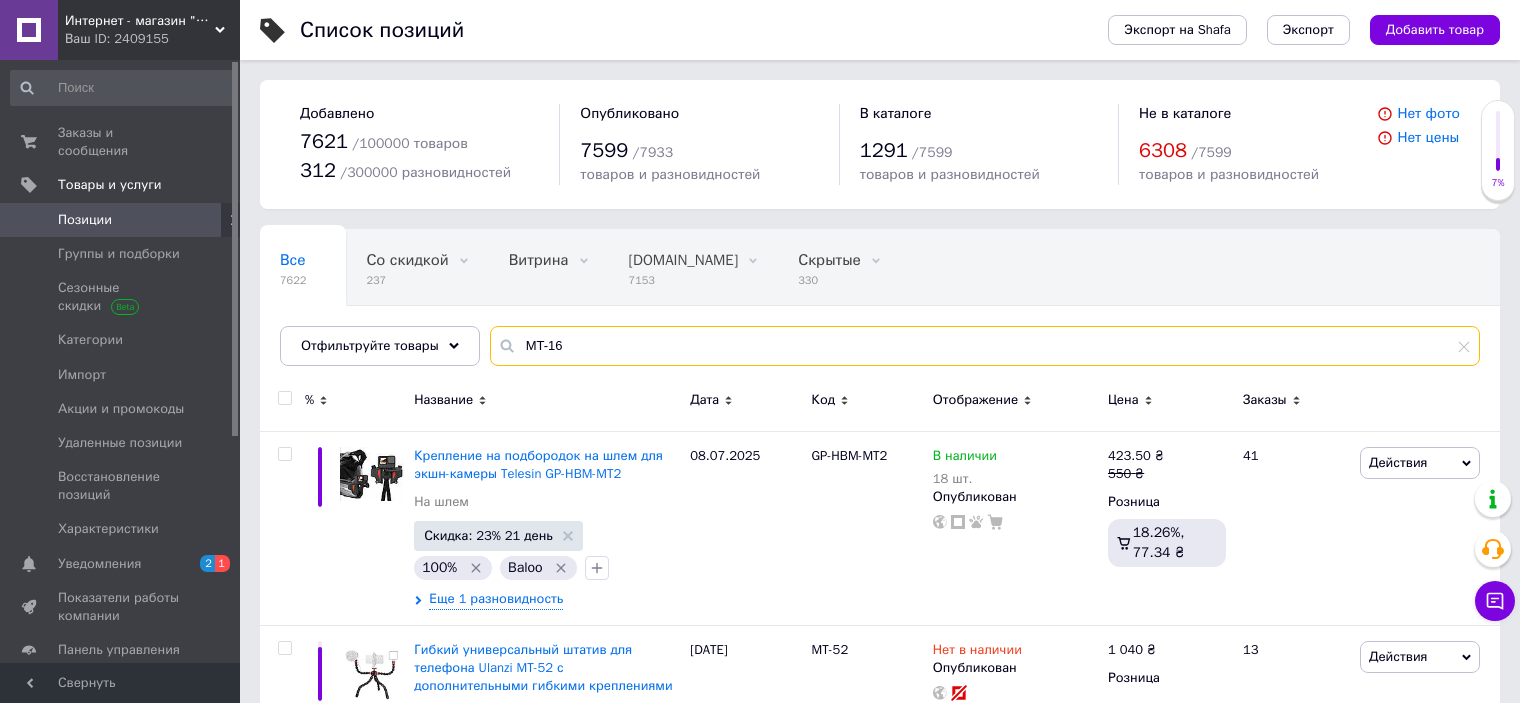 click on "MT-16" at bounding box center (985, 346) 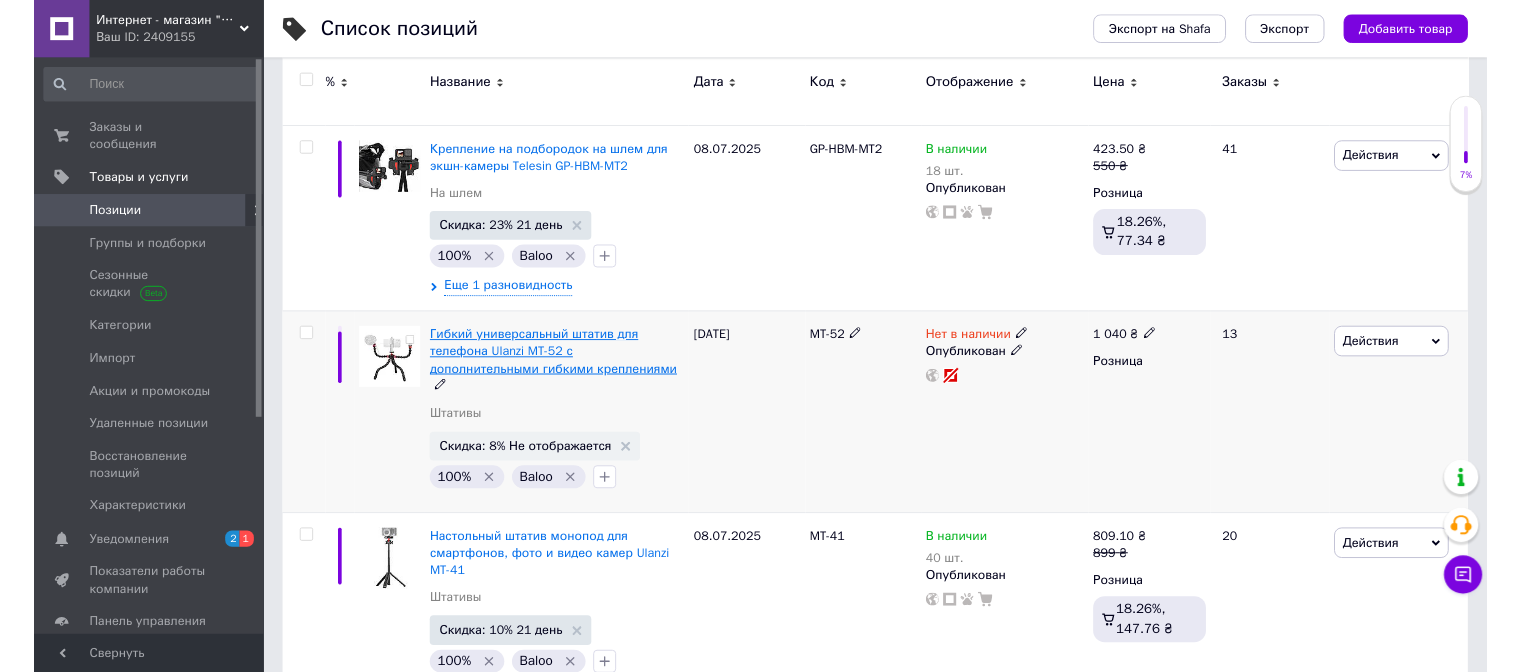 scroll, scrollTop: 0, scrollLeft: 0, axis: both 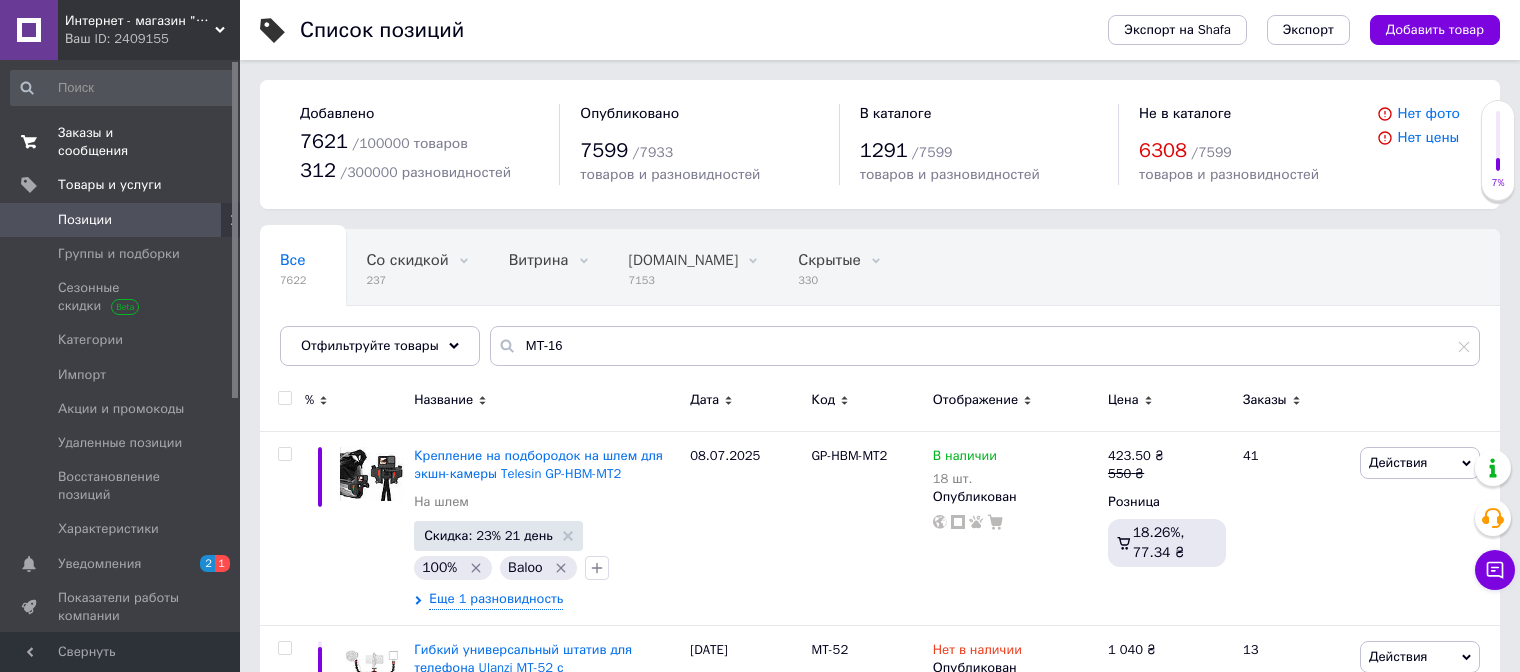 click on "Заказы и сообщения 0 0" at bounding box center (123, 142) 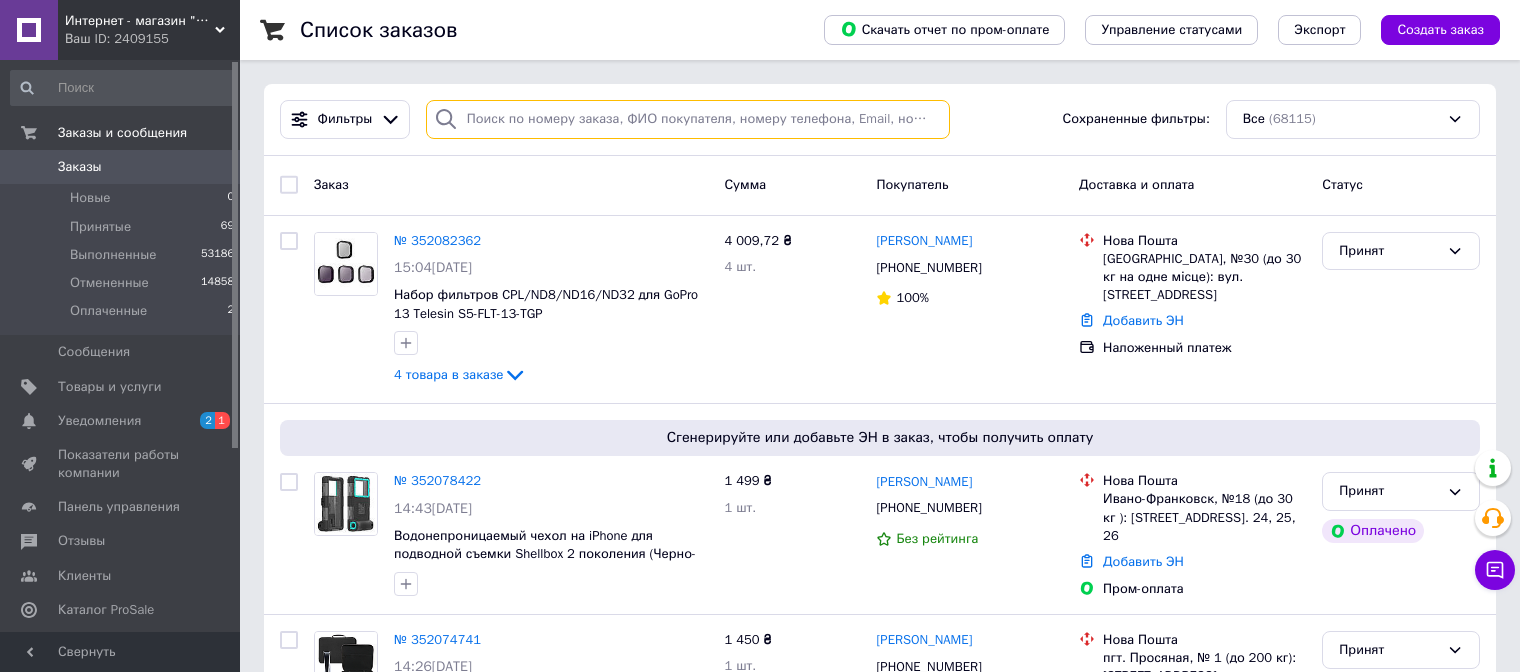 paste on "351434703" 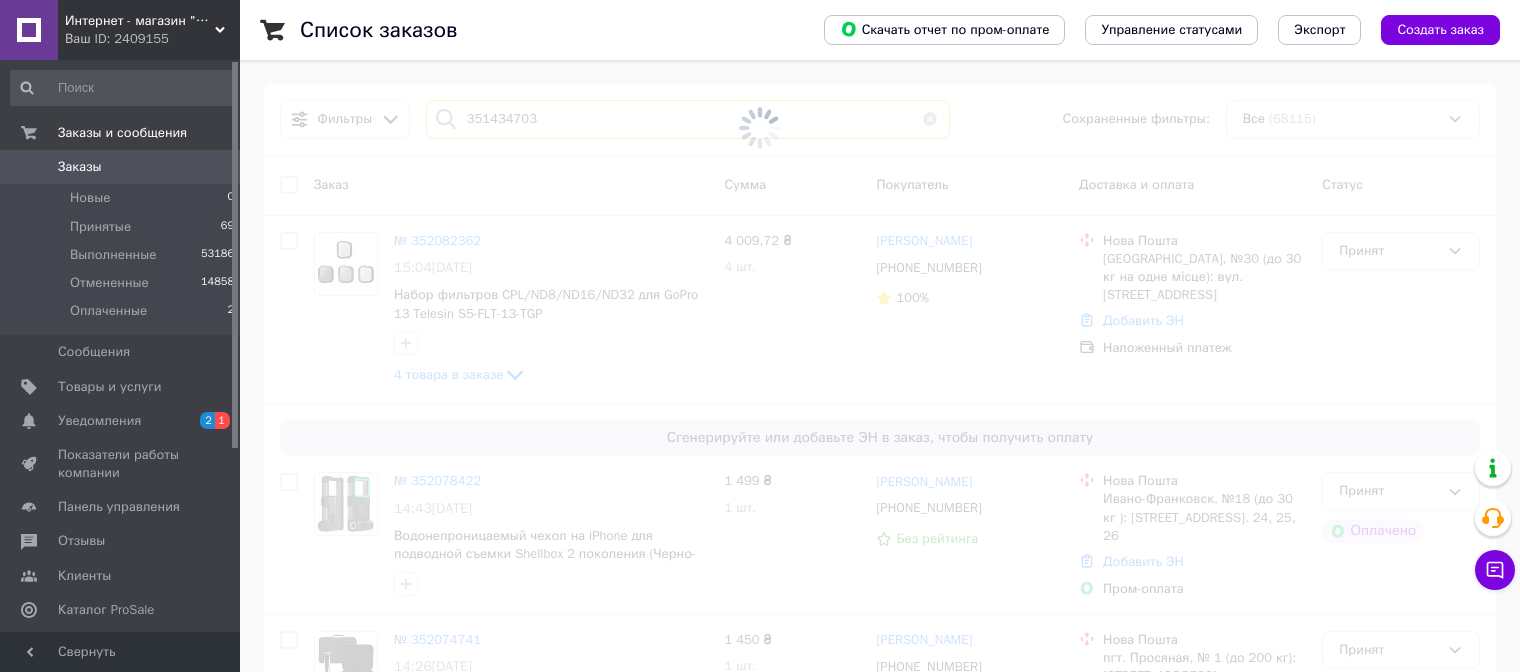 type on "351434703" 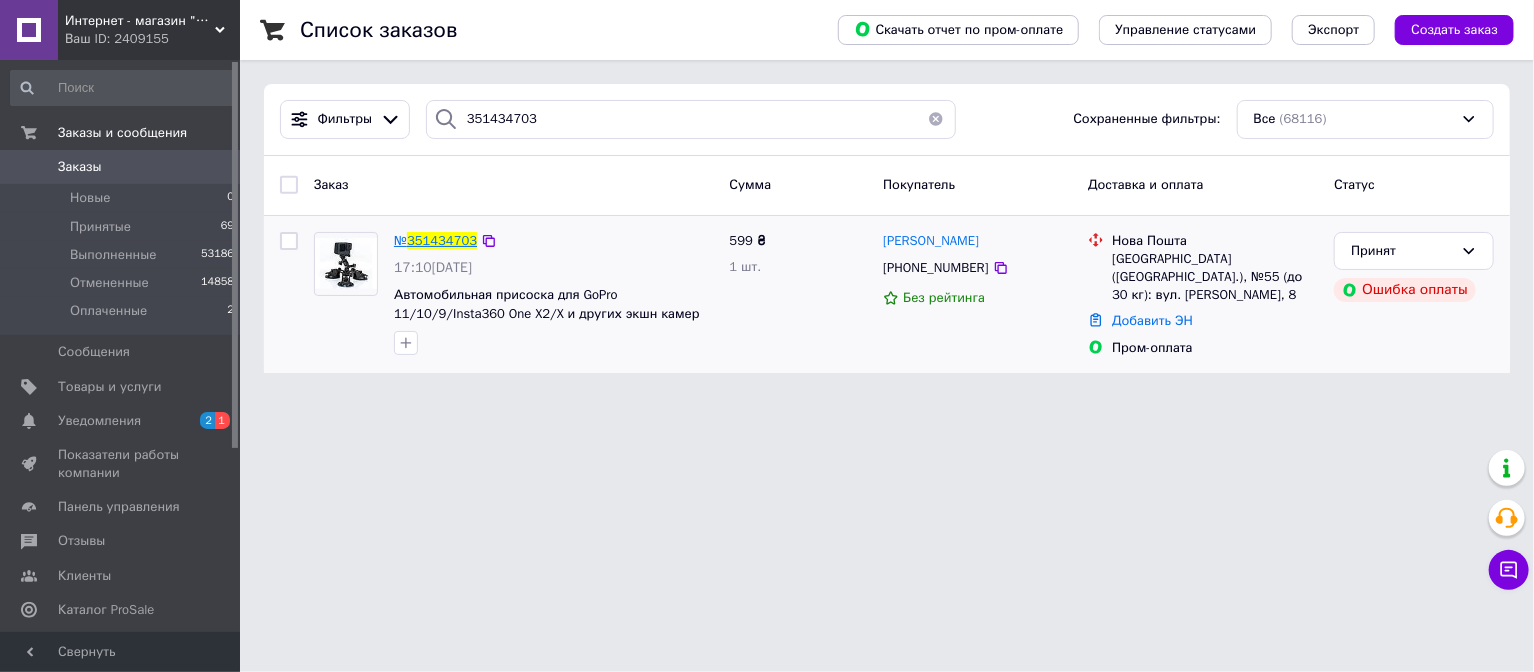 click on "351434703" at bounding box center [442, 240] 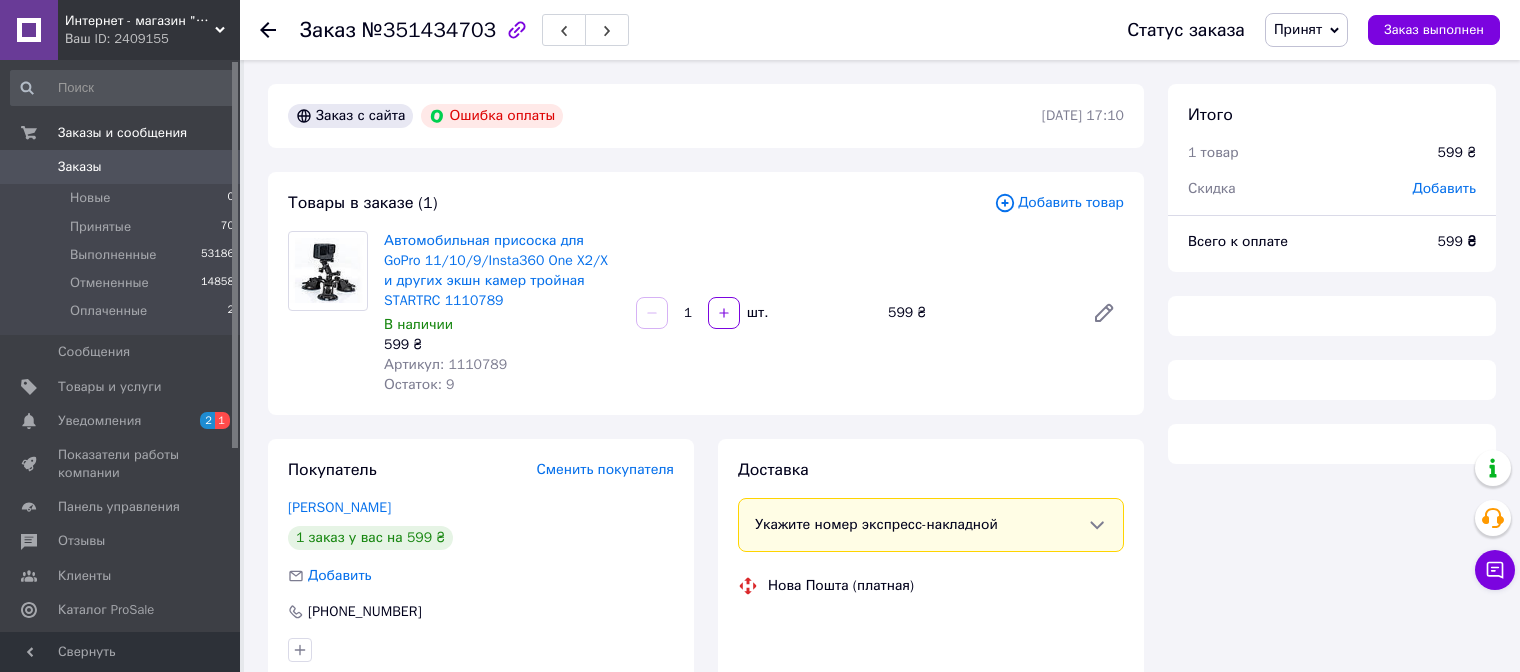 scroll, scrollTop: 367, scrollLeft: 0, axis: vertical 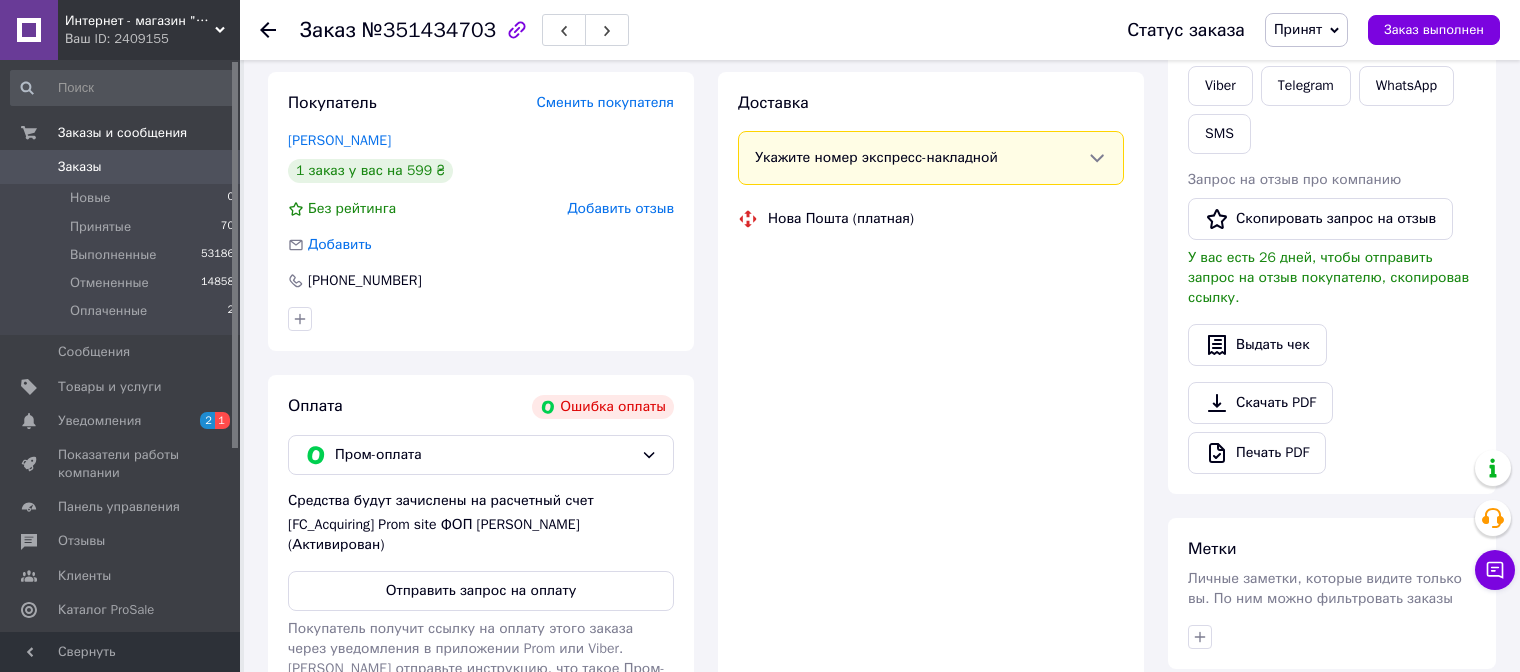 click on "Оплата Ошибка оплаты Пром-оплата Средства будут зачислены на расчетный счет [FC_Acquiring] Prom site ФОП [PERSON_NAME] (Активирован) Отправить запрос на оплату Покупатель получит ссылку на оплату этого
заказа через уведомления в приложении Prom или Viber. [PERSON_NAME]
отправьте инструкцию, что такое Пром-оплата." at bounding box center [481, 547] 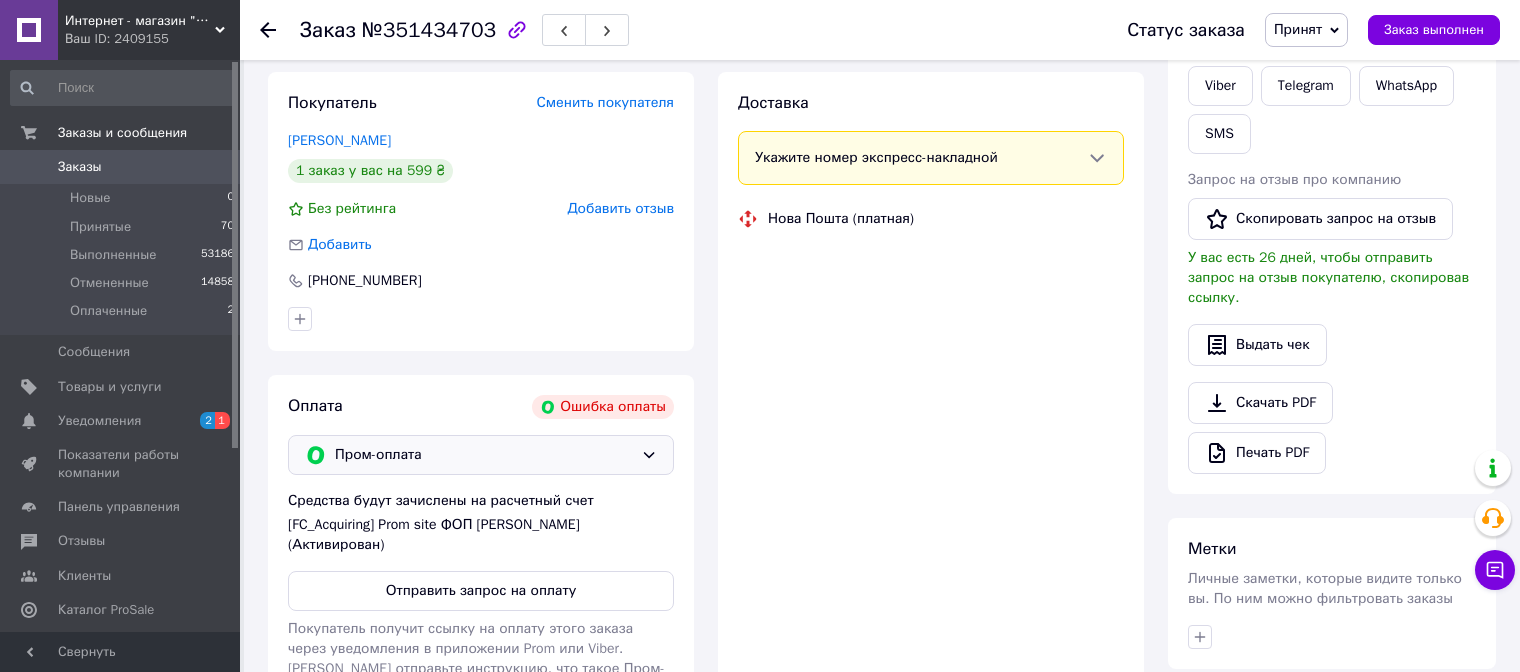click on "Пром-оплата" at bounding box center (484, 455) 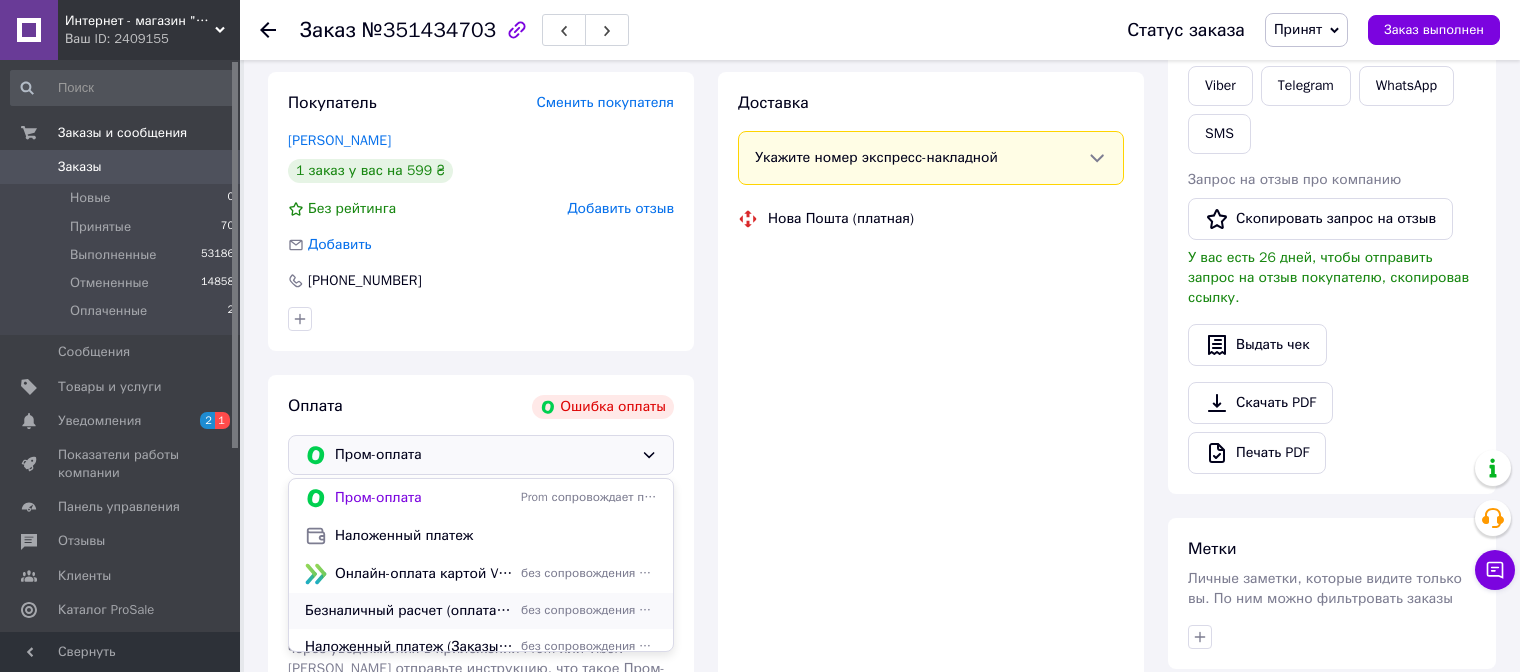 click on "Безналичный расчет (оплата на карту Приват Банка)" at bounding box center [409, 611] 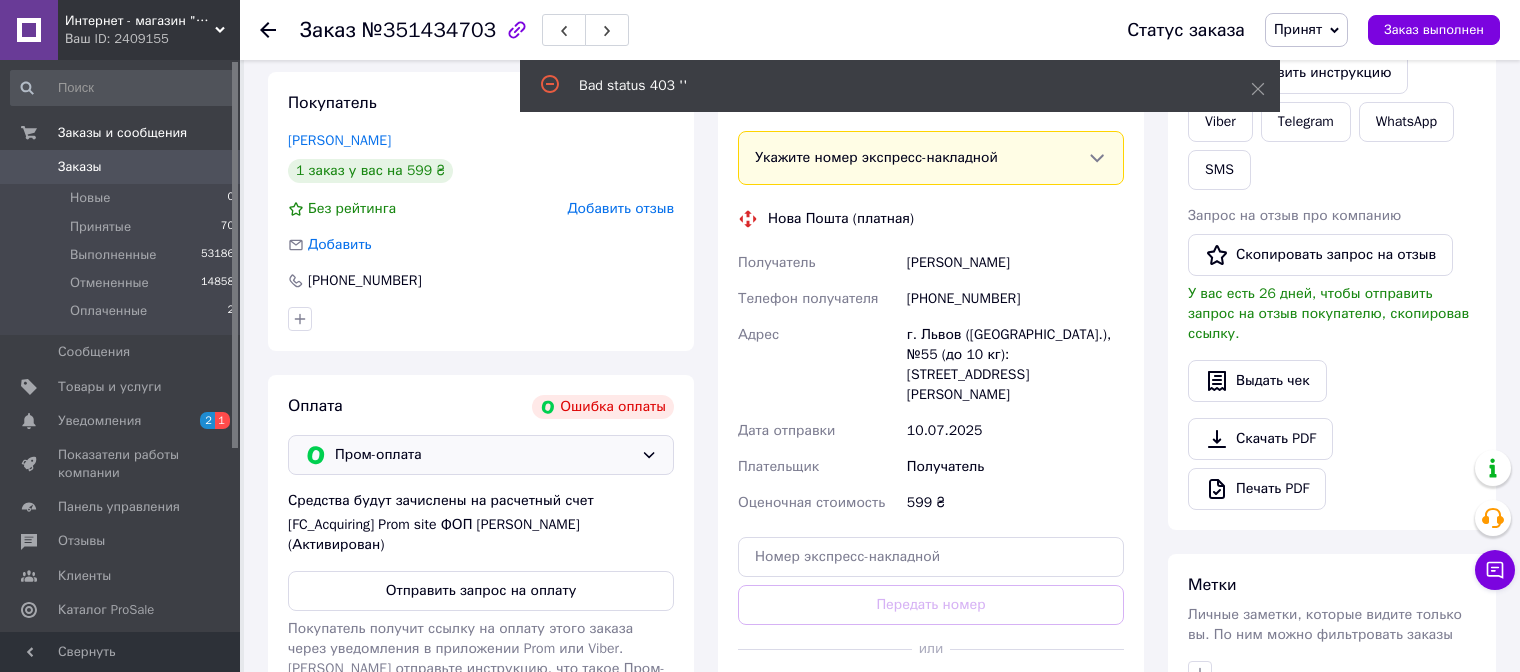 click 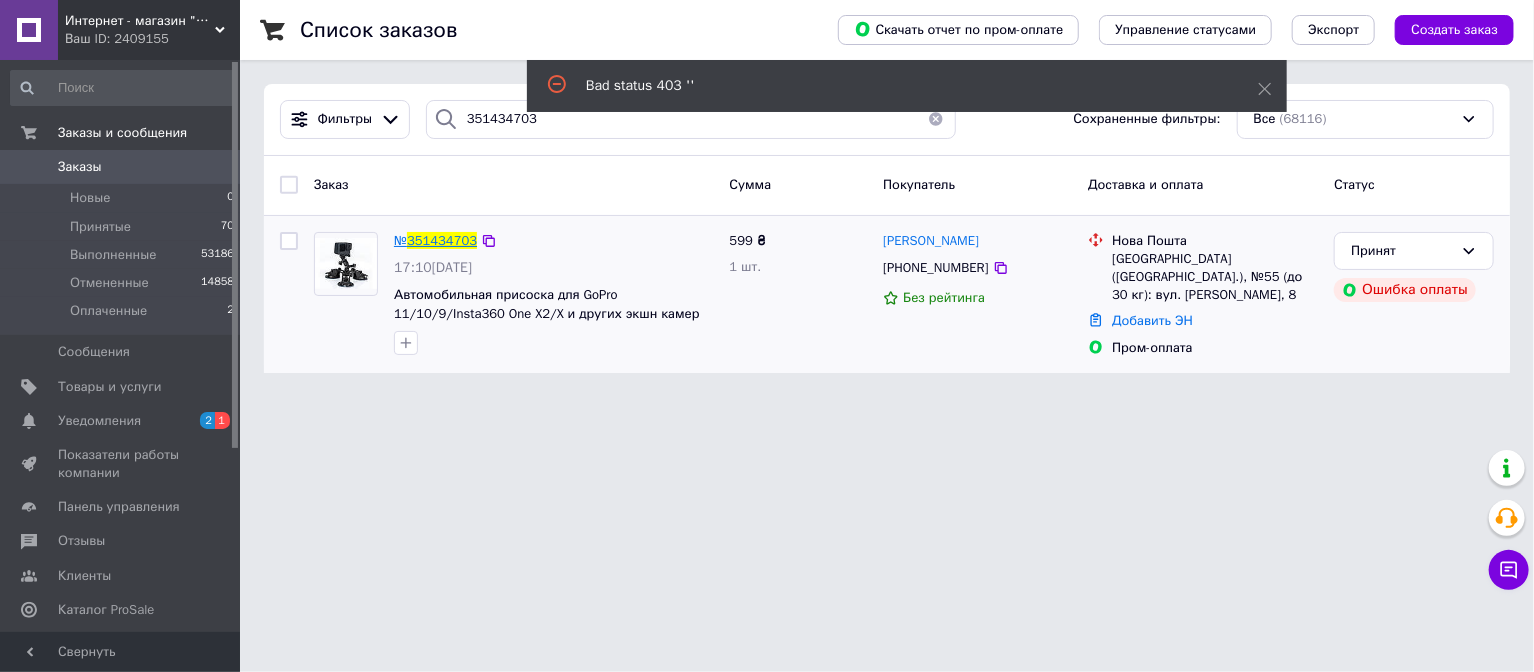 click on "351434703" at bounding box center [442, 240] 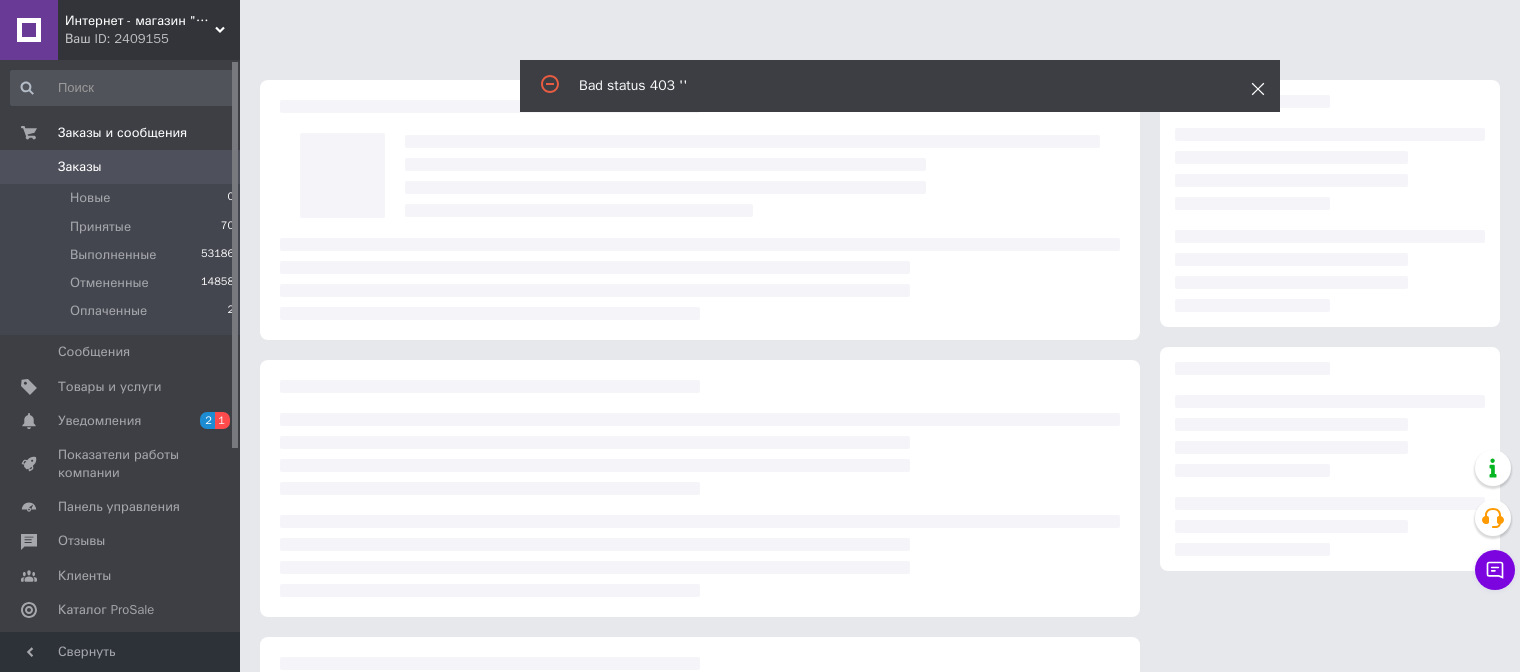 click 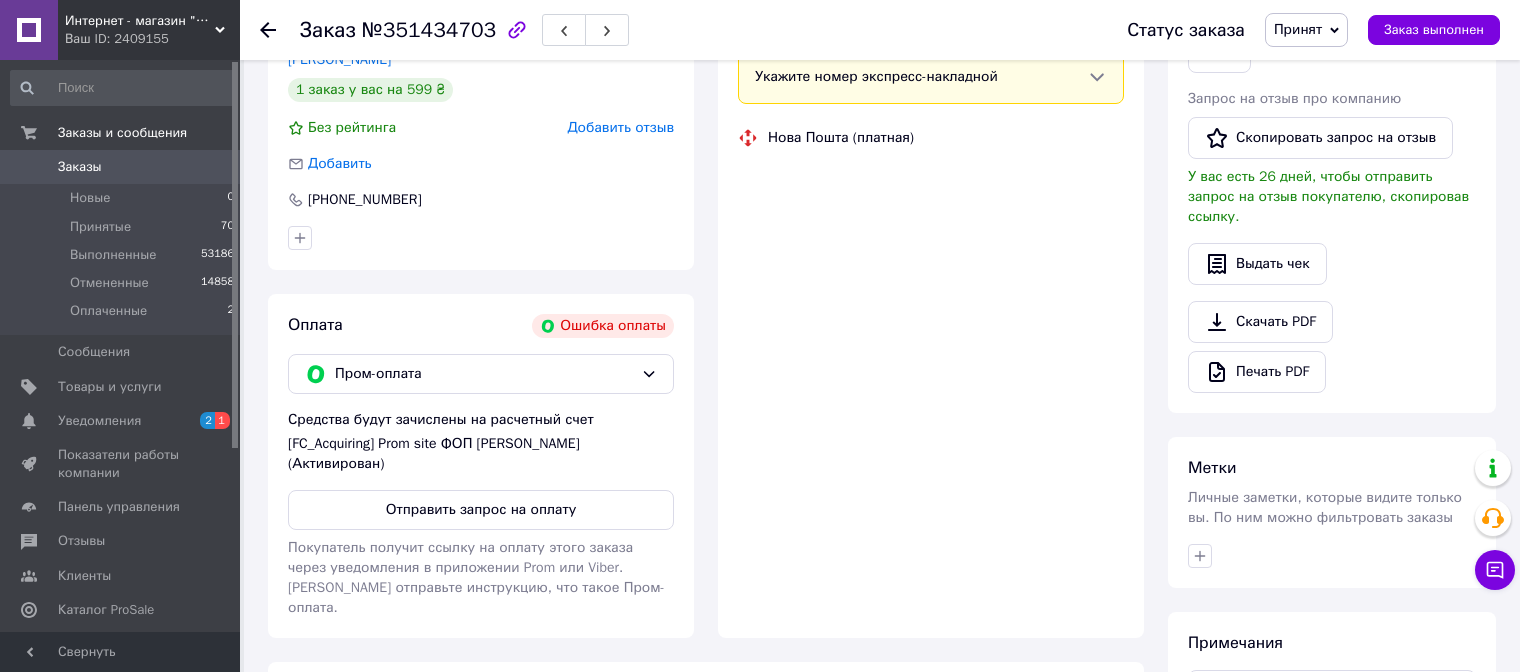 scroll, scrollTop: 500, scrollLeft: 0, axis: vertical 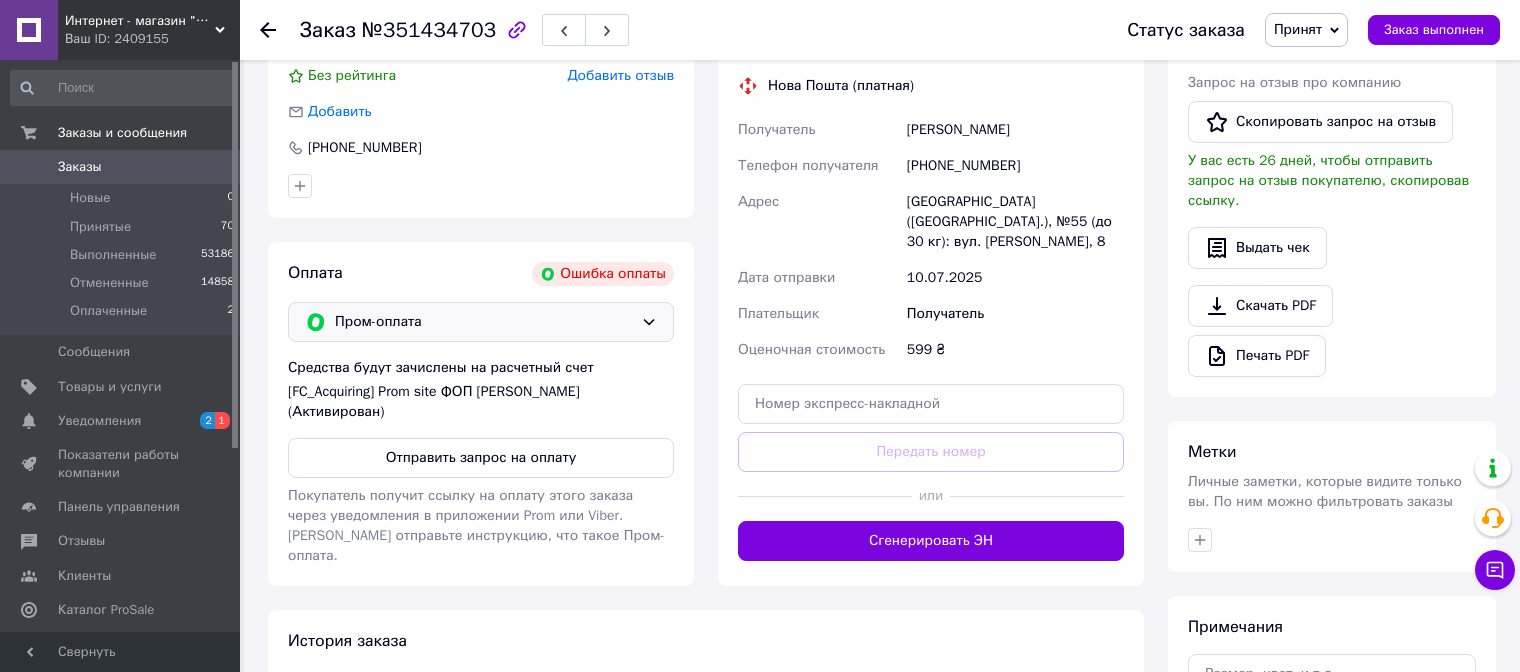 click on "Пром-оплата" at bounding box center (484, 322) 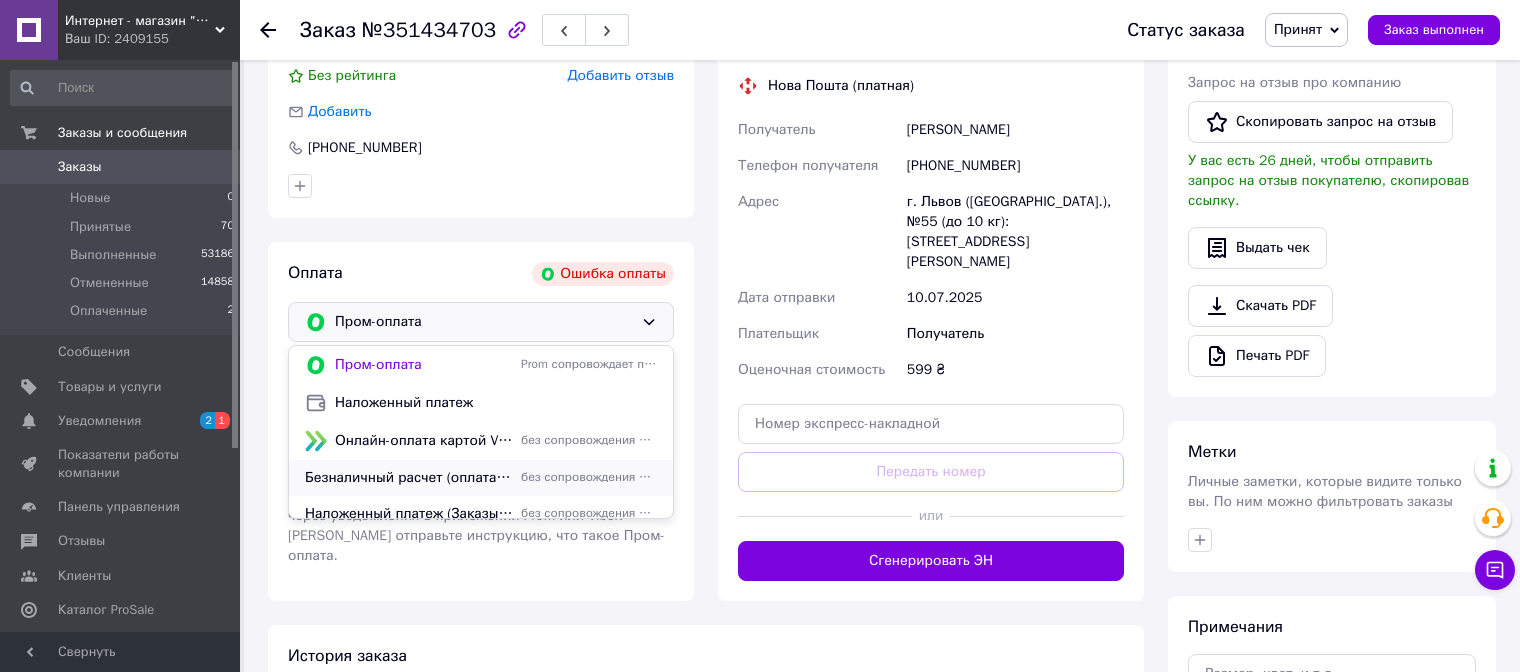 click on "Безналичный расчет (оплата на карту Приват Банка)" at bounding box center [409, 478] 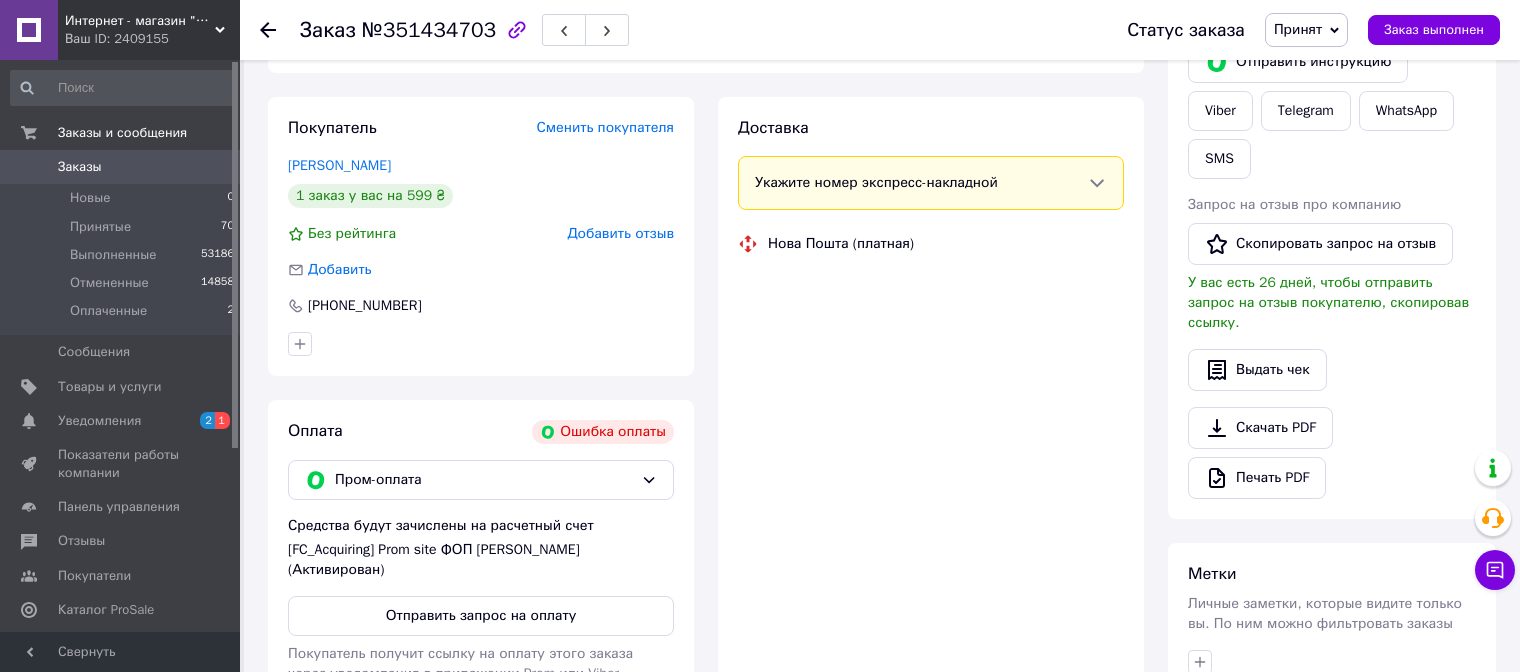 scroll, scrollTop: 442, scrollLeft: 0, axis: vertical 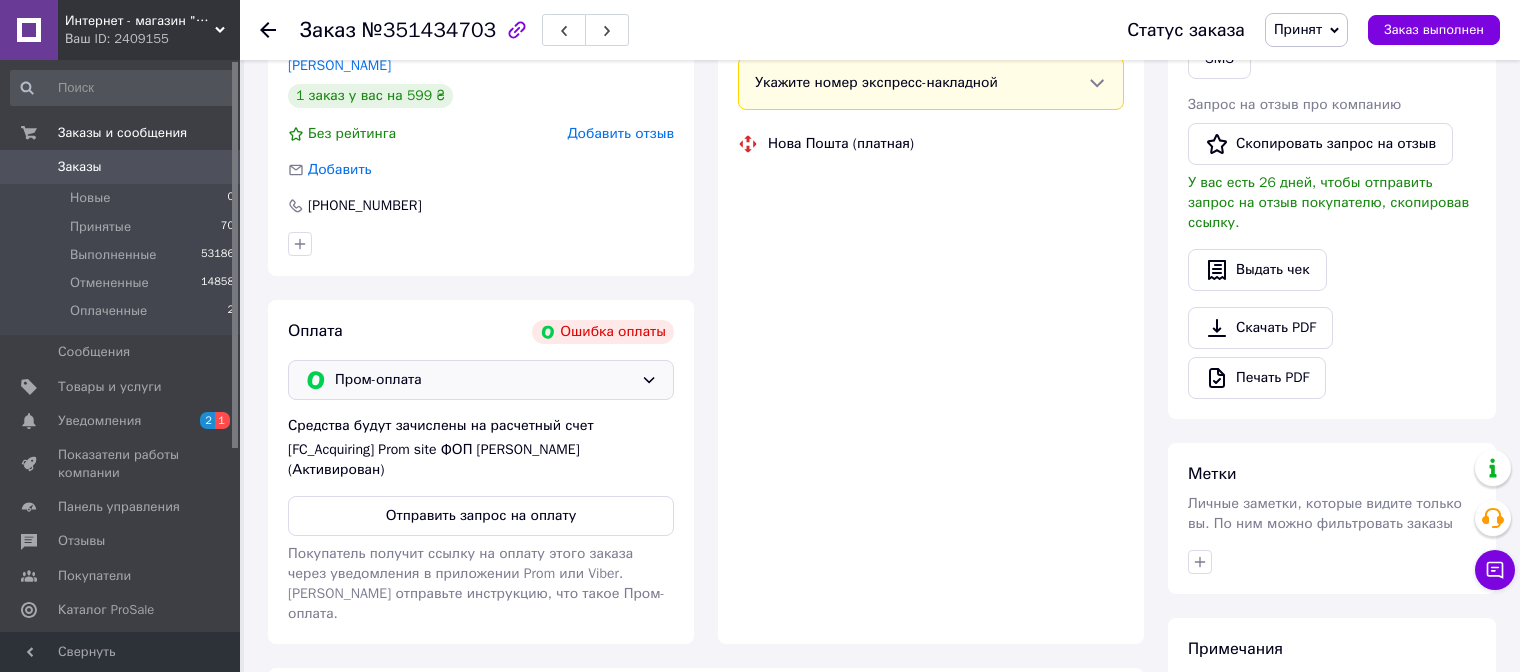 click on "Пром-оплата" at bounding box center (484, 380) 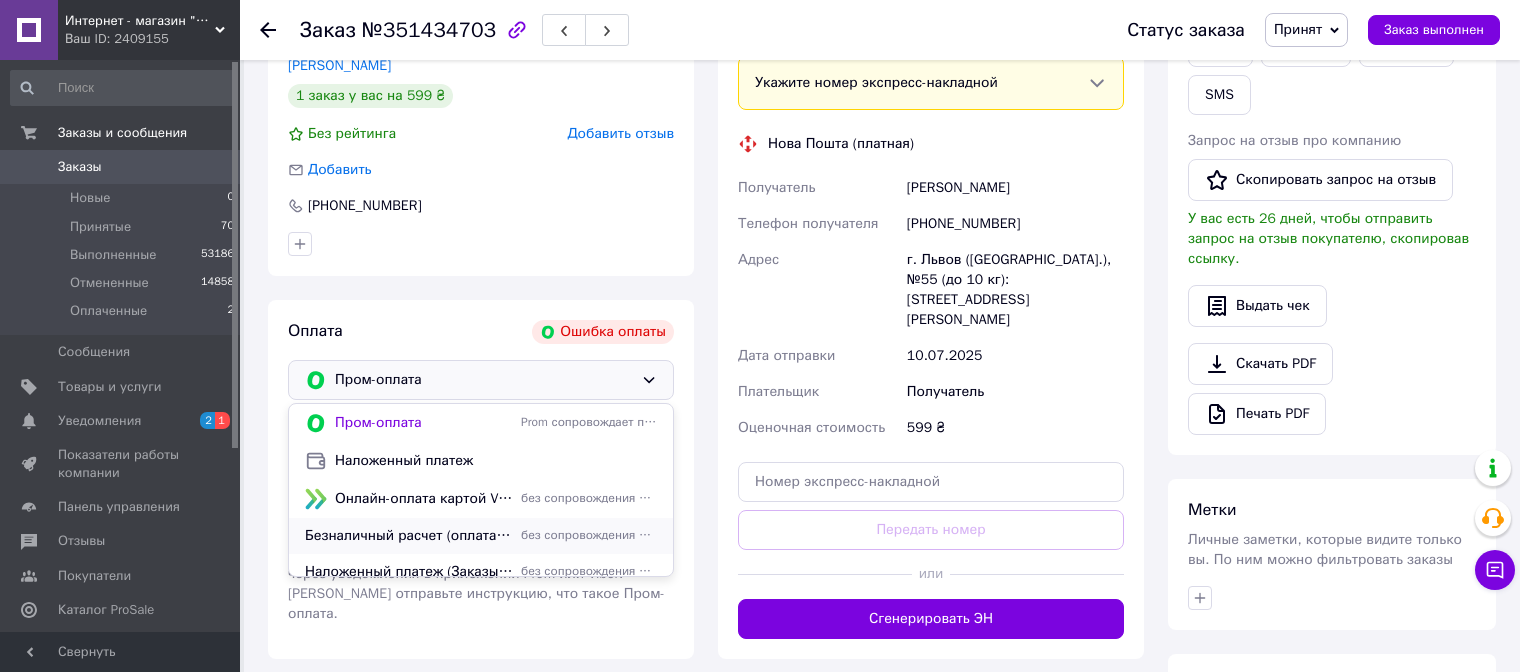 click on "Безналичный расчет (оплата на карту Приват Банка)" at bounding box center (409, 536) 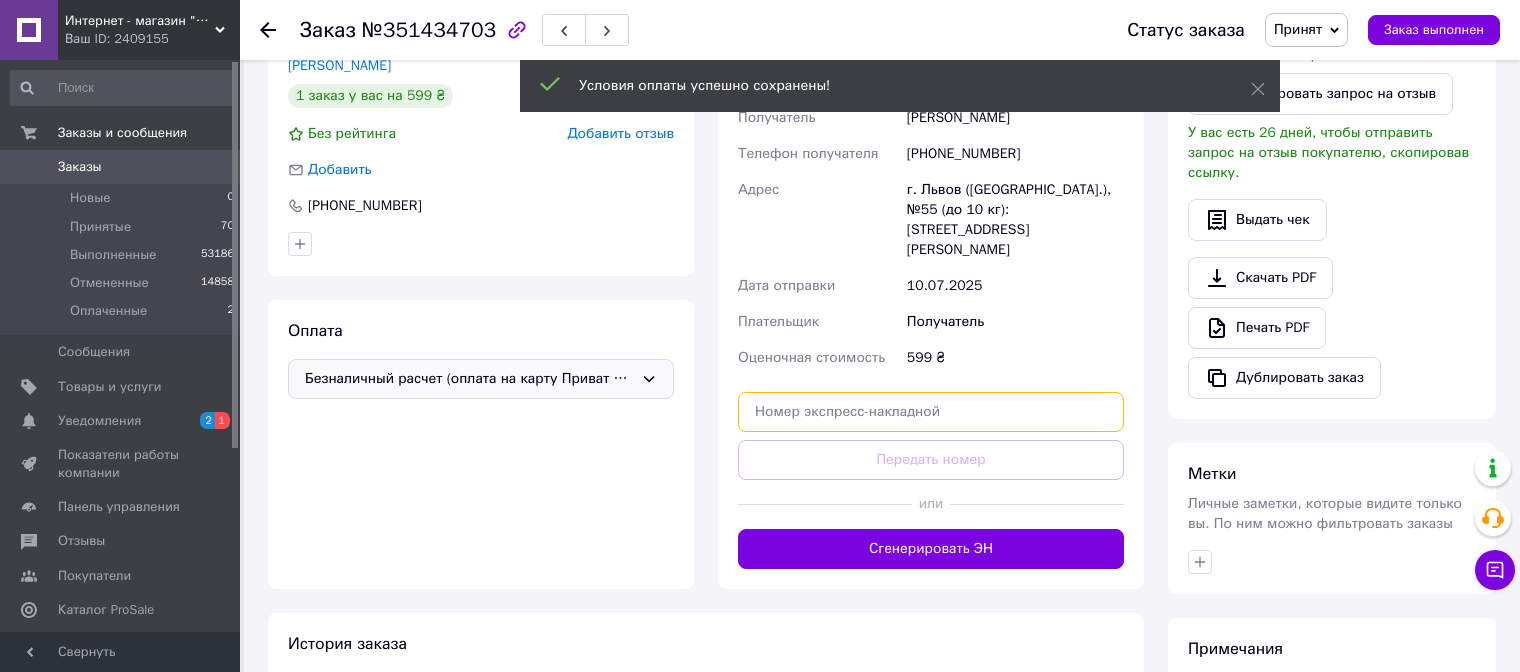 paste on "20451203190761" 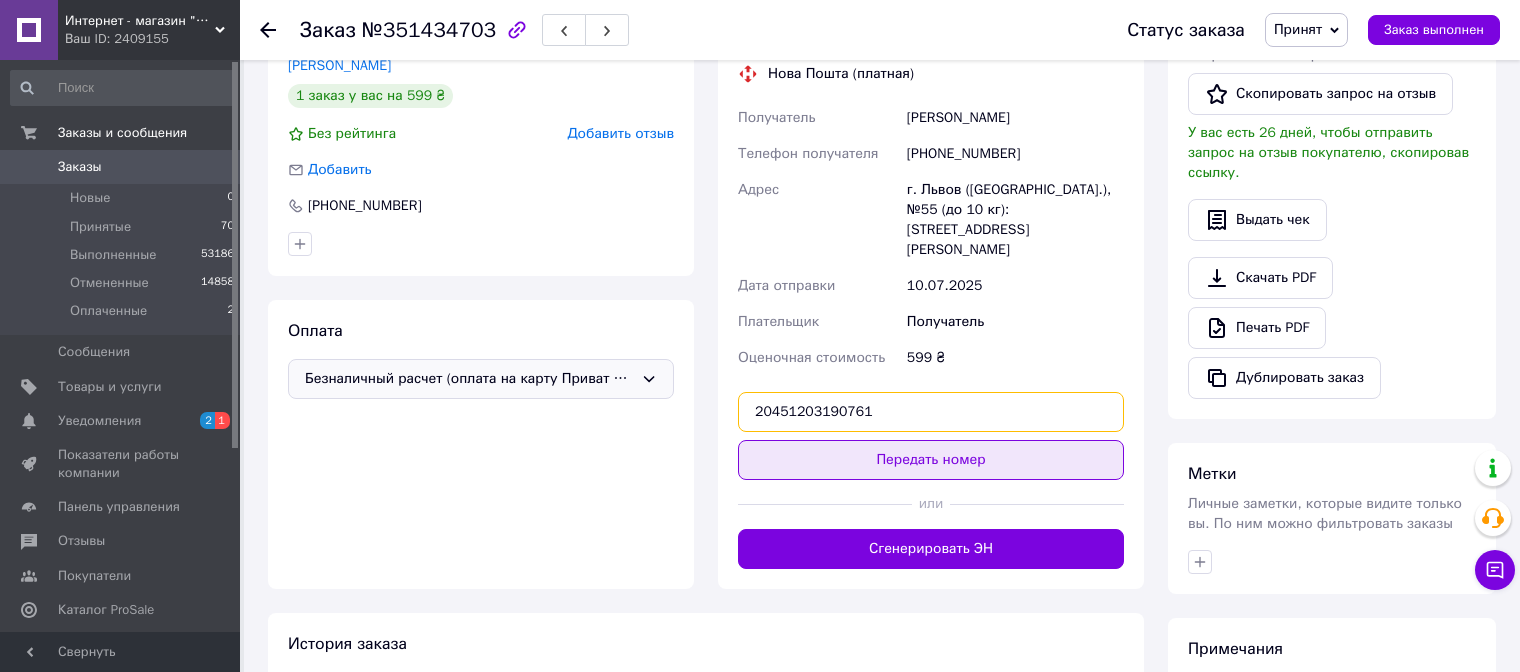 type on "20451203190761" 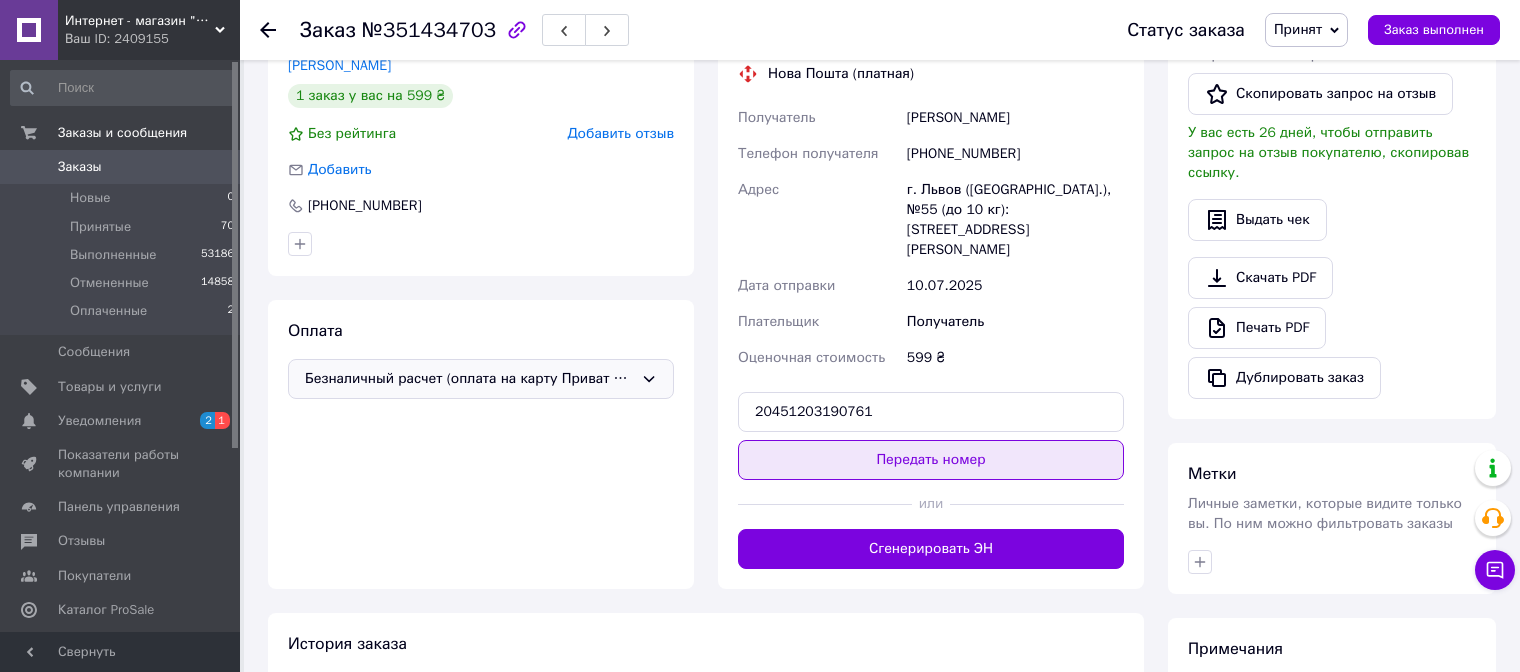 click on "Передать номер" at bounding box center (931, 460) 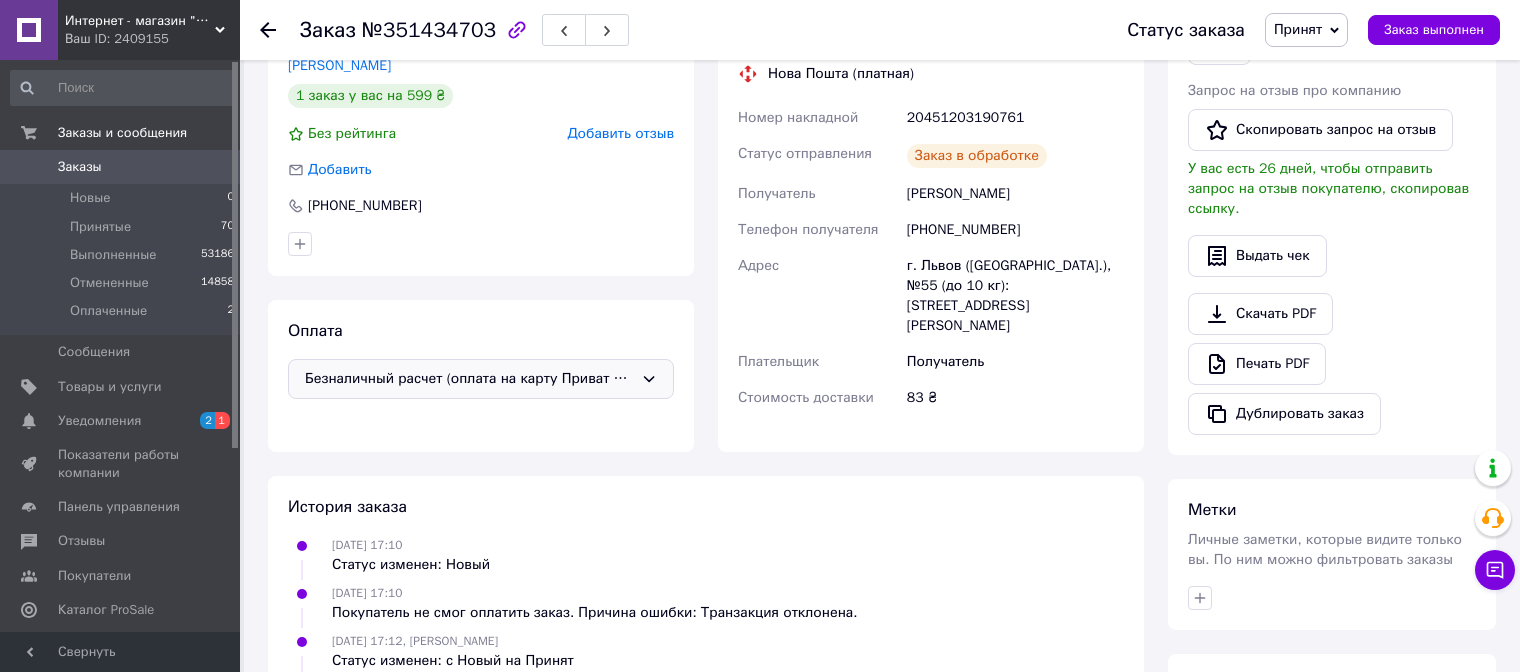 click 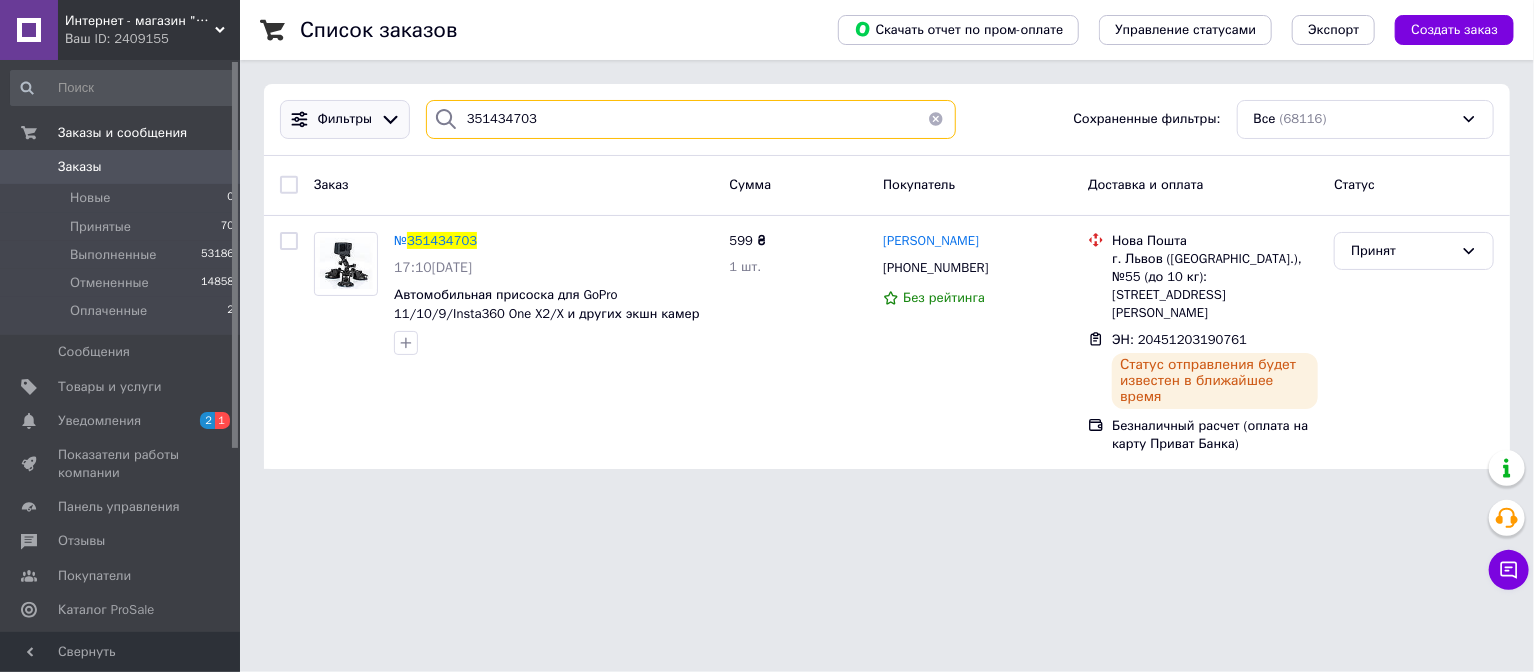 drag, startPoint x: 439, startPoint y: 113, endPoint x: 396, endPoint y: 120, distance: 43.56604 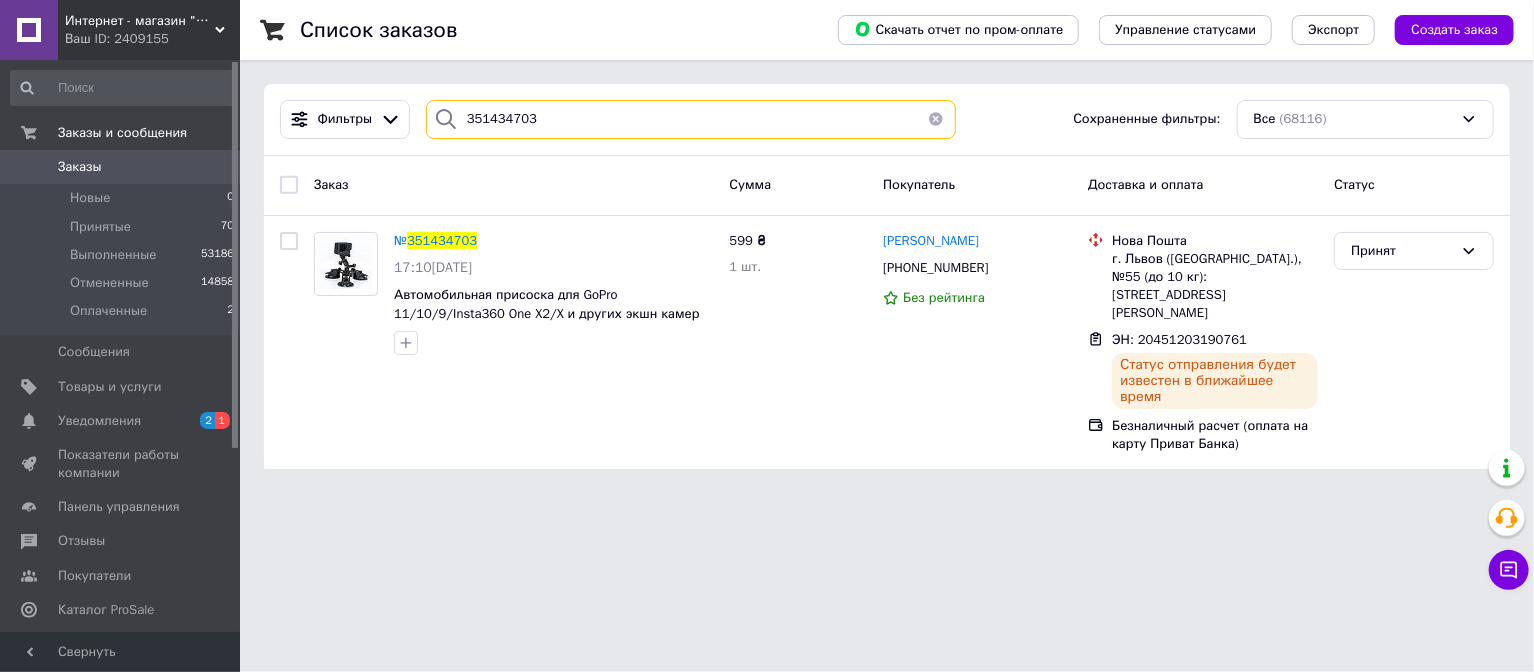 paste on "20451203171415" 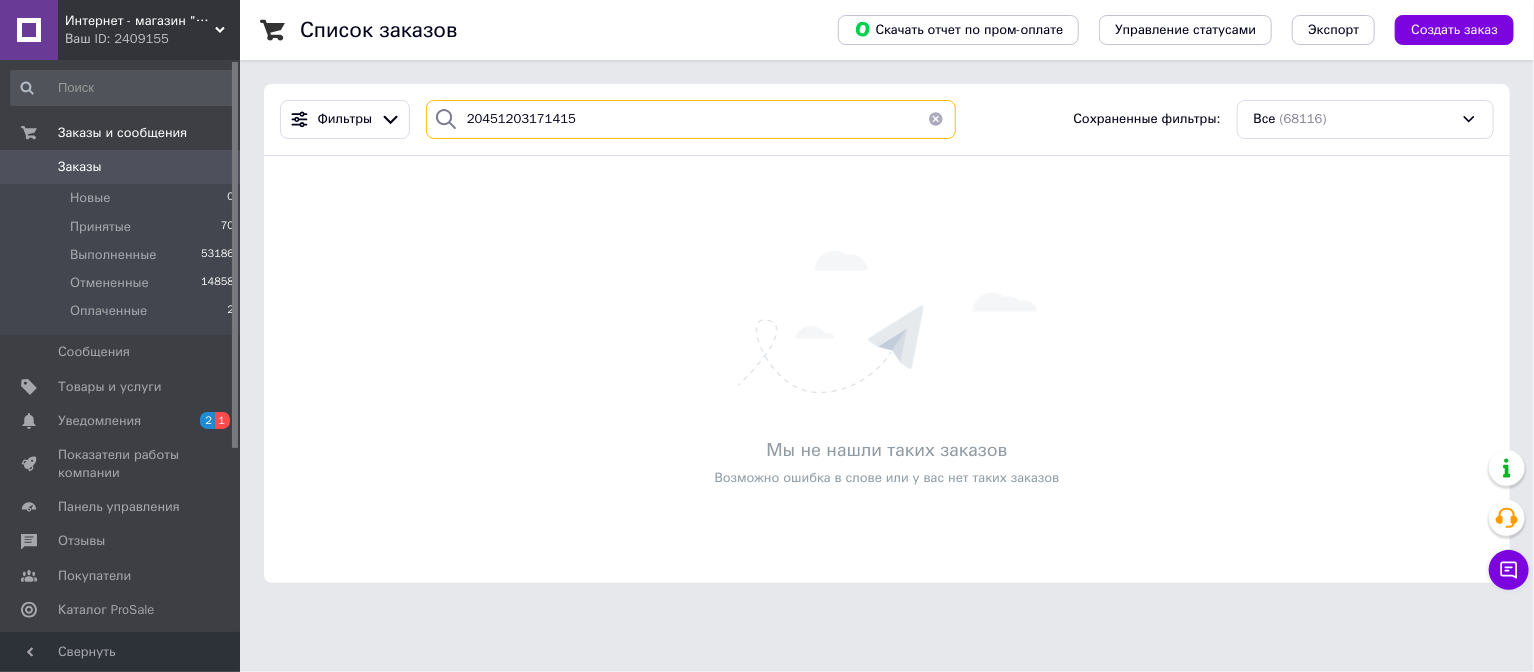 drag, startPoint x: 583, startPoint y: 115, endPoint x: 435, endPoint y: 125, distance: 148.33745 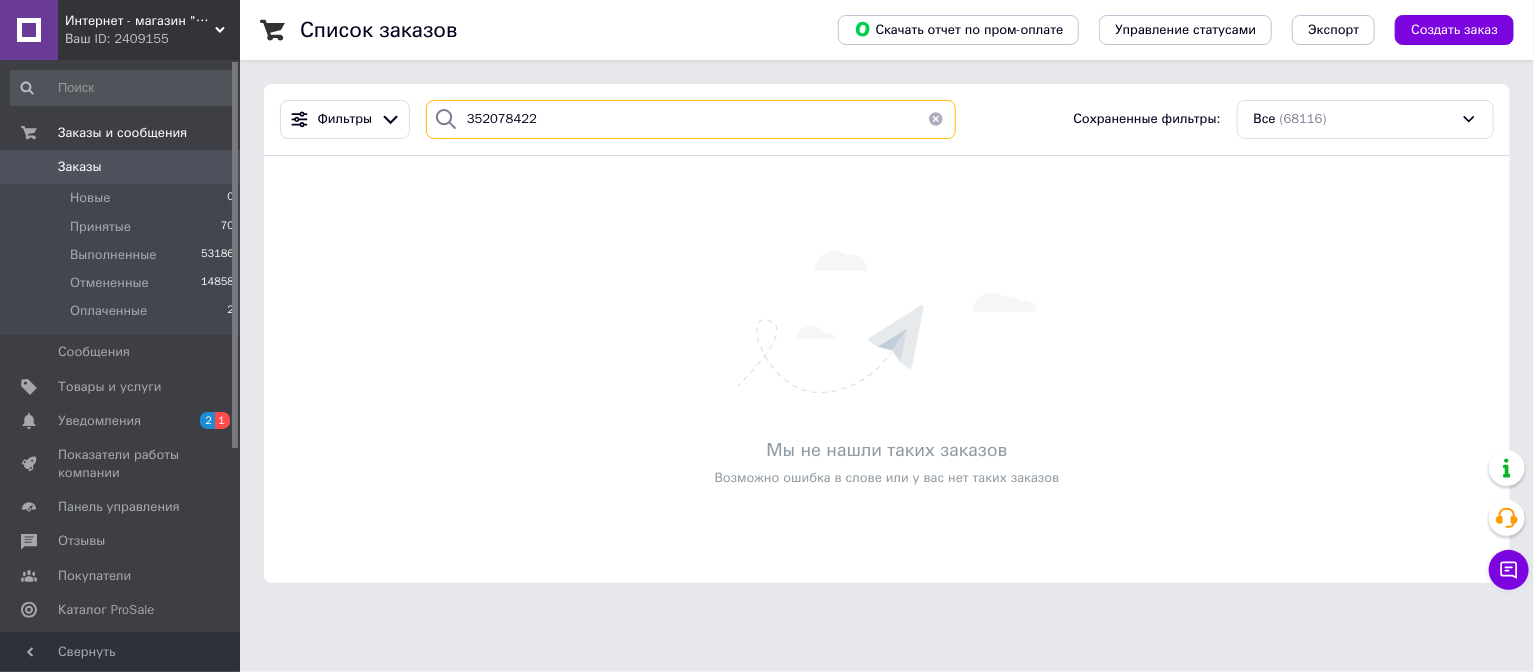 type on "352078422" 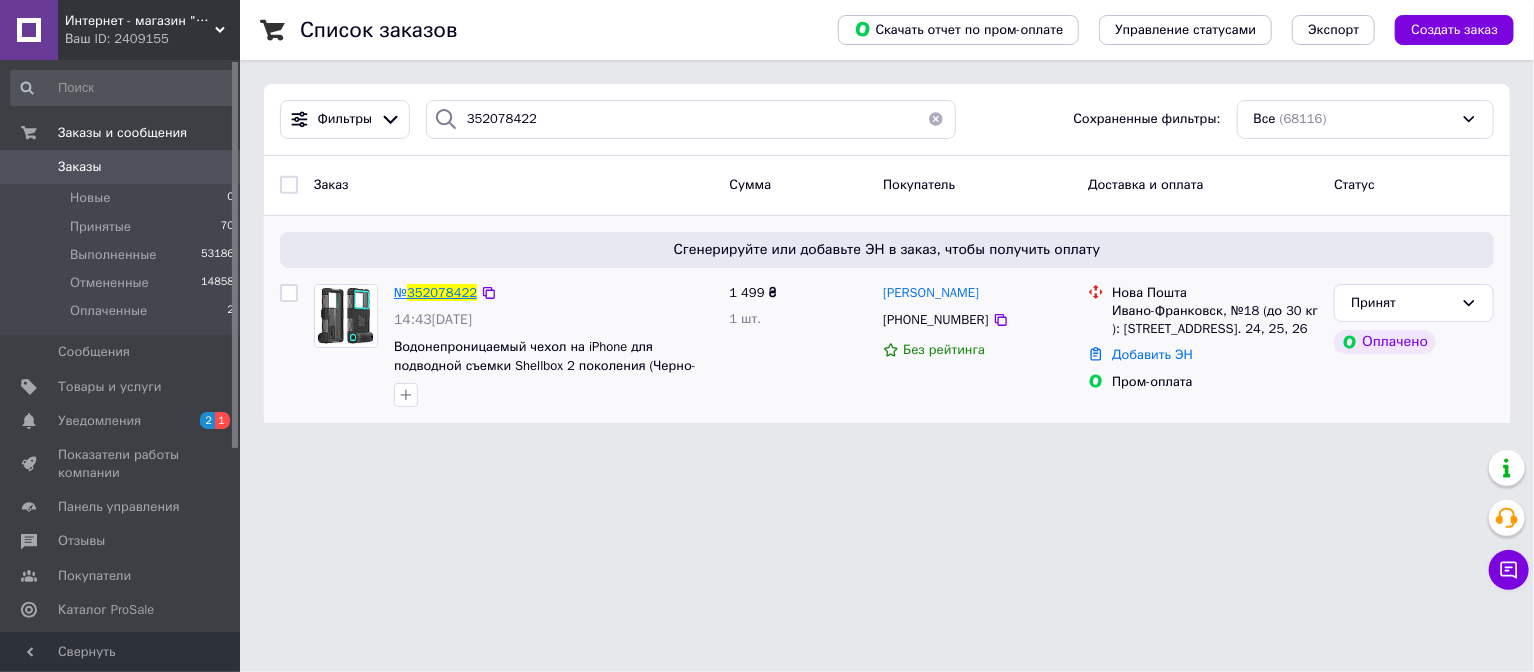 click on "352078422" at bounding box center (442, 292) 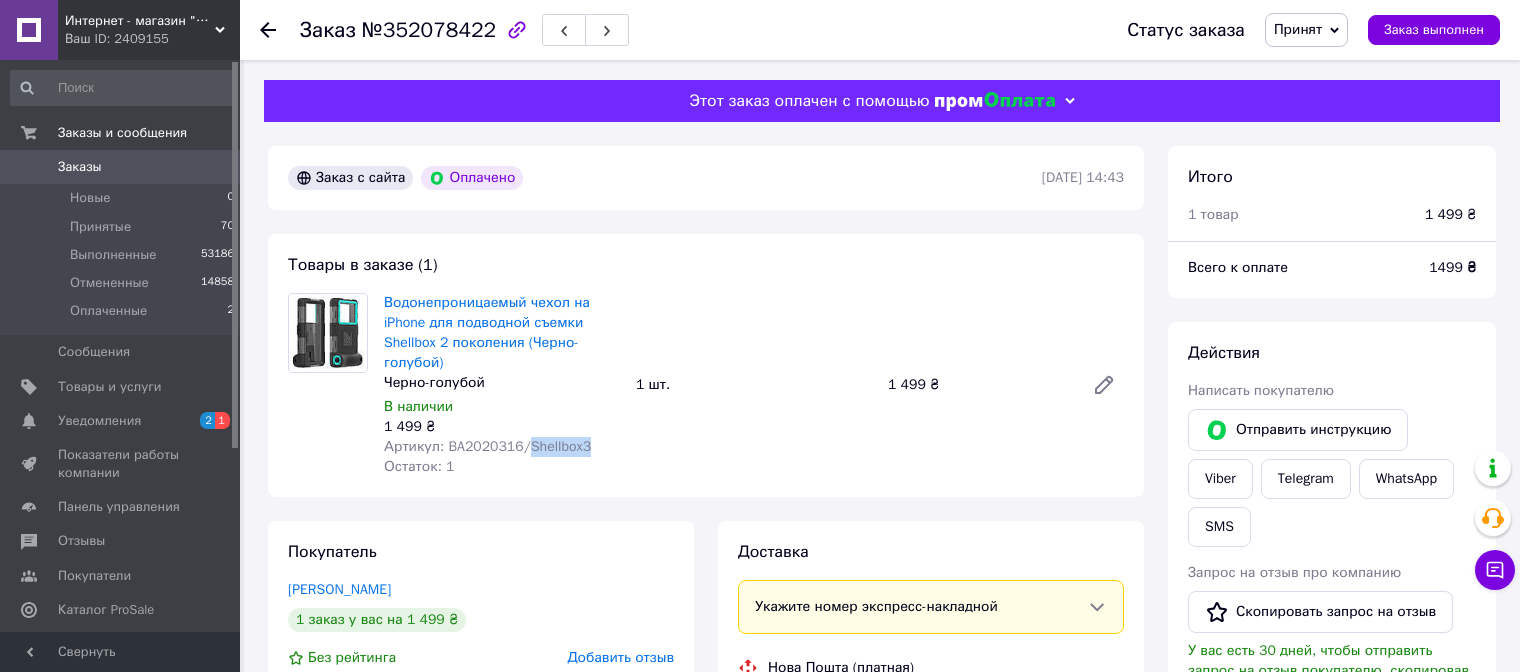 drag, startPoint x: 519, startPoint y: 453, endPoint x: 614, endPoint y: 447, distance: 95.189285 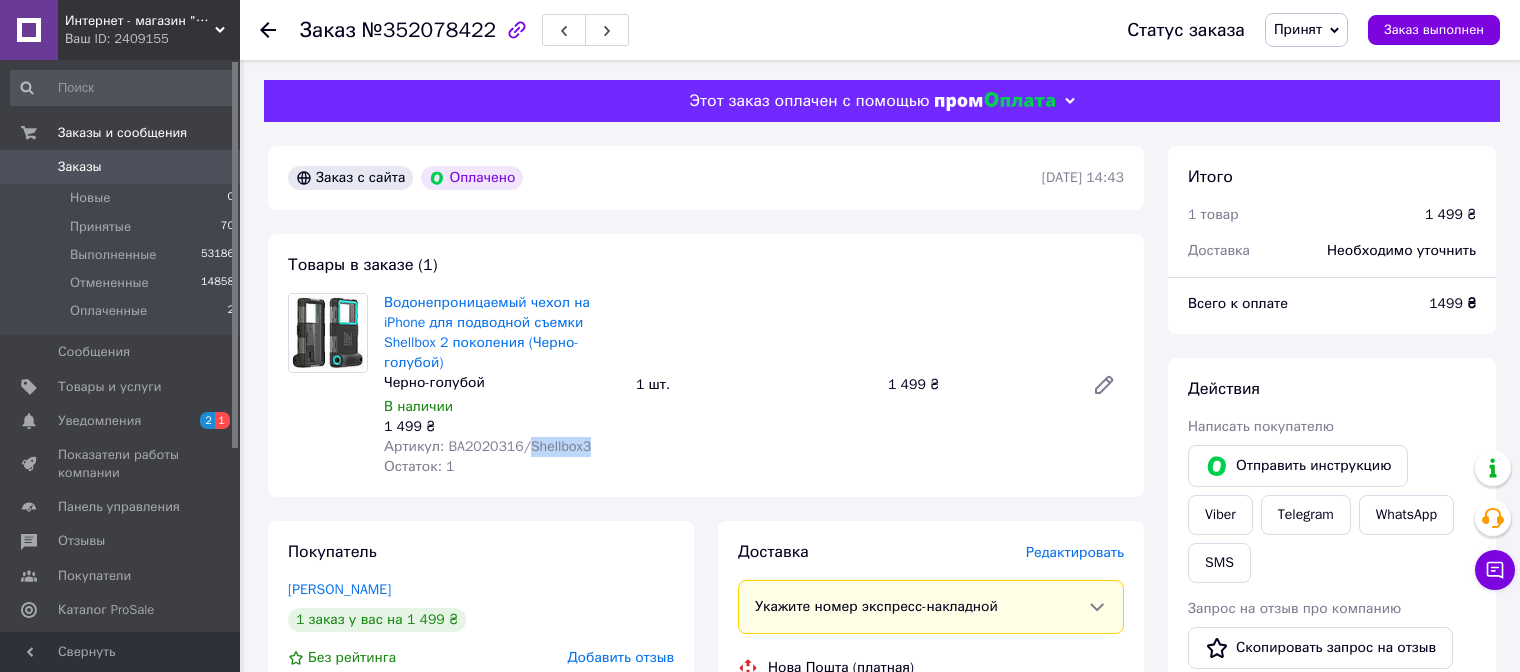 copy on "Shellbox3" 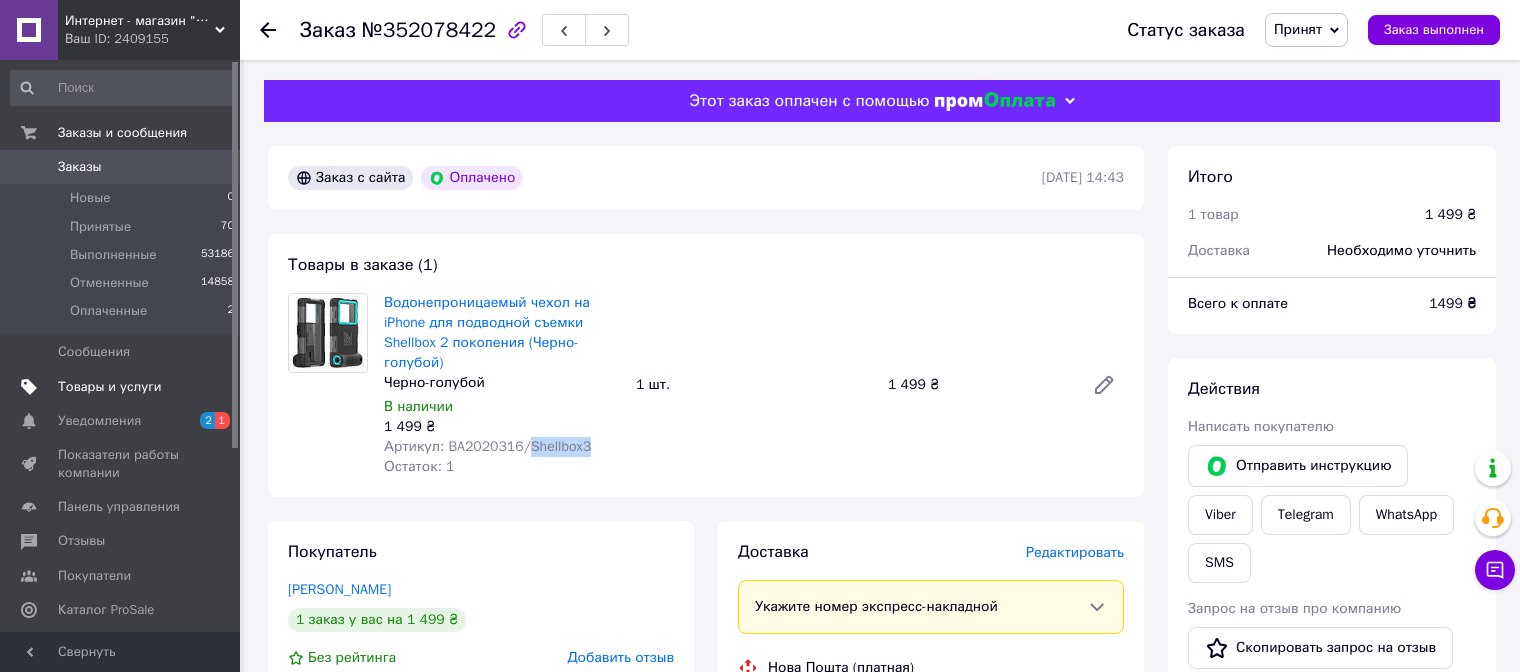 click on "Товары и услуги" at bounding box center (110, 387) 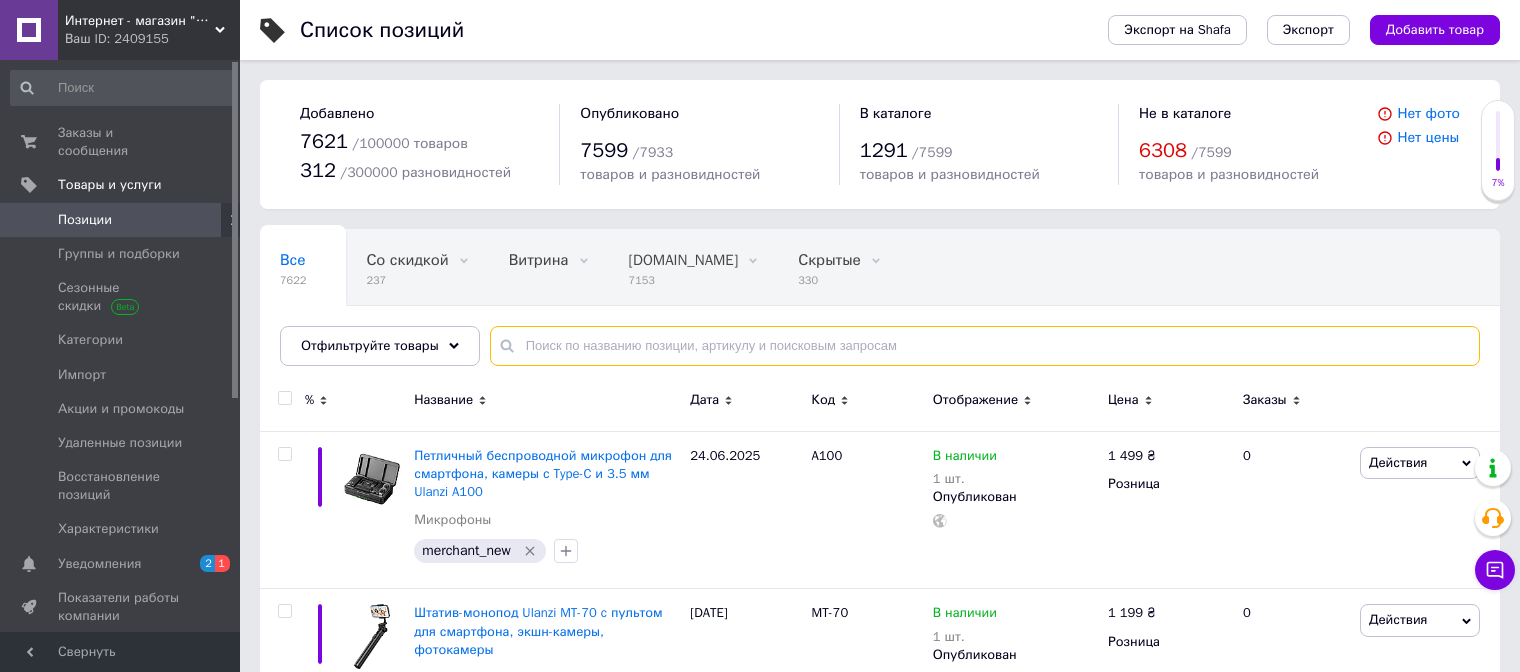 paste on "Shellbox3" 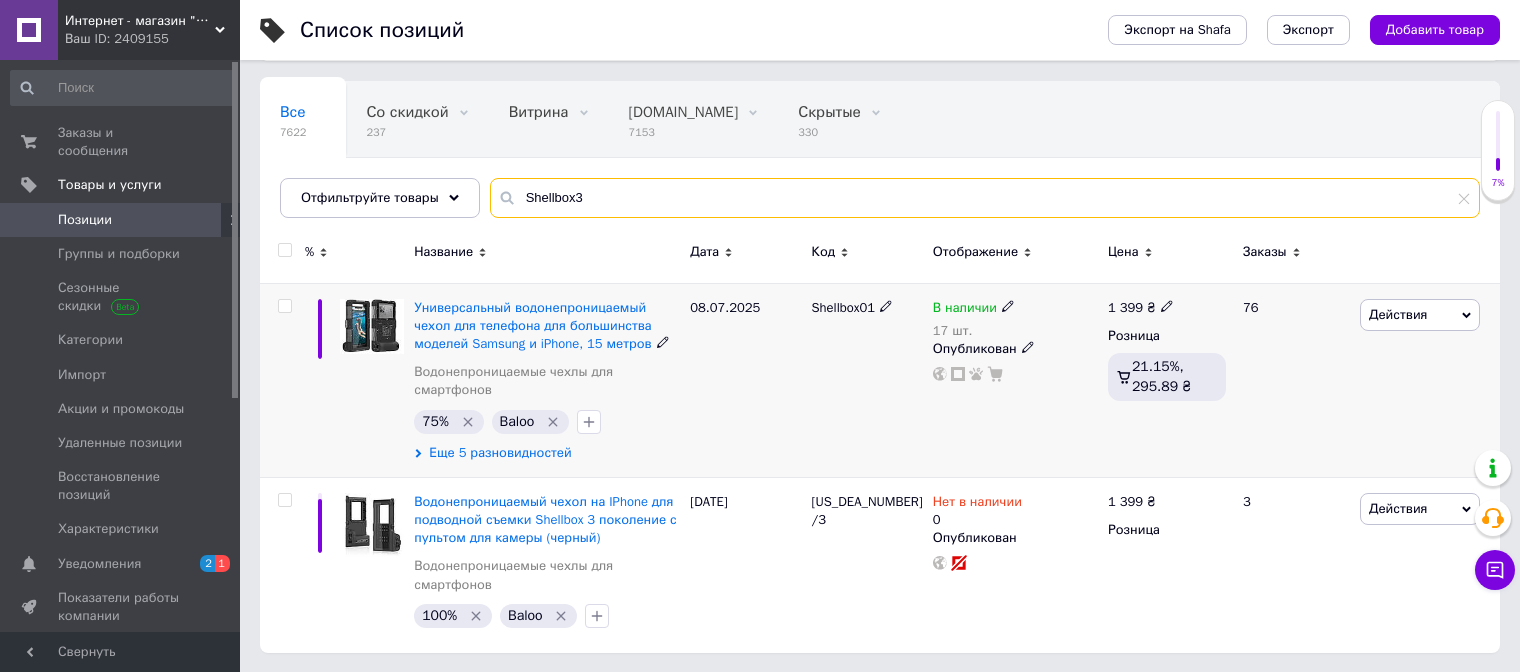 scroll, scrollTop: 148, scrollLeft: 0, axis: vertical 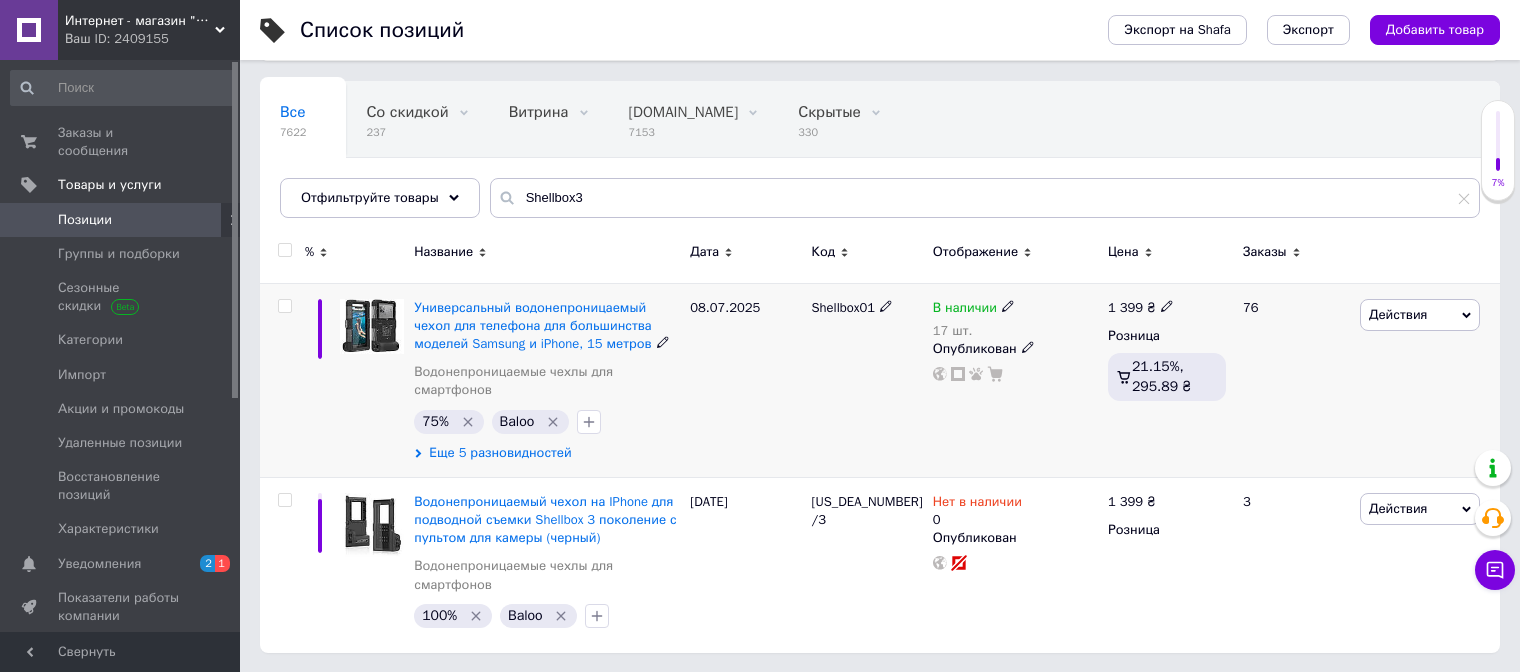 click on "Еще 5 разновидностей" at bounding box center (500, 453) 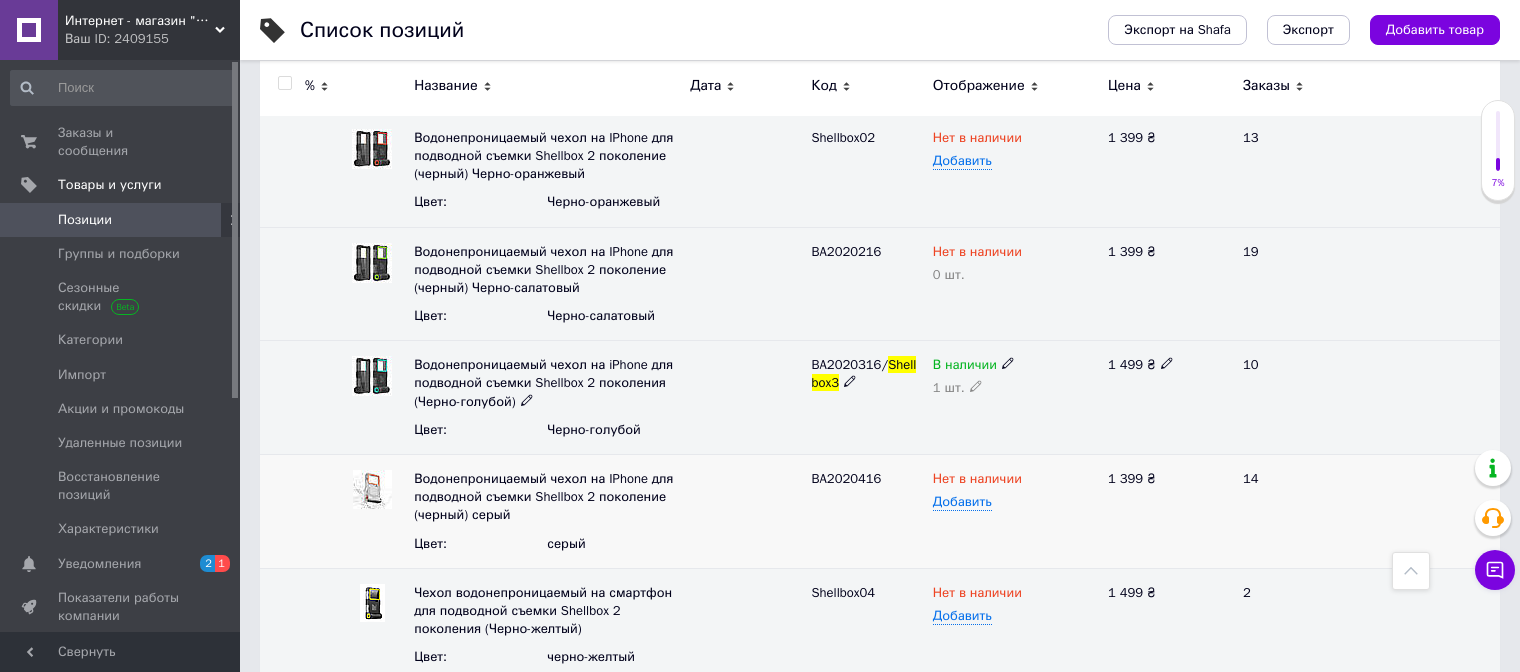 scroll, scrollTop: 548, scrollLeft: 0, axis: vertical 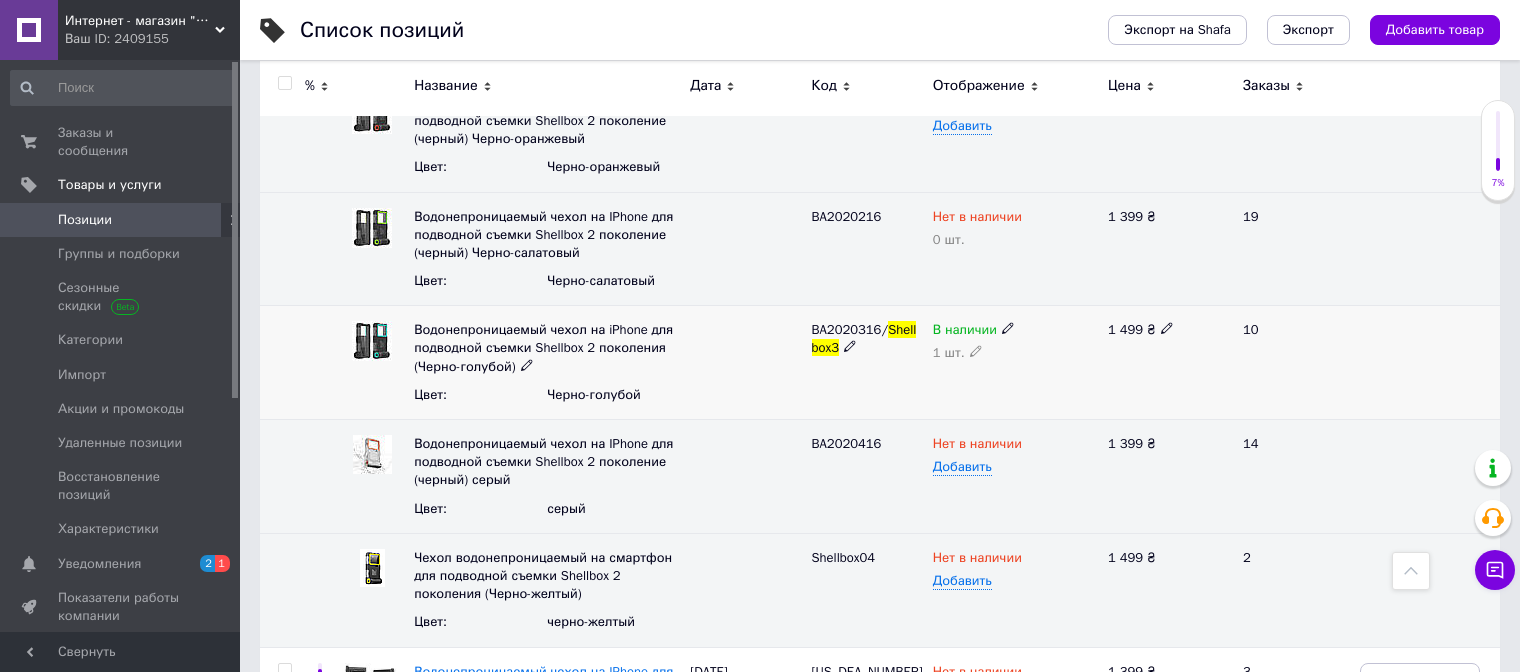click 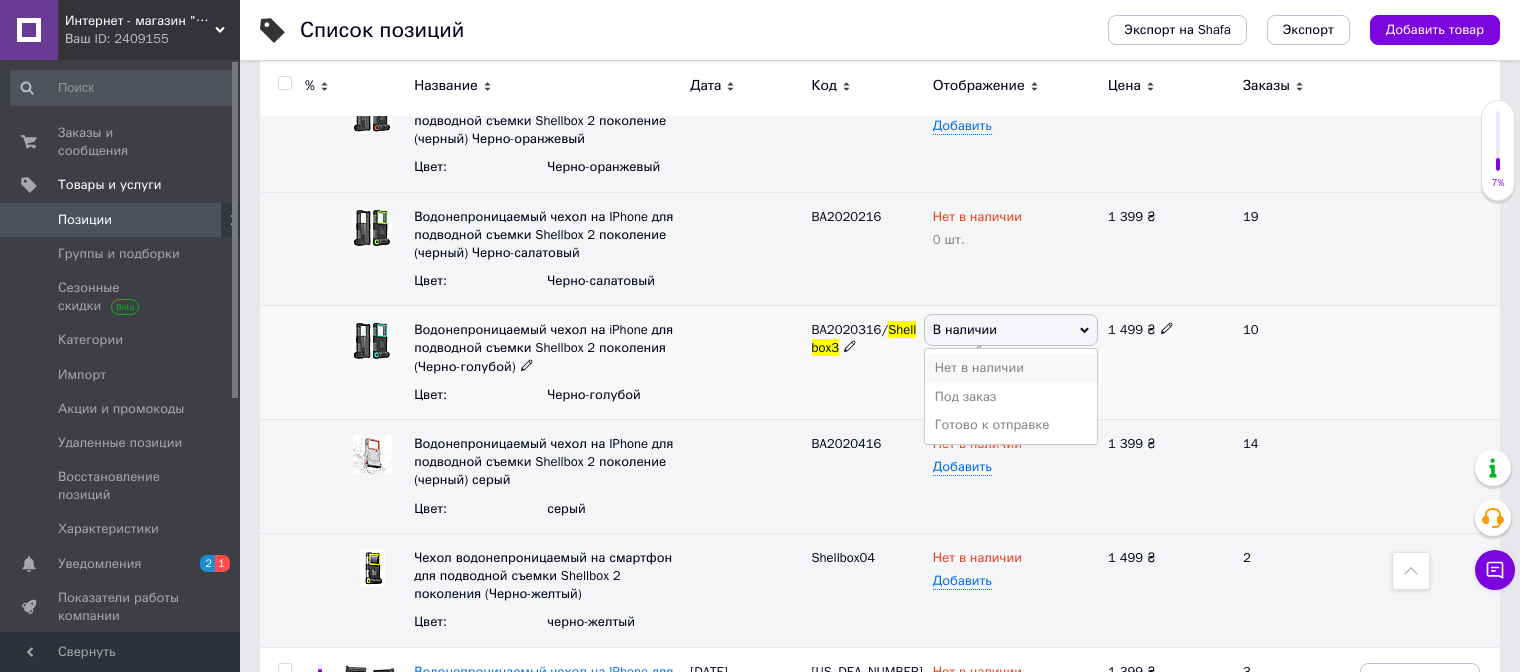 click on "Нет в наличии" at bounding box center (1011, 368) 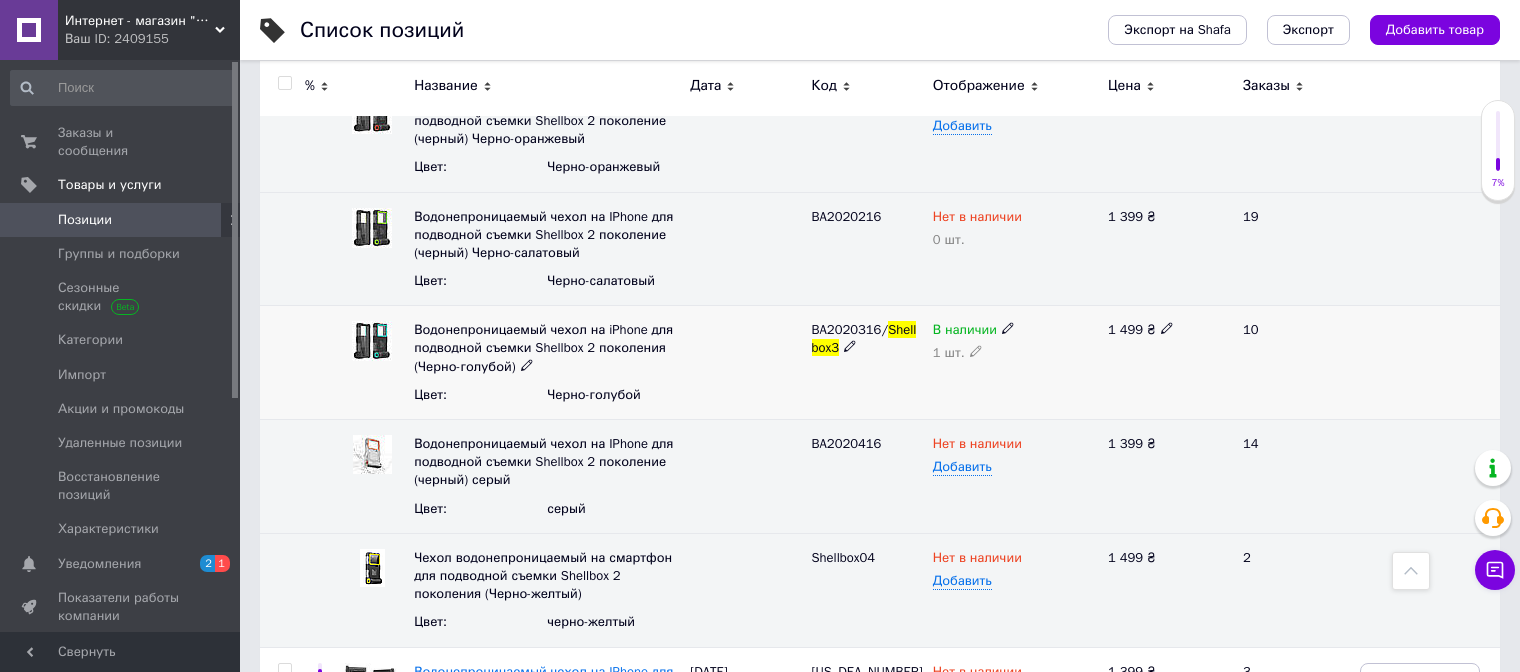 click 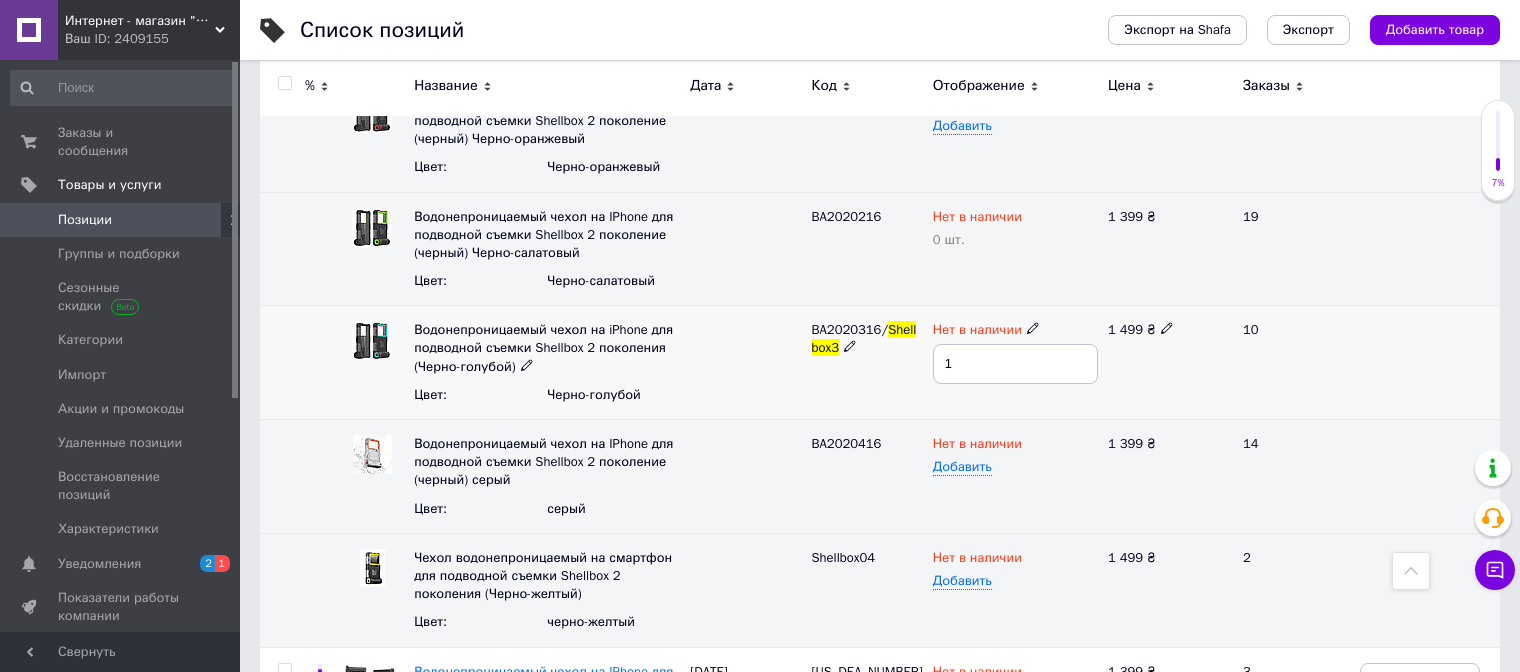 drag, startPoint x: 968, startPoint y: 361, endPoint x: 901, endPoint y: 377, distance: 68.88396 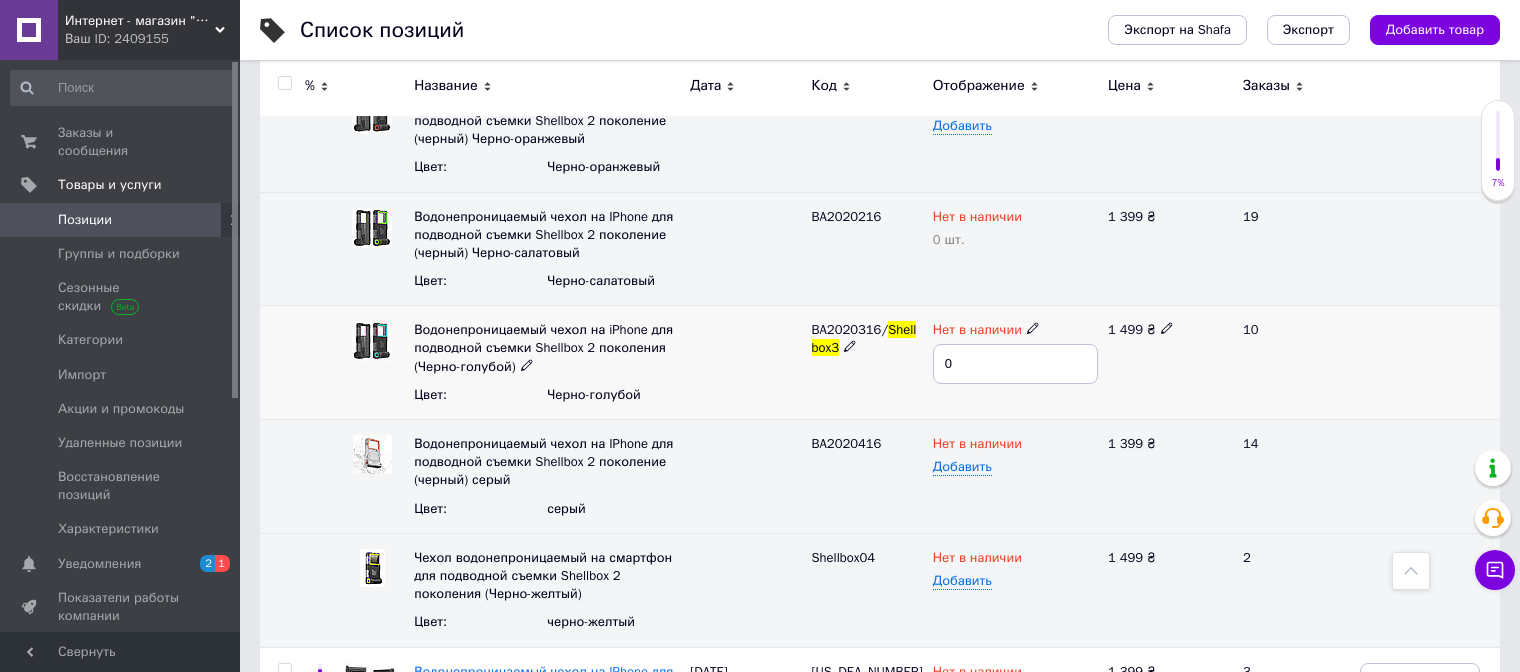 click at bounding box center [745, 363] 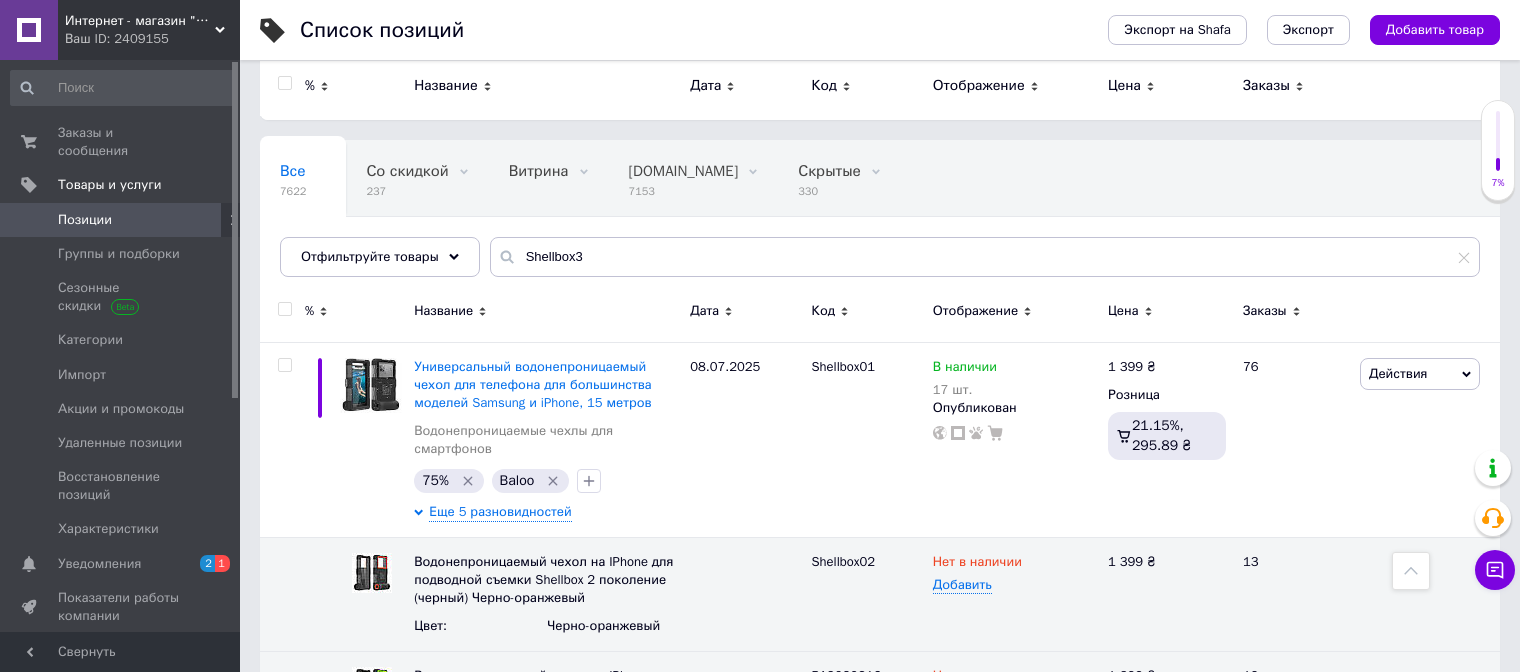 scroll, scrollTop: 48, scrollLeft: 0, axis: vertical 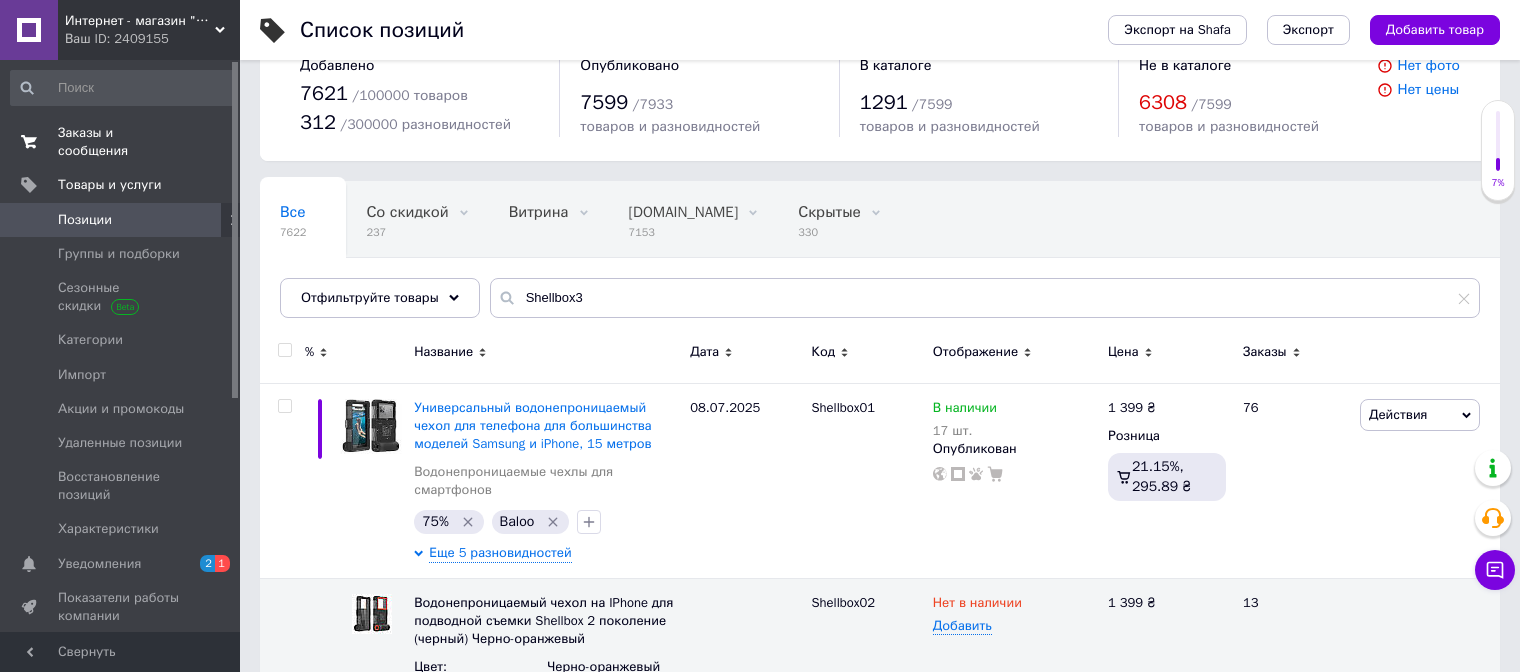 click on "Заказы и сообщения" at bounding box center [121, 142] 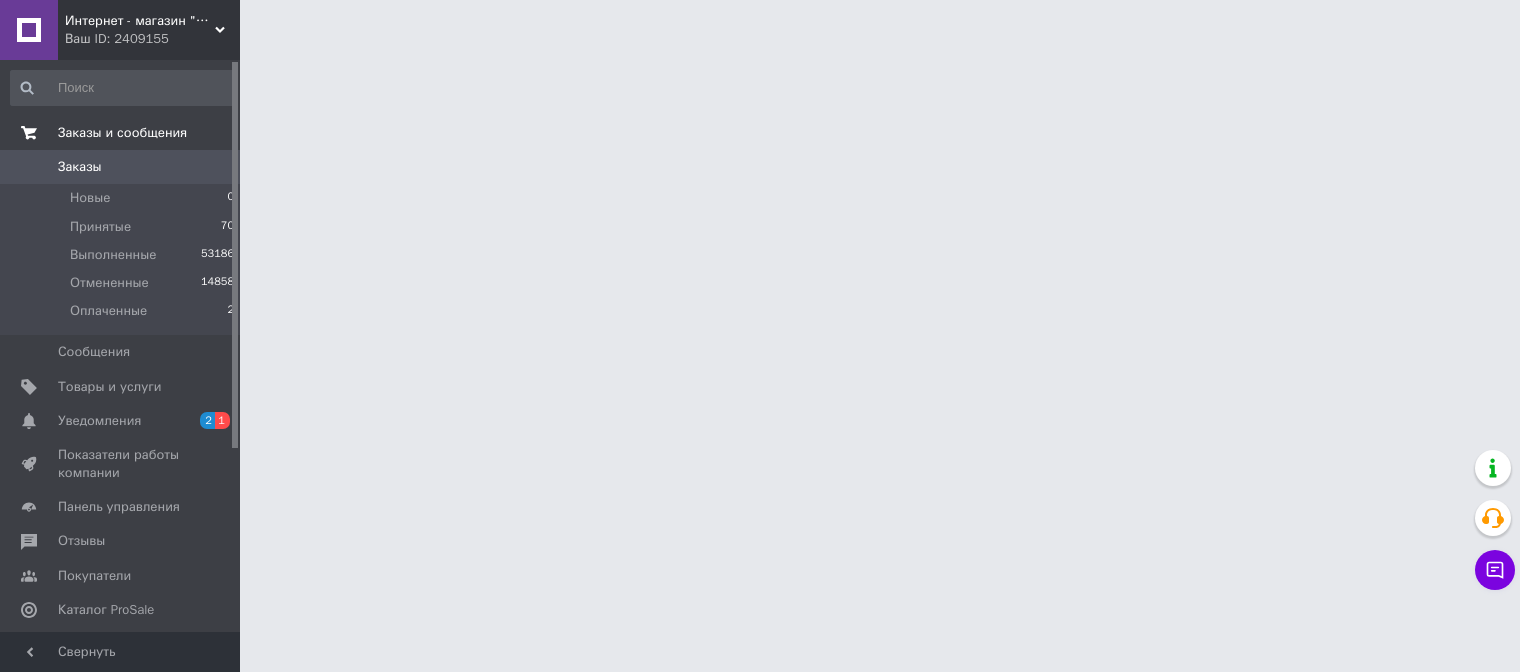 scroll, scrollTop: 0, scrollLeft: 0, axis: both 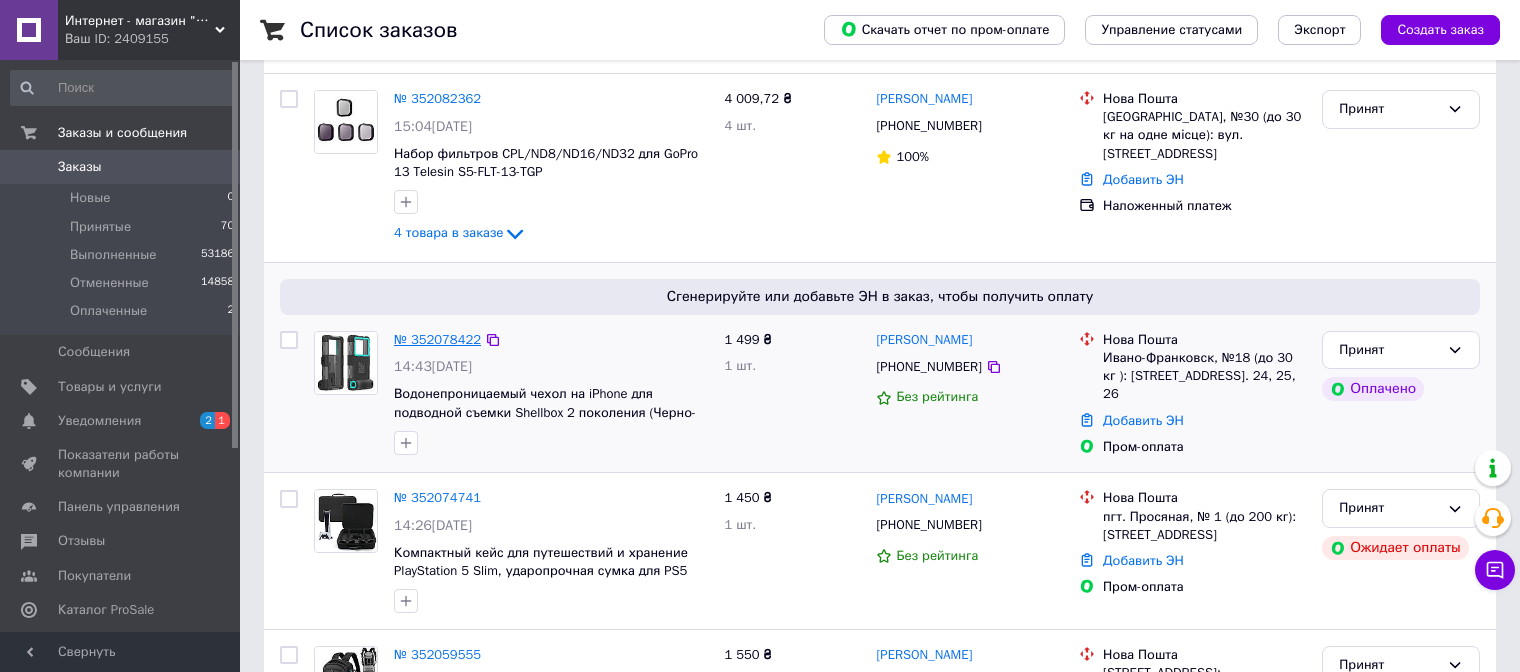 click on "№ 352078422" at bounding box center [437, 339] 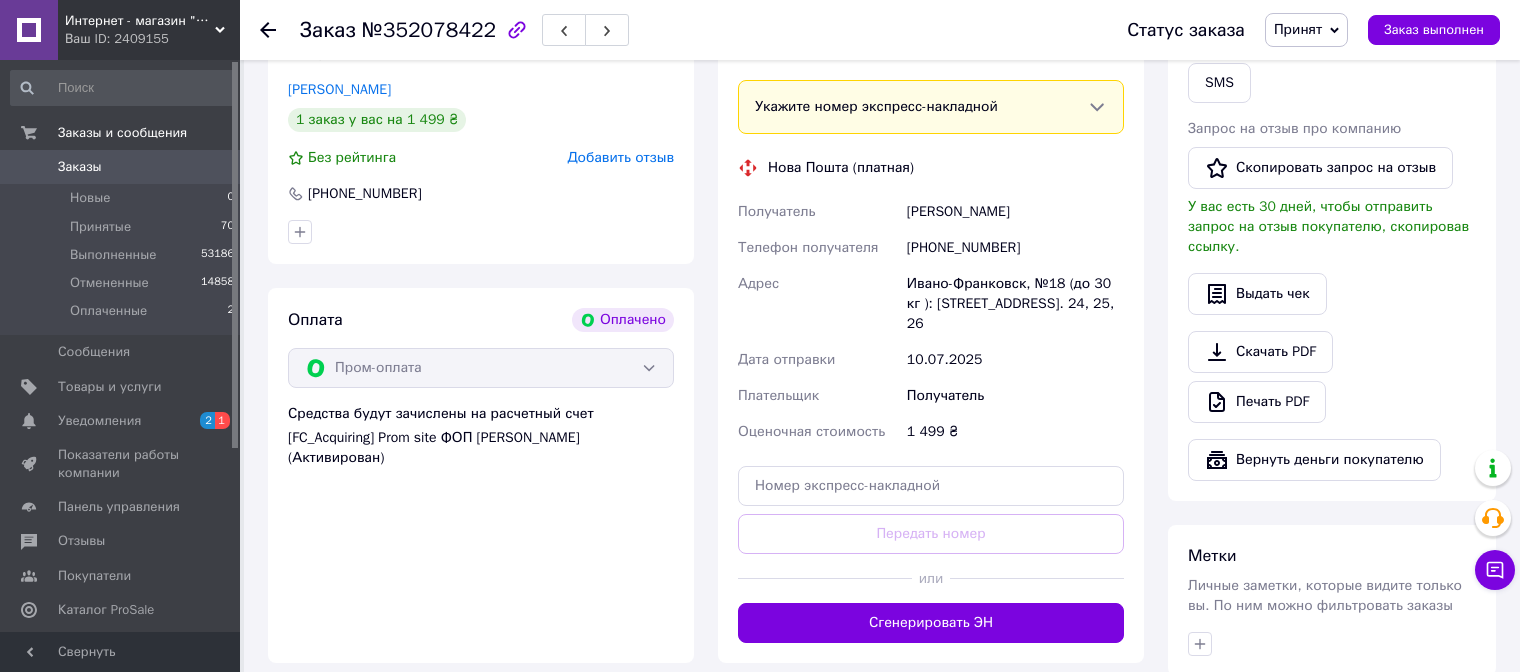 scroll, scrollTop: 600, scrollLeft: 0, axis: vertical 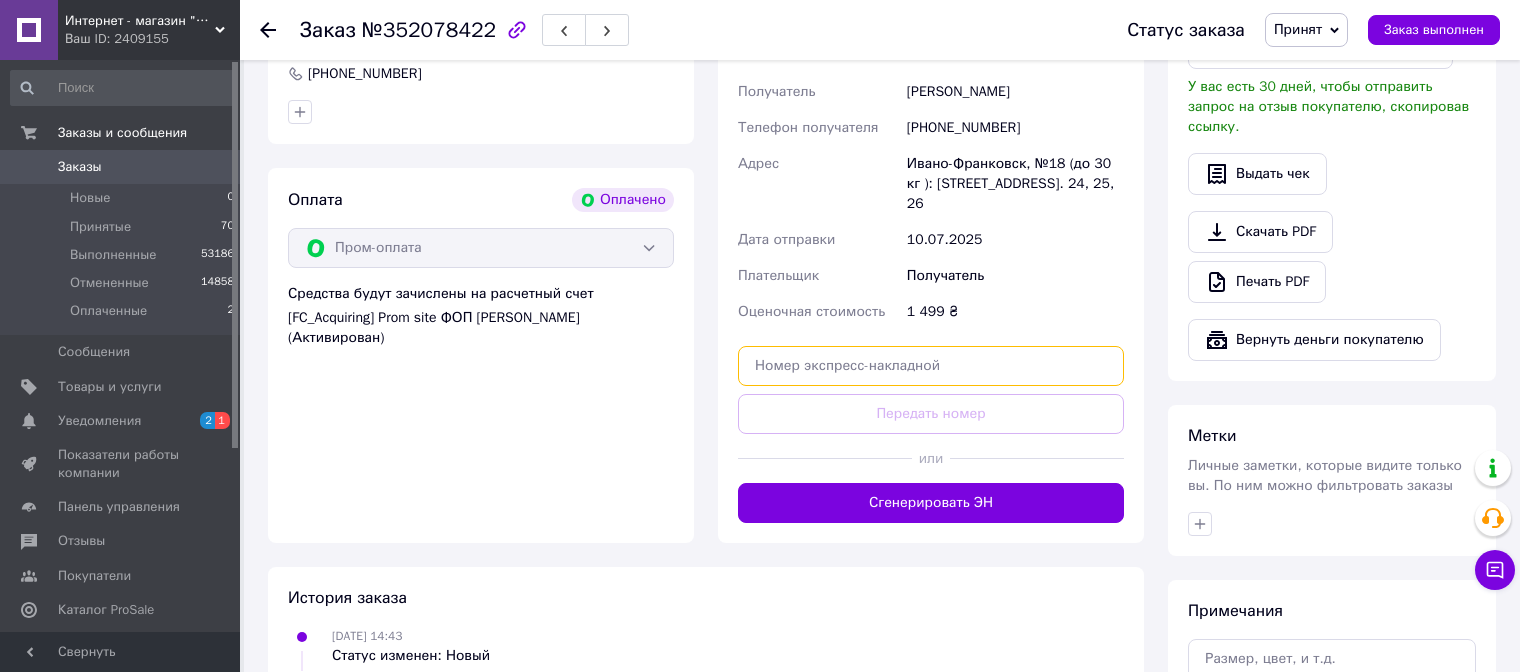 paste on "20451203171415" 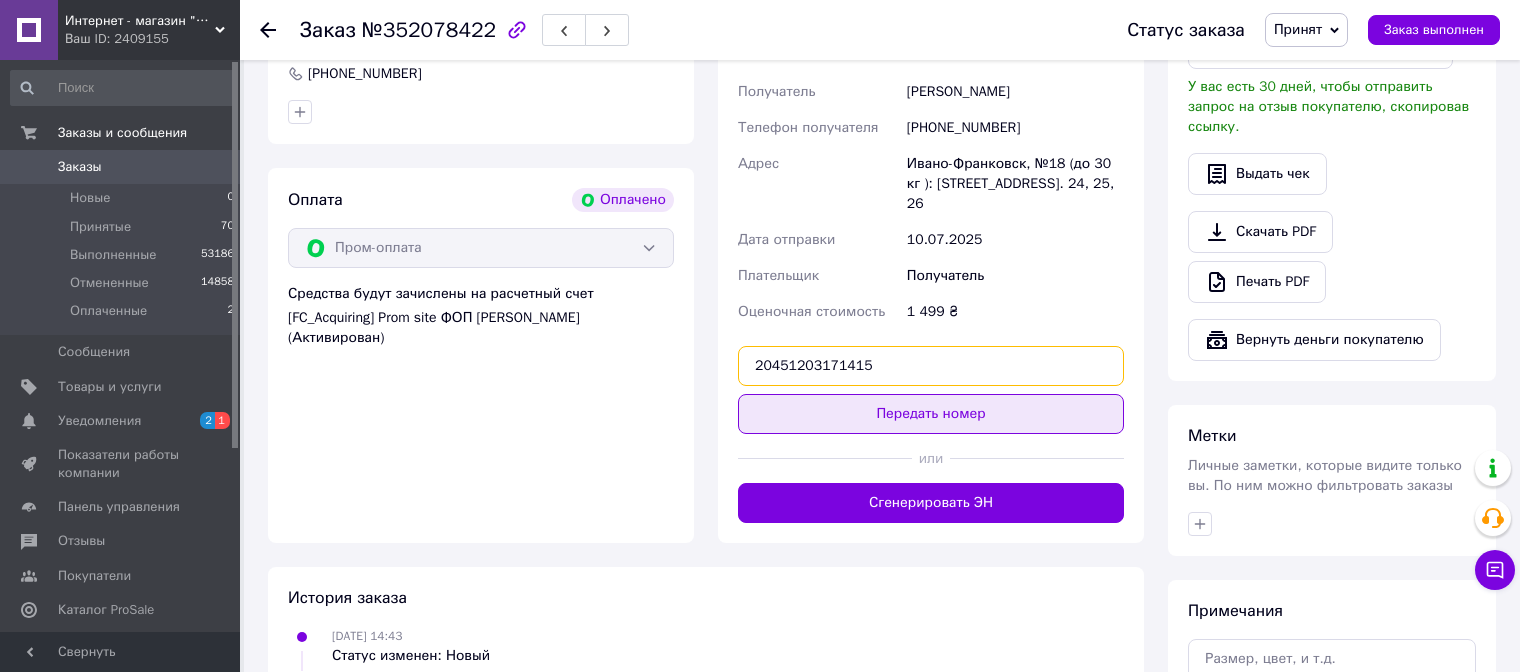 type on "20451203171415" 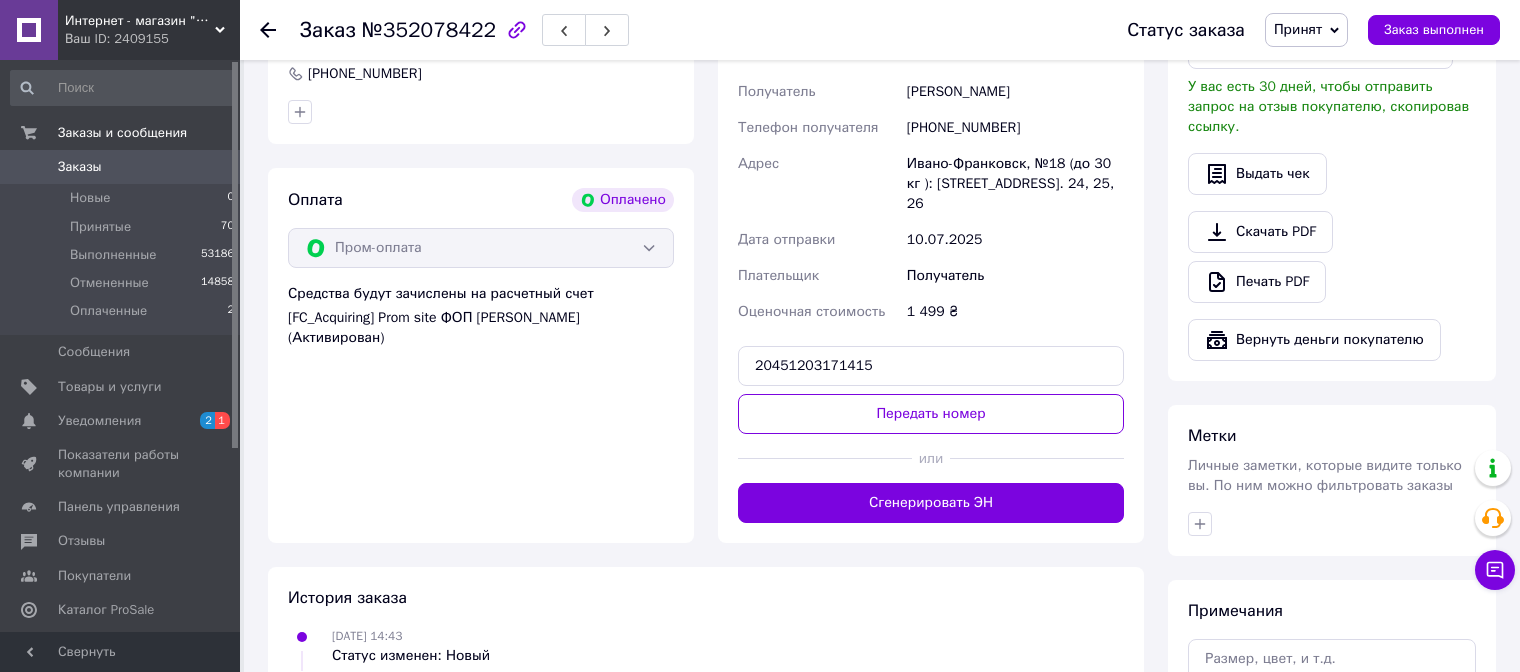 drag, startPoint x: 913, startPoint y: 416, endPoint x: 894, endPoint y: 413, distance: 19.235384 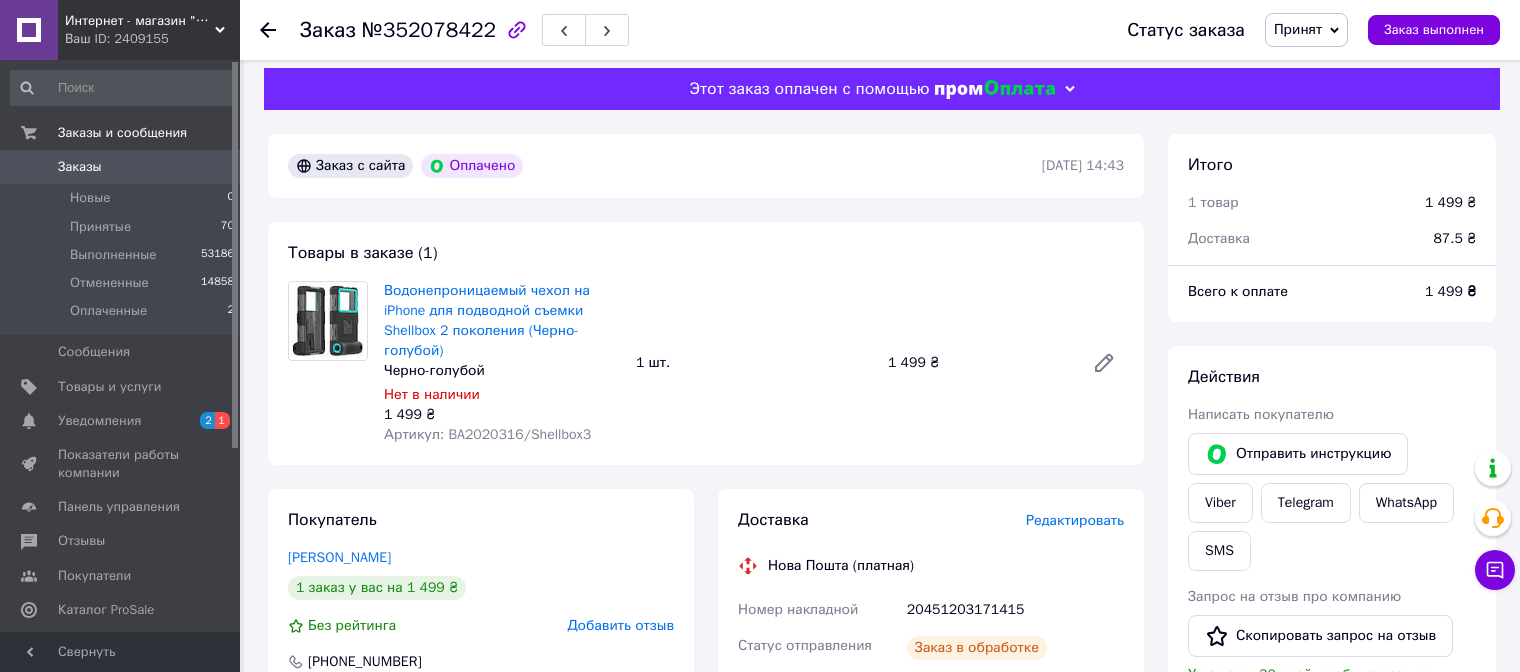 scroll, scrollTop: 0, scrollLeft: 0, axis: both 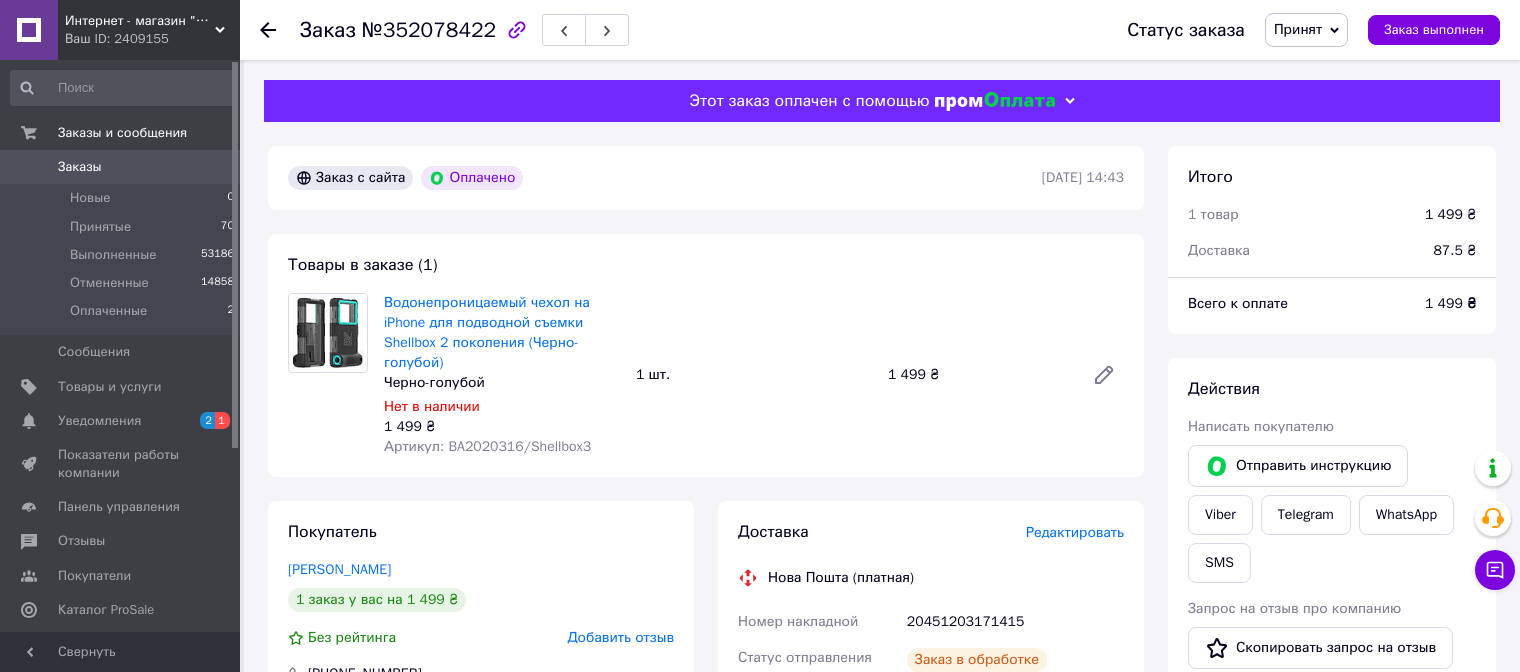 click at bounding box center (268, 30) 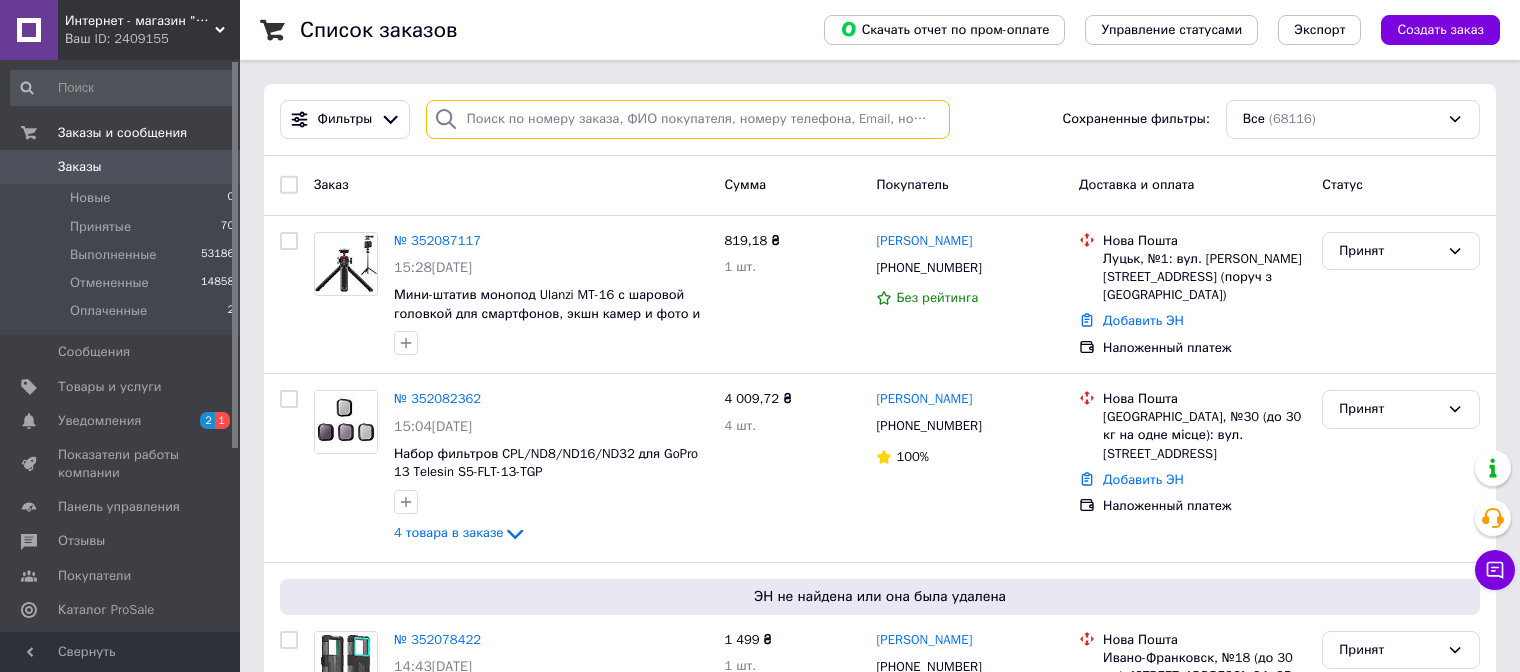 paste on "352082362" 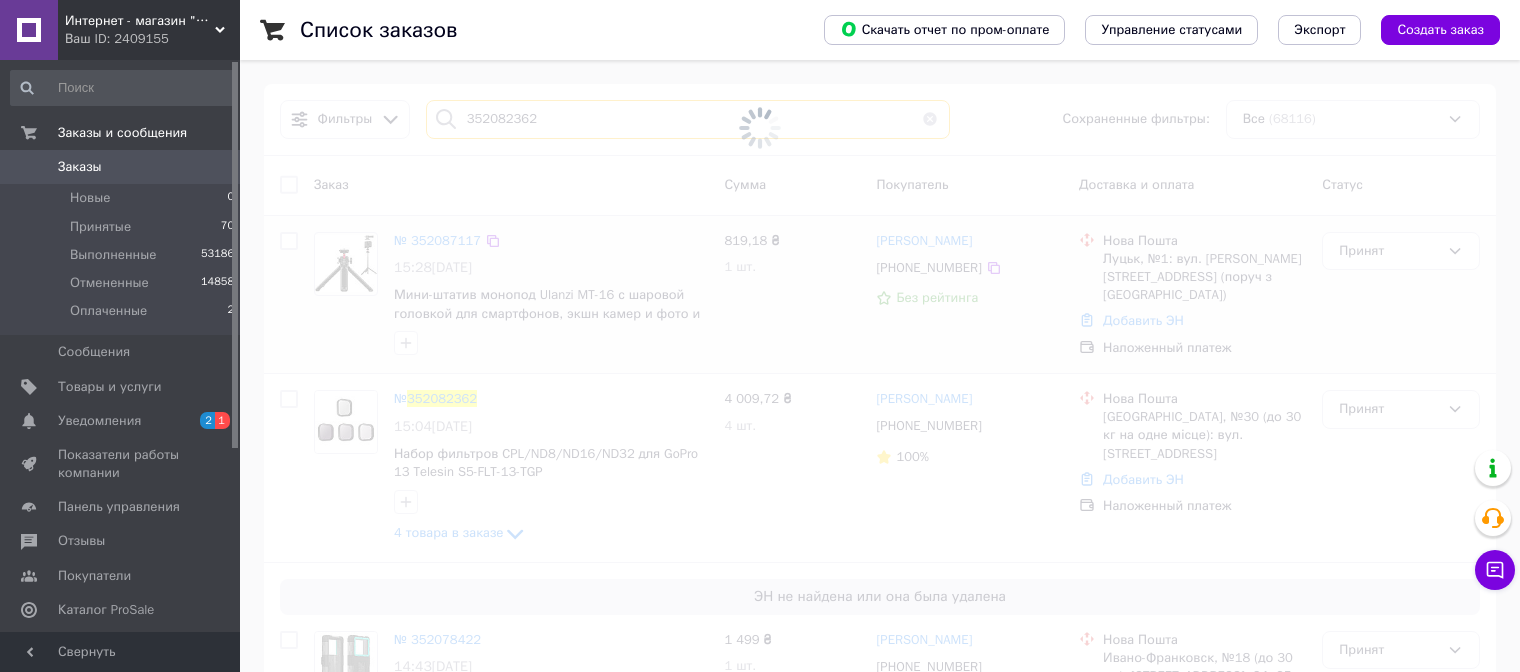 type on "352082362" 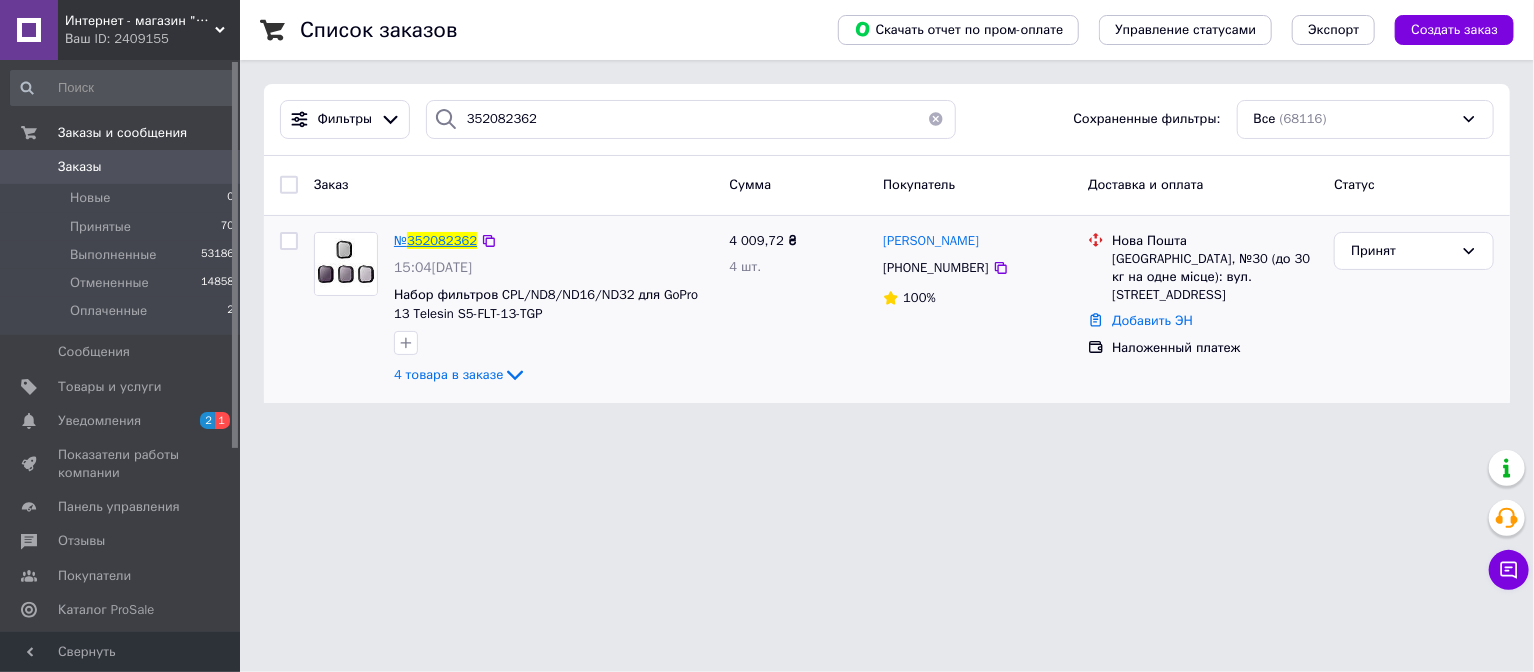 click on "352082362" at bounding box center (442, 240) 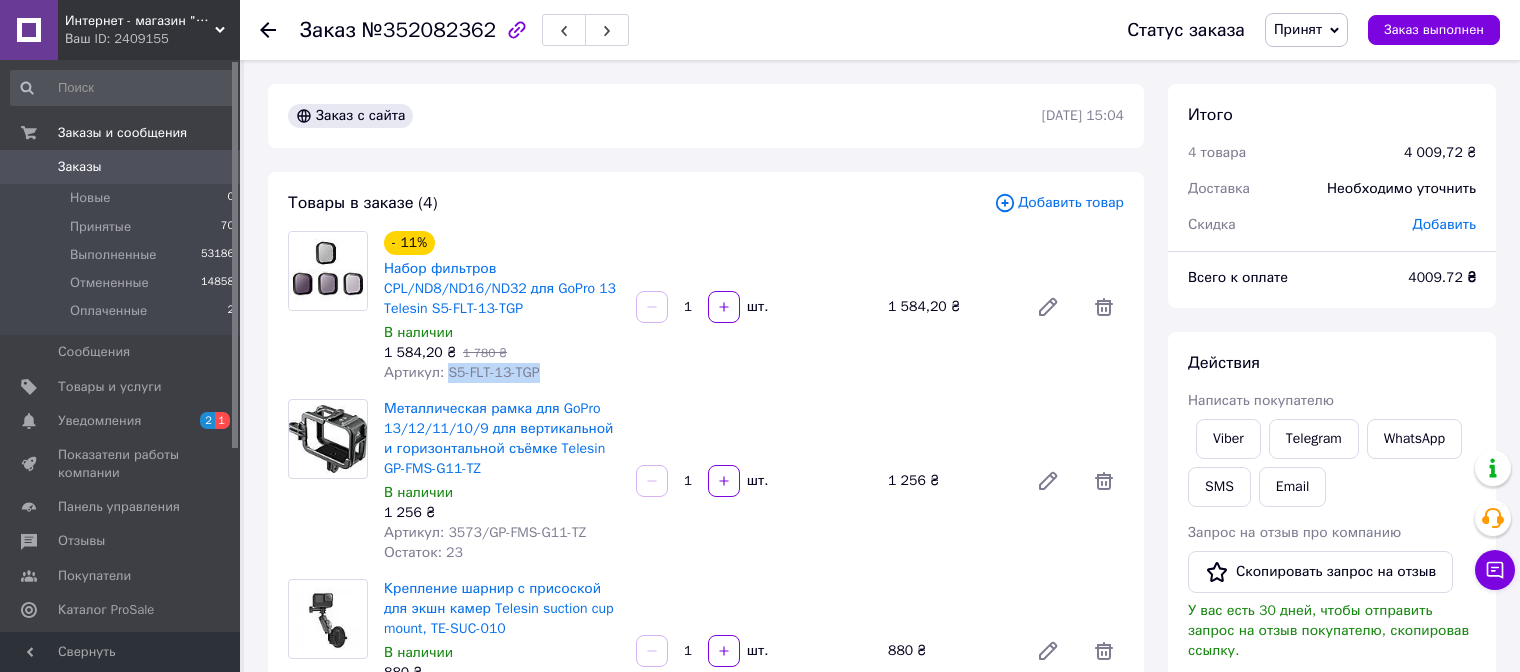 drag, startPoint x: 446, startPoint y: 376, endPoint x: 537, endPoint y: 371, distance: 91.13726 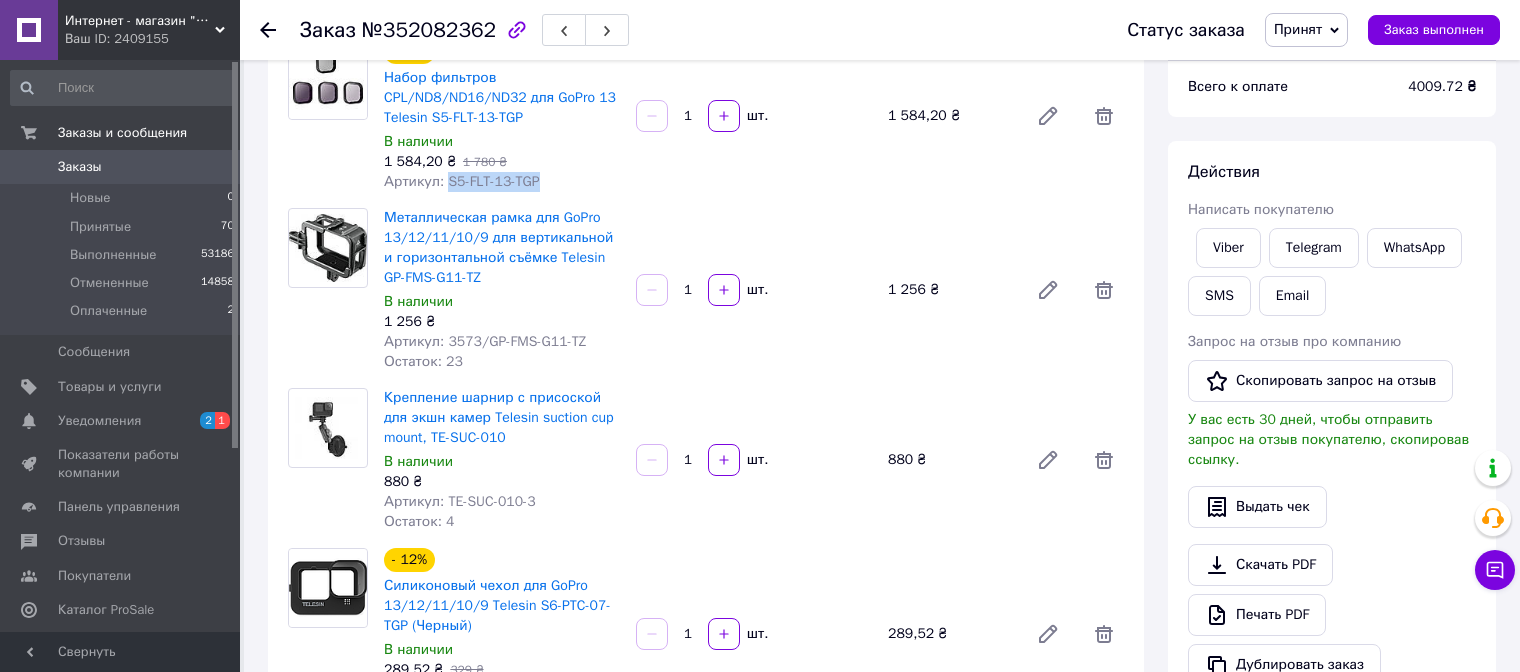 scroll, scrollTop: 200, scrollLeft: 0, axis: vertical 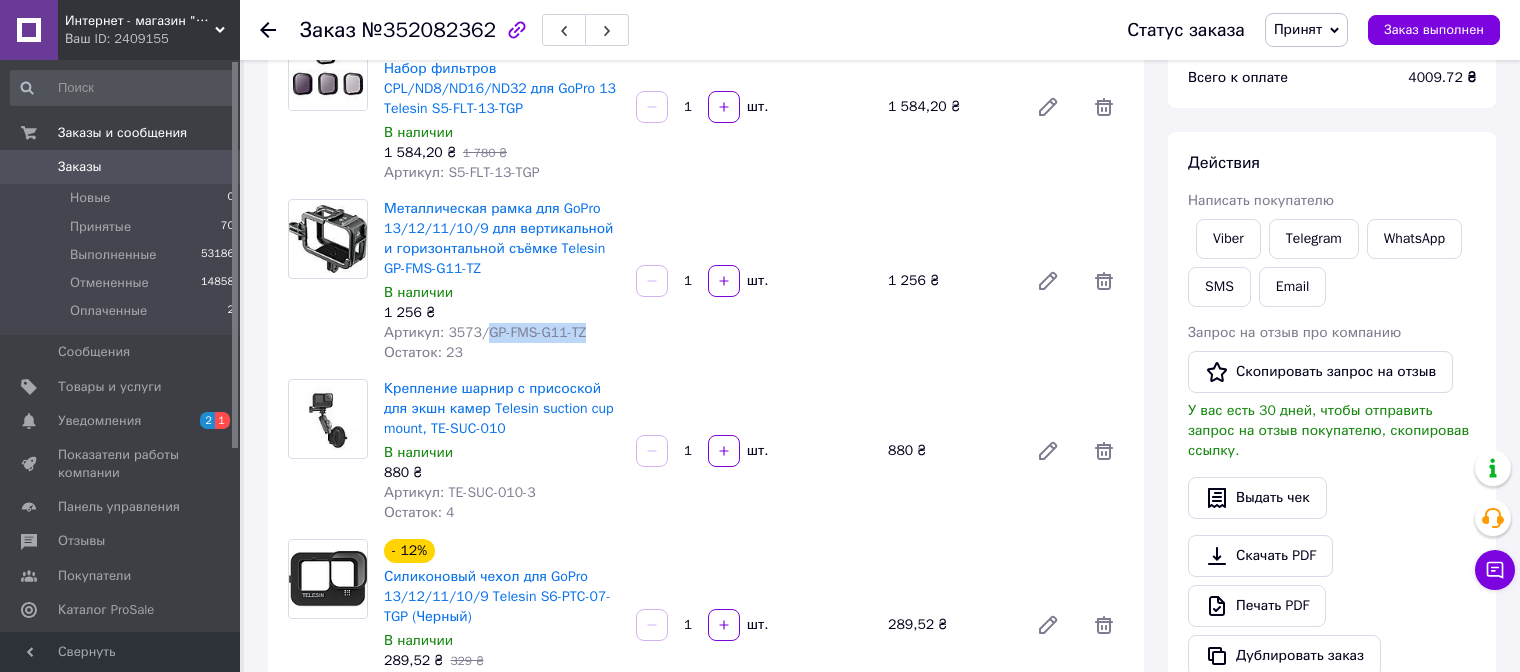 drag, startPoint x: 477, startPoint y: 332, endPoint x: 580, endPoint y: 337, distance: 103.121284 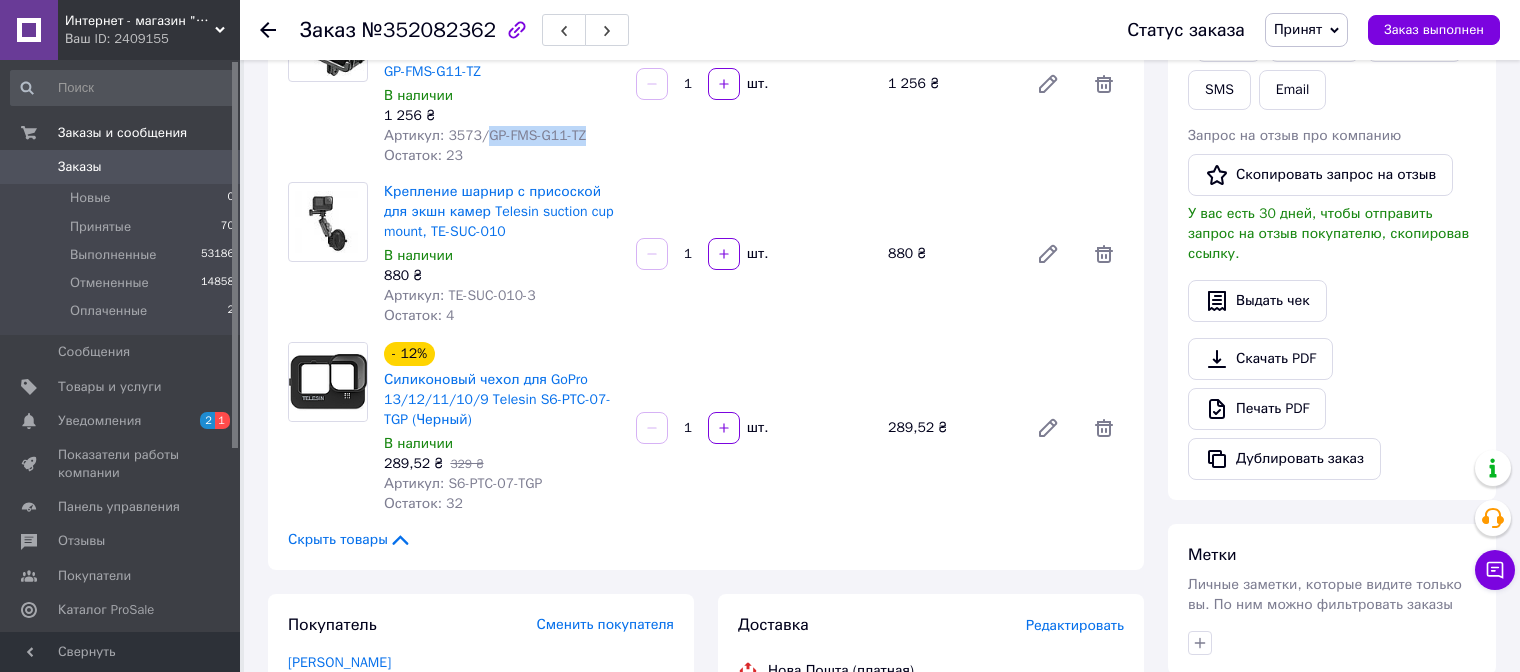 scroll, scrollTop: 400, scrollLeft: 0, axis: vertical 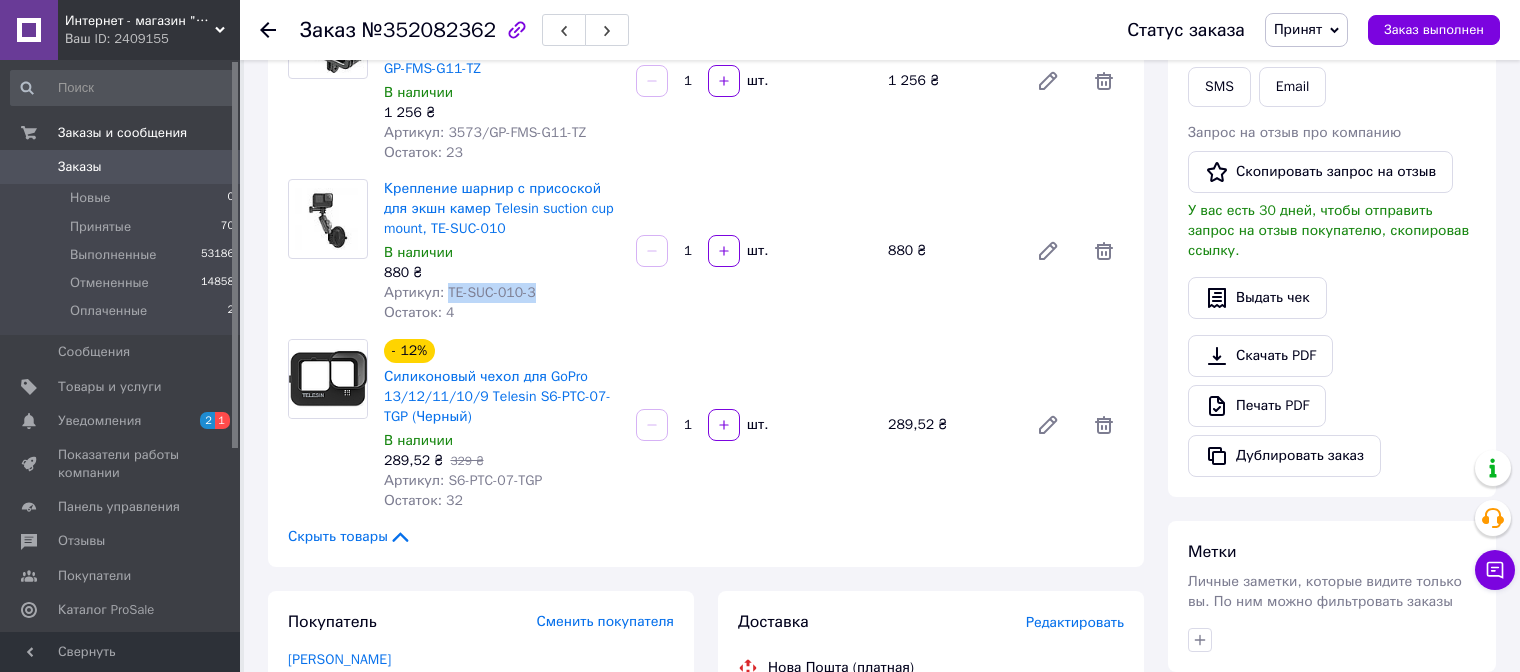 drag, startPoint x: 493, startPoint y: 295, endPoint x: 543, endPoint y: 300, distance: 50.24938 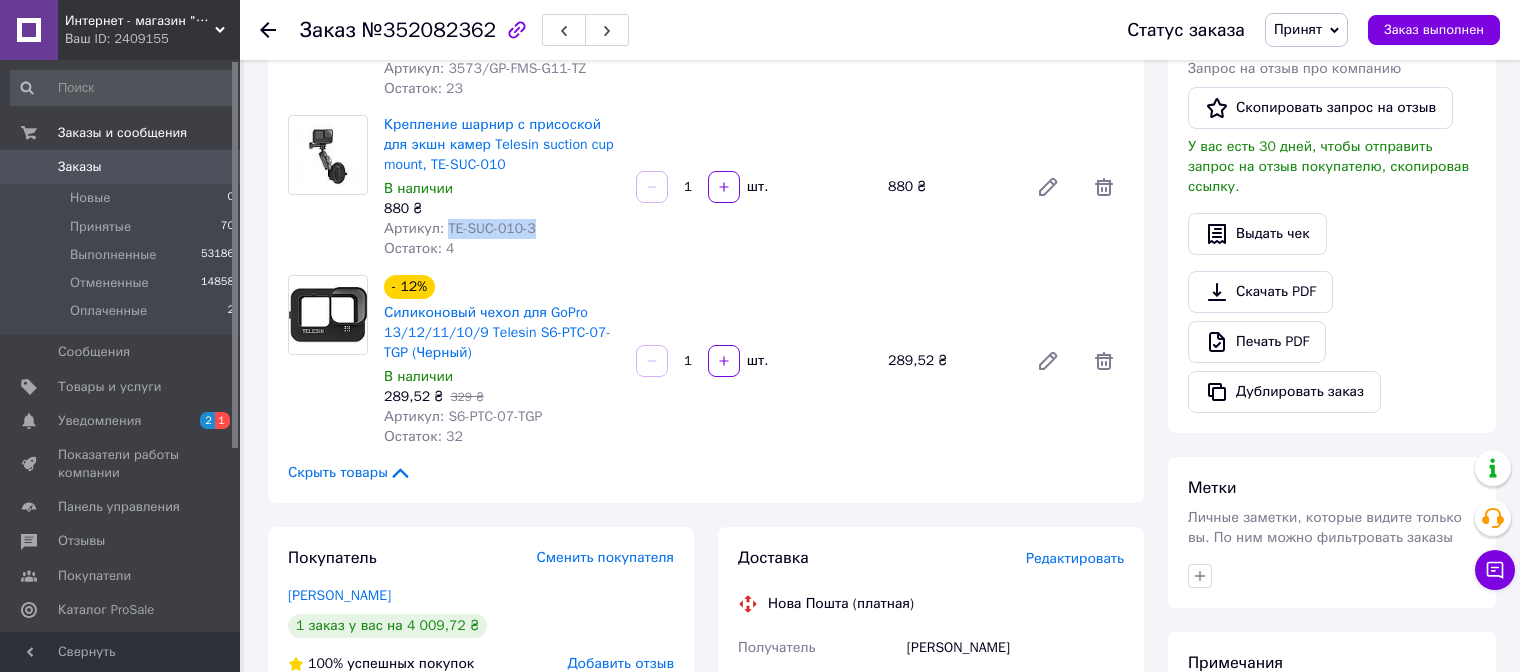 scroll, scrollTop: 500, scrollLeft: 0, axis: vertical 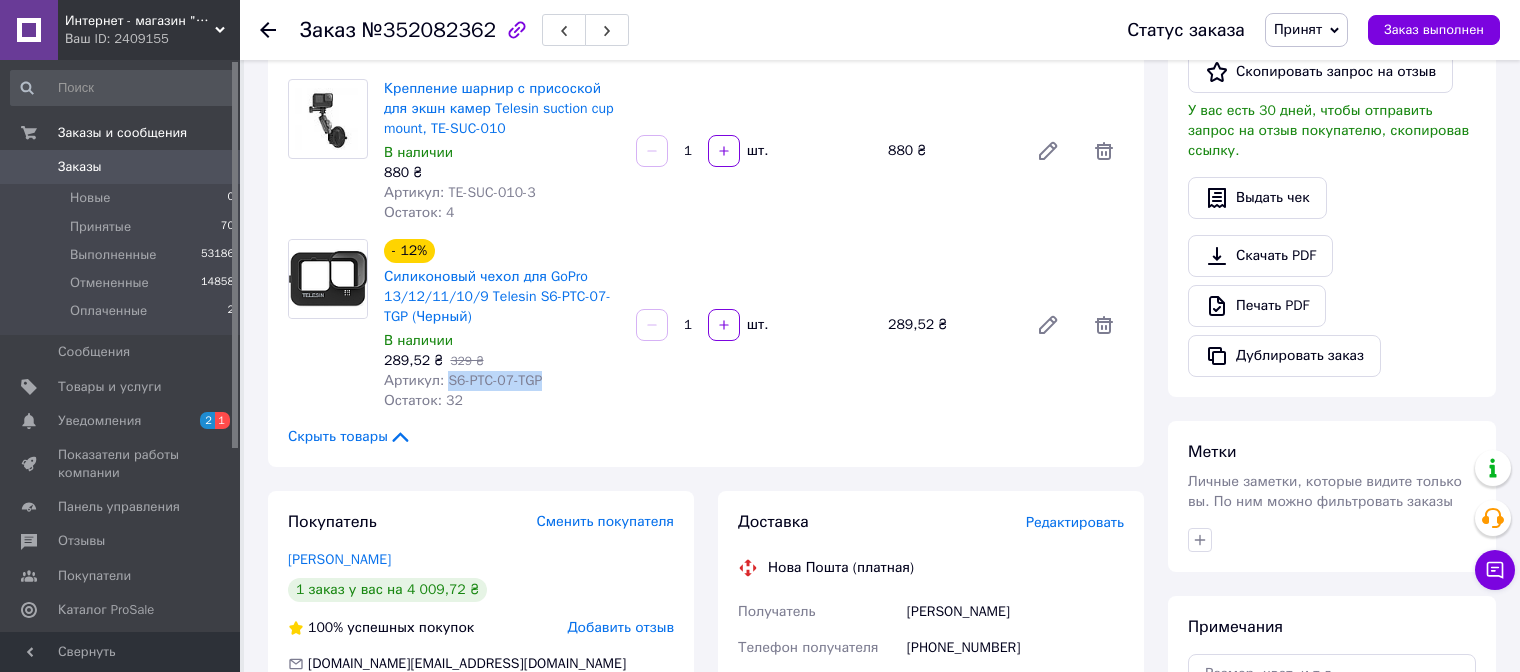 drag, startPoint x: 444, startPoint y: 381, endPoint x: 536, endPoint y: 383, distance: 92.021736 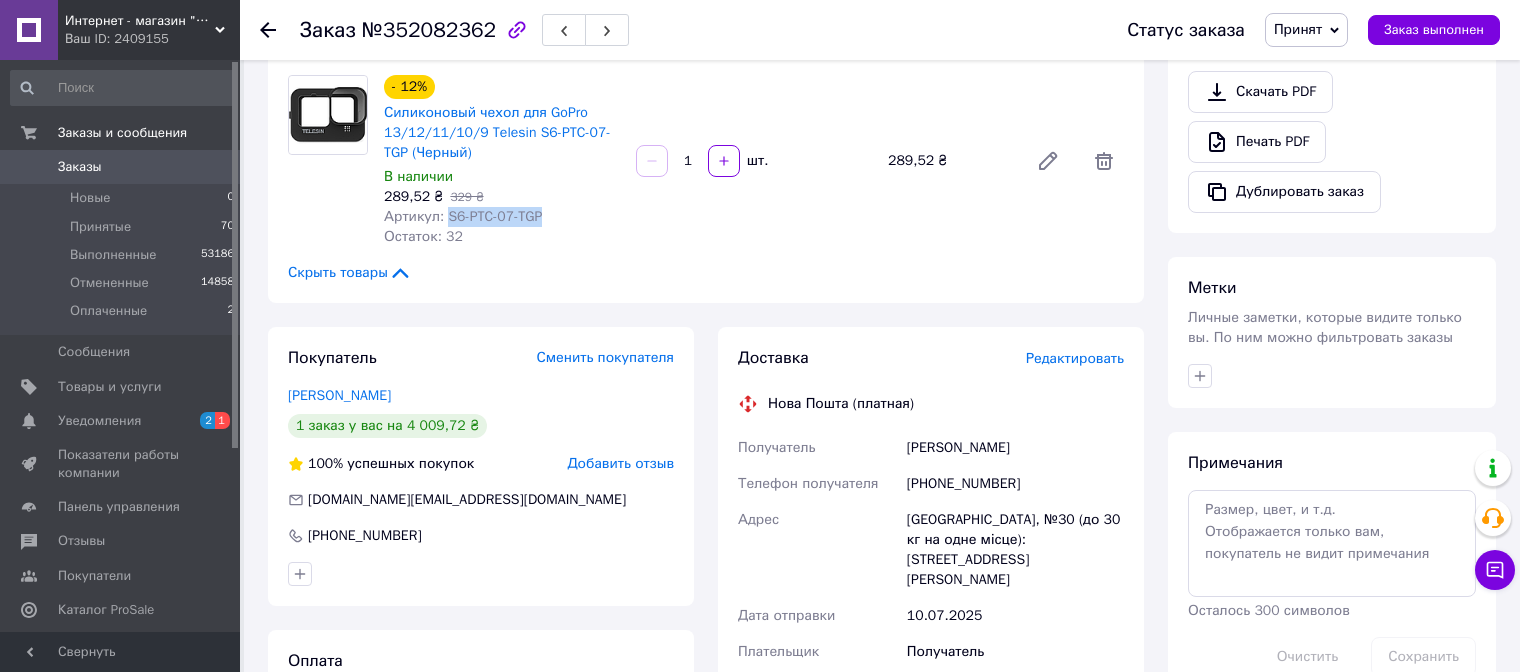 scroll, scrollTop: 1000, scrollLeft: 0, axis: vertical 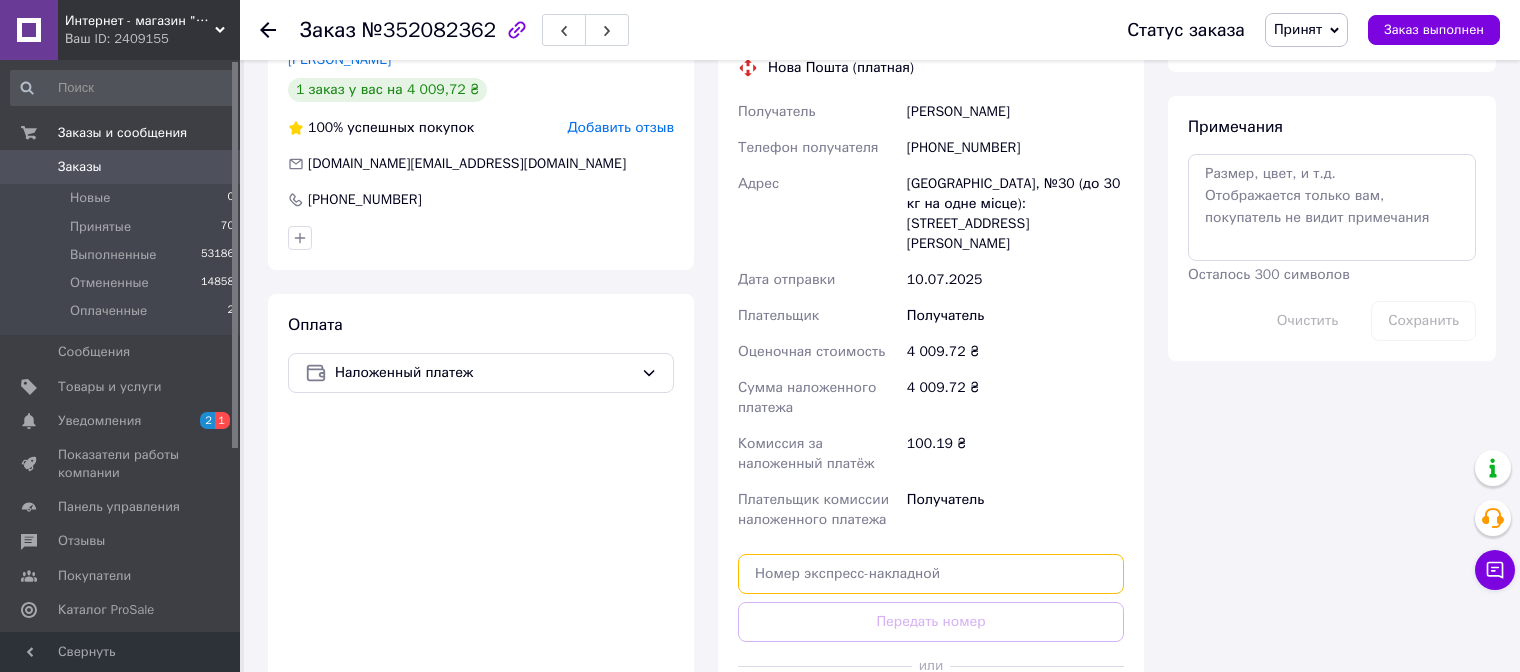 paste on "20451203199083" 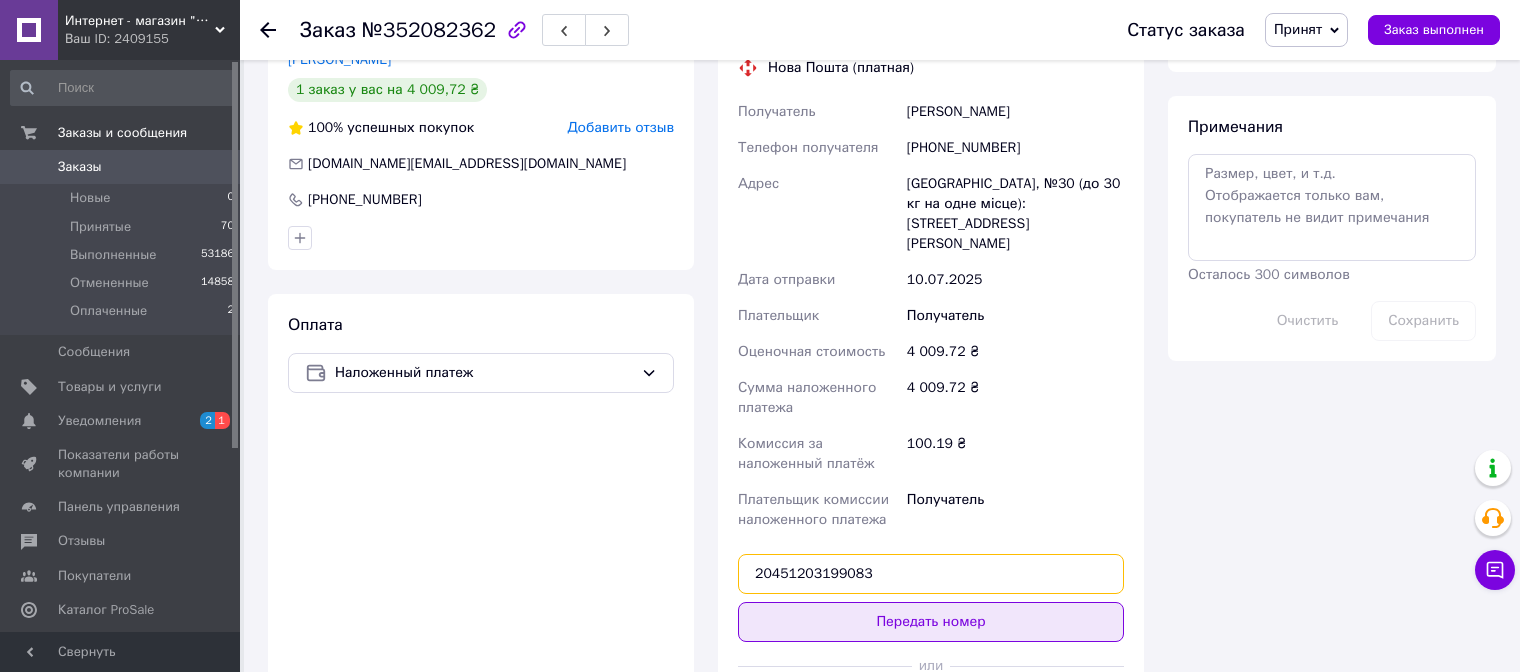 type on "20451203199083" 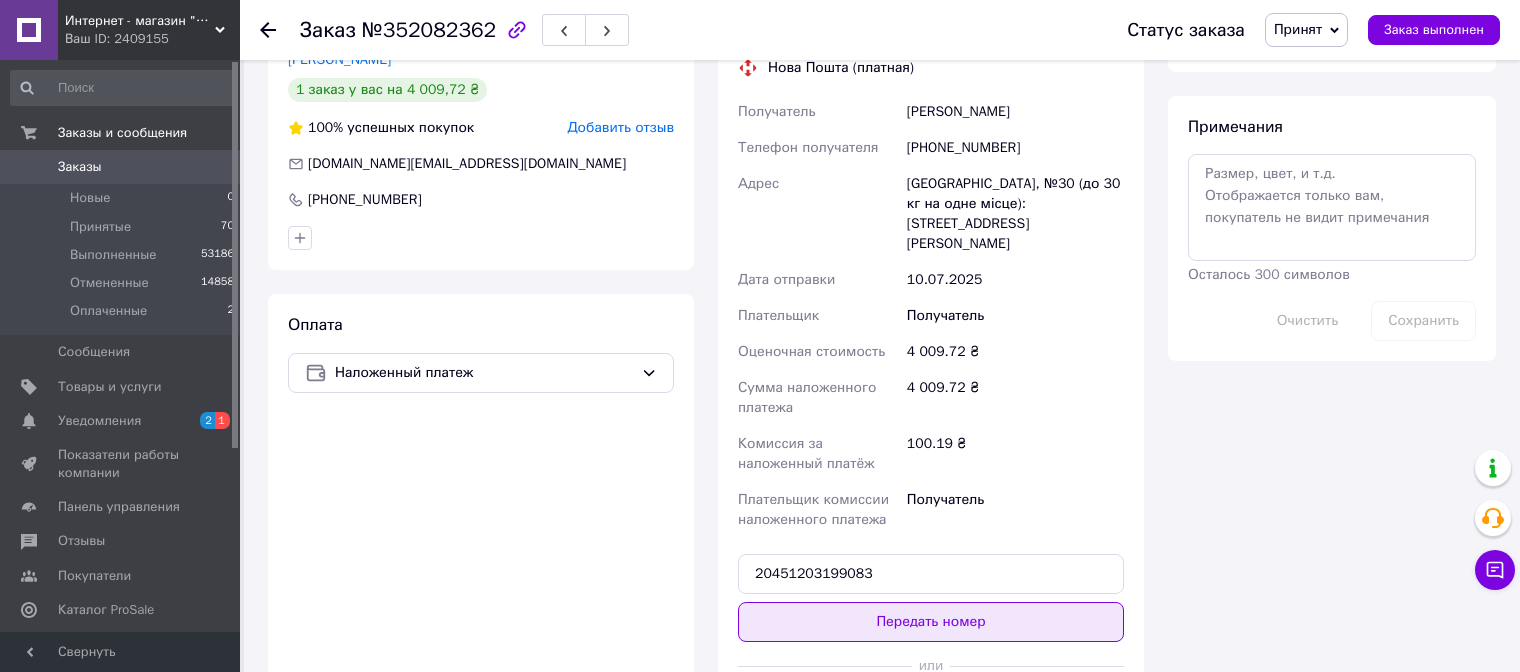 click on "Передать номер" at bounding box center [931, 622] 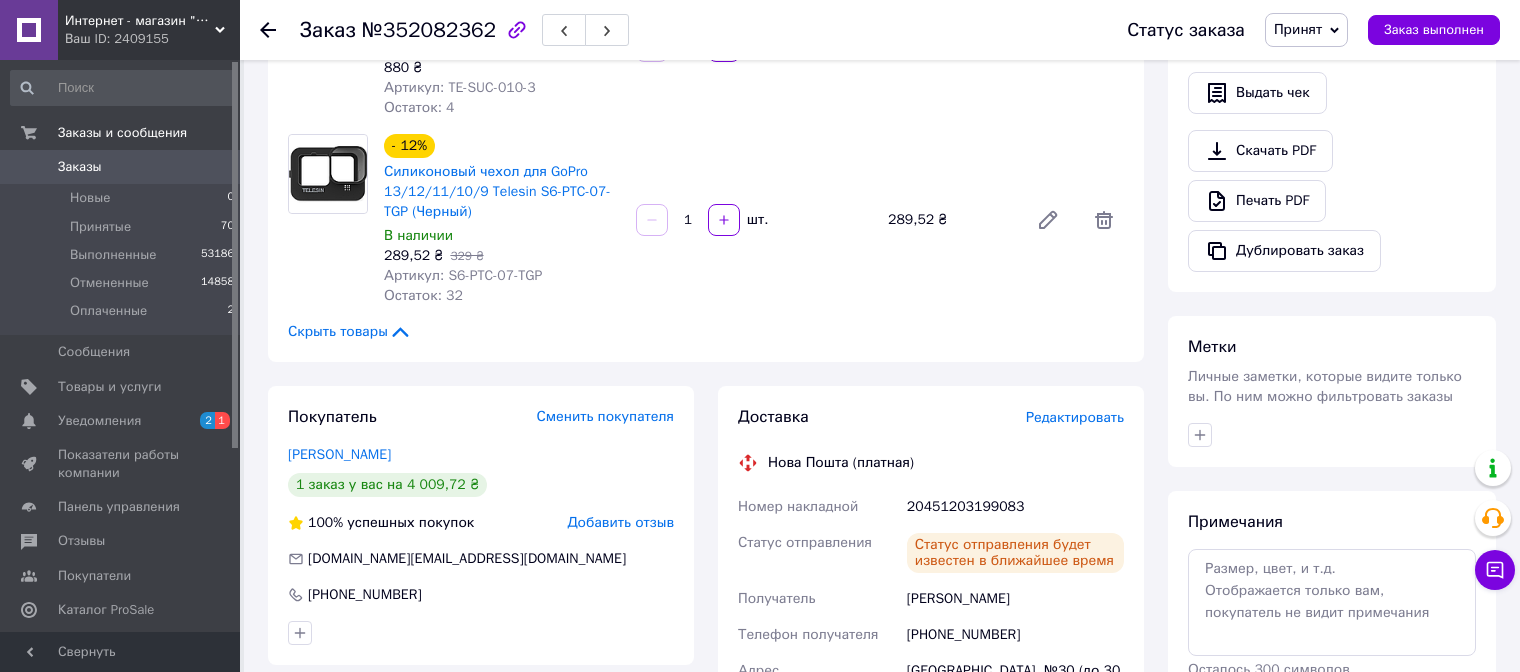 scroll, scrollTop: 600, scrollLeft: 0, axis: vertical 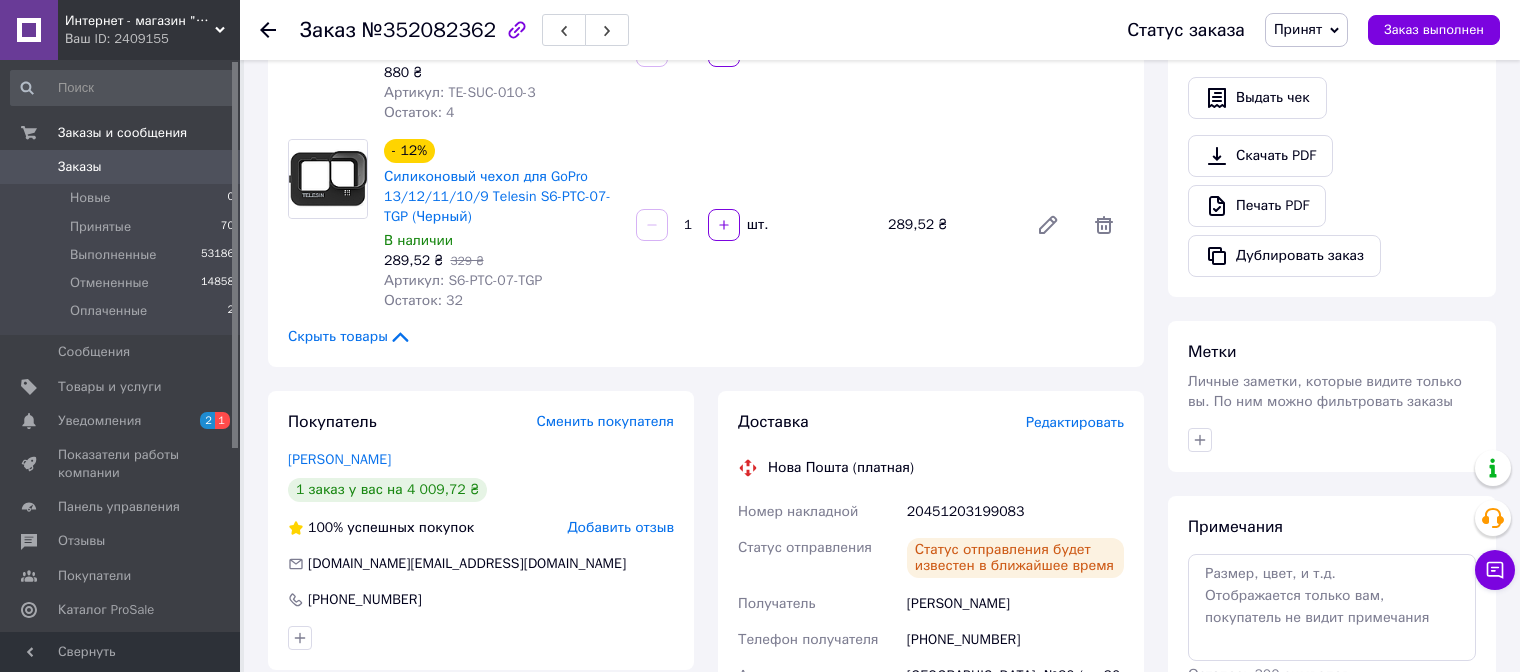 click 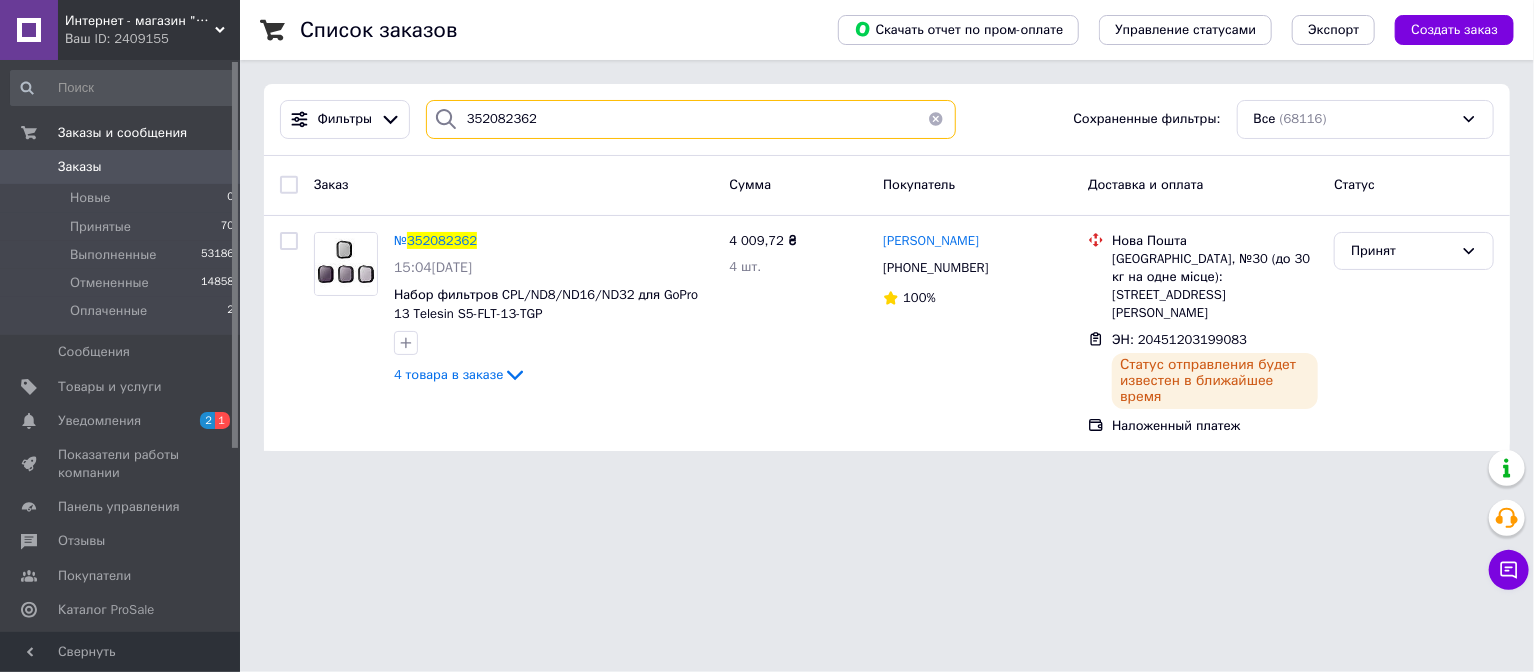 drag, startPoint x: 502, startPoint y: 116, endPoint x: 430, endPoint y: 115, distance: 72.00694 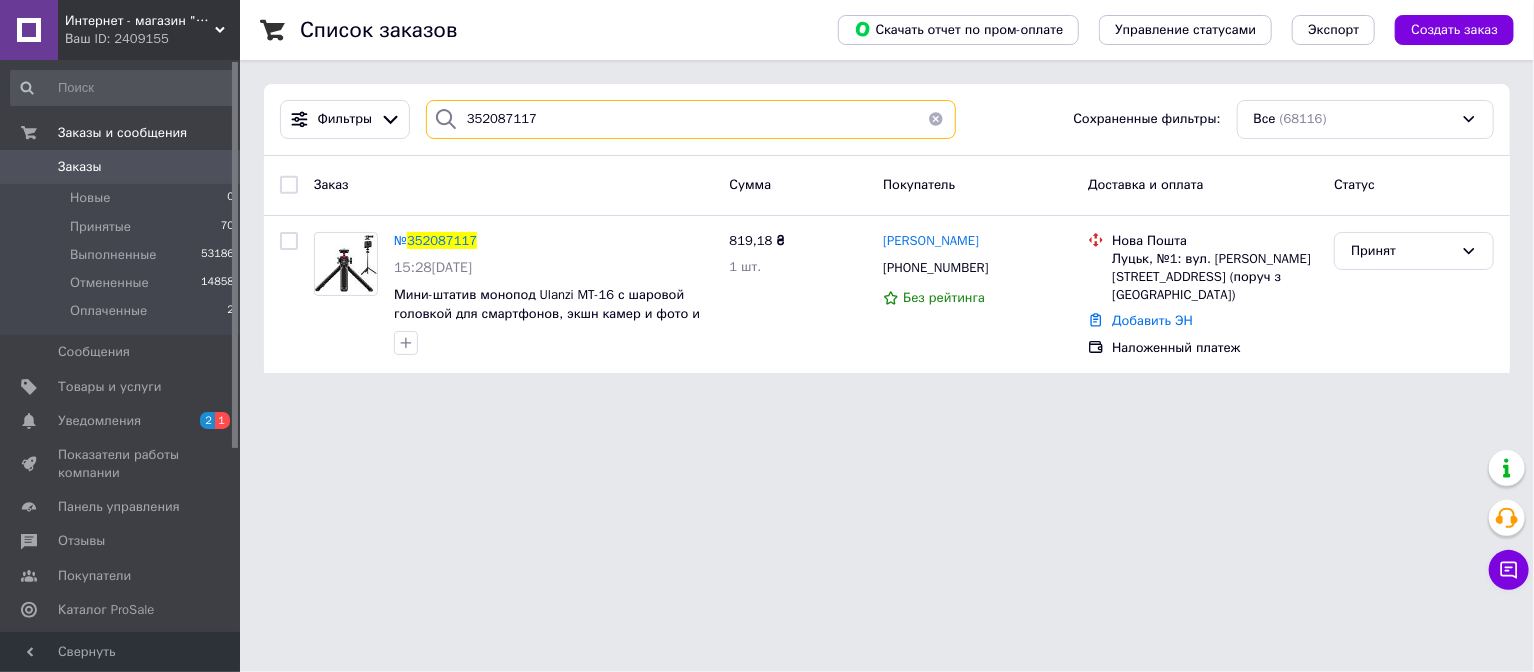 type on "352087117" 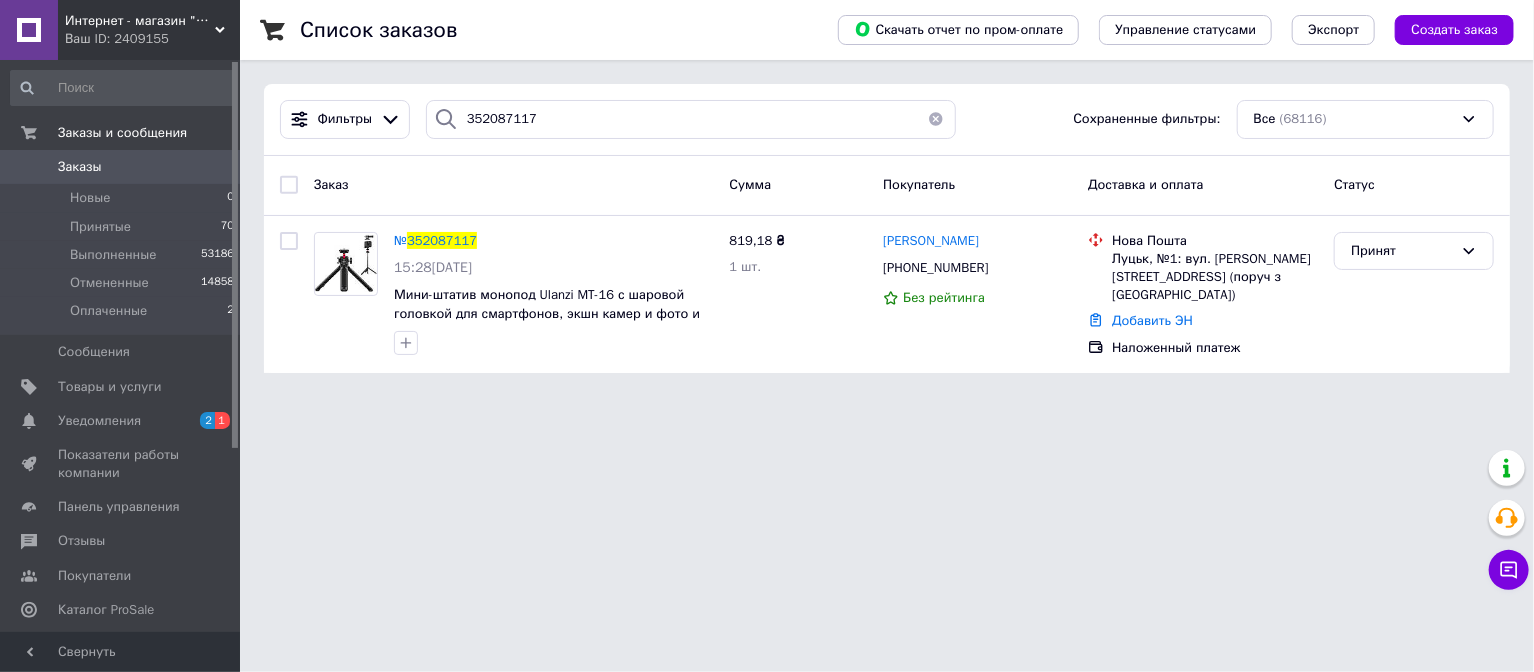 click on "352087117" at bounding box center (442, 240) 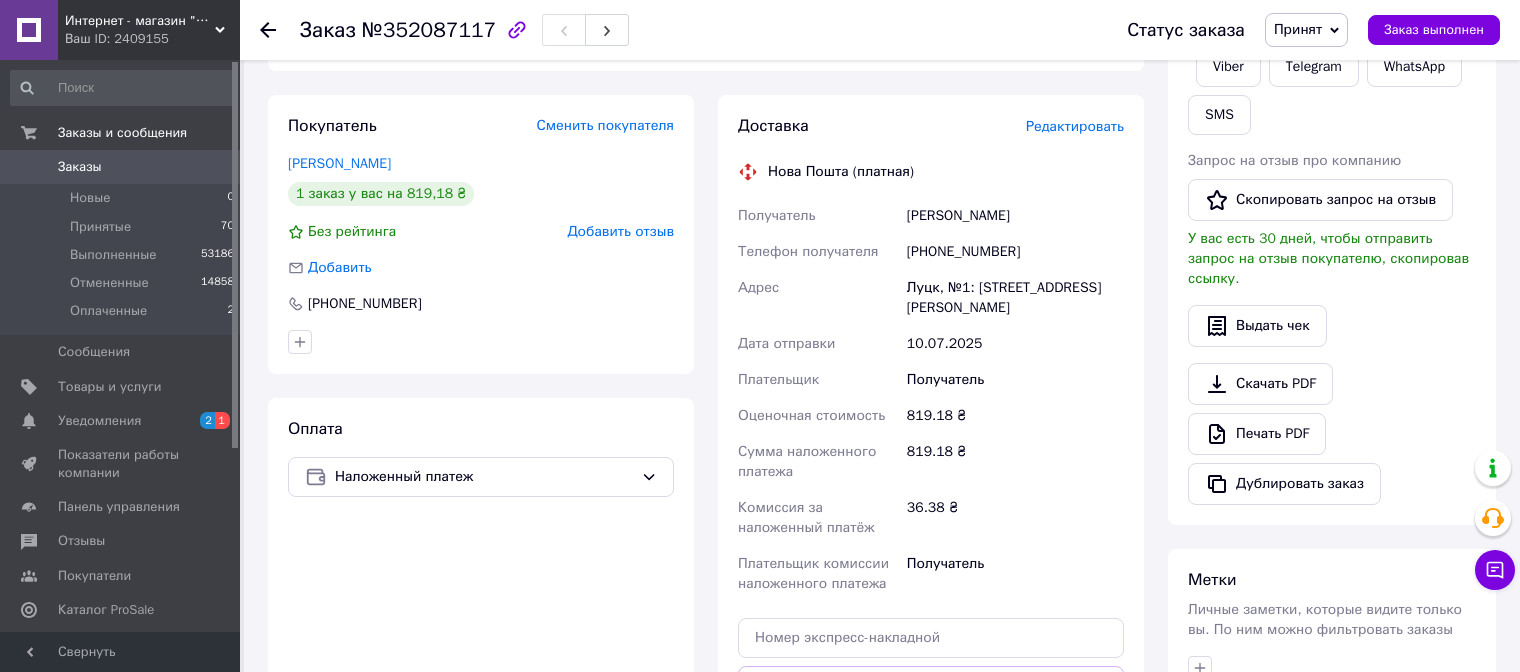 scroll, scrollTop: 500, scrollLeft: 0, axis: vertical 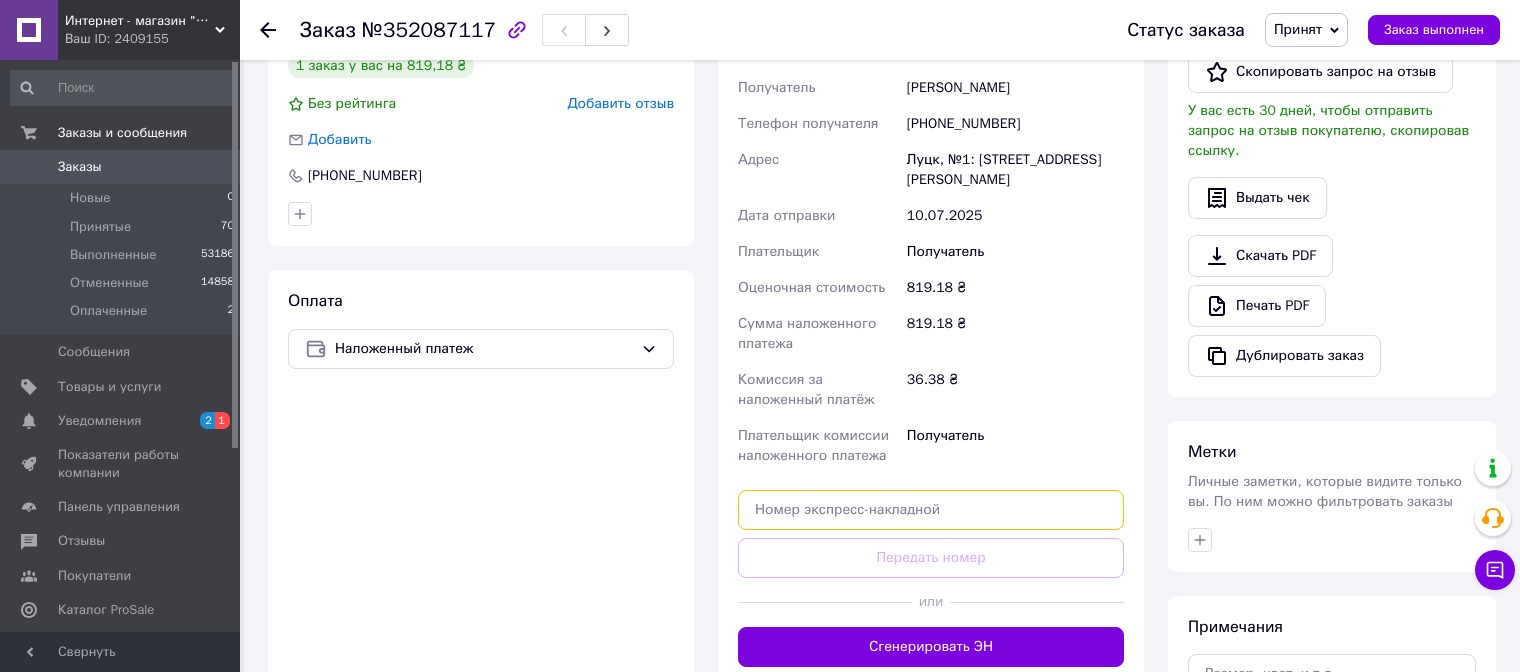paste on "20451203201529" 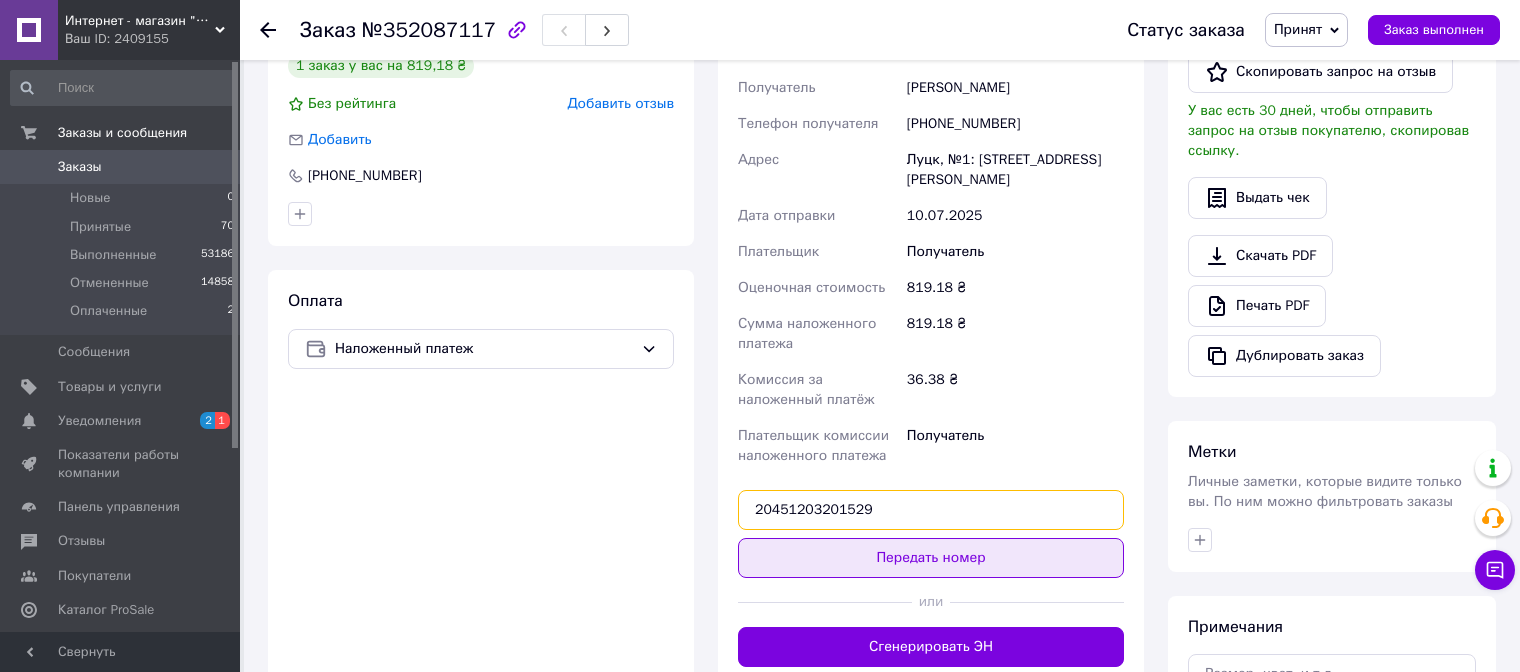 type on "20451203201529" 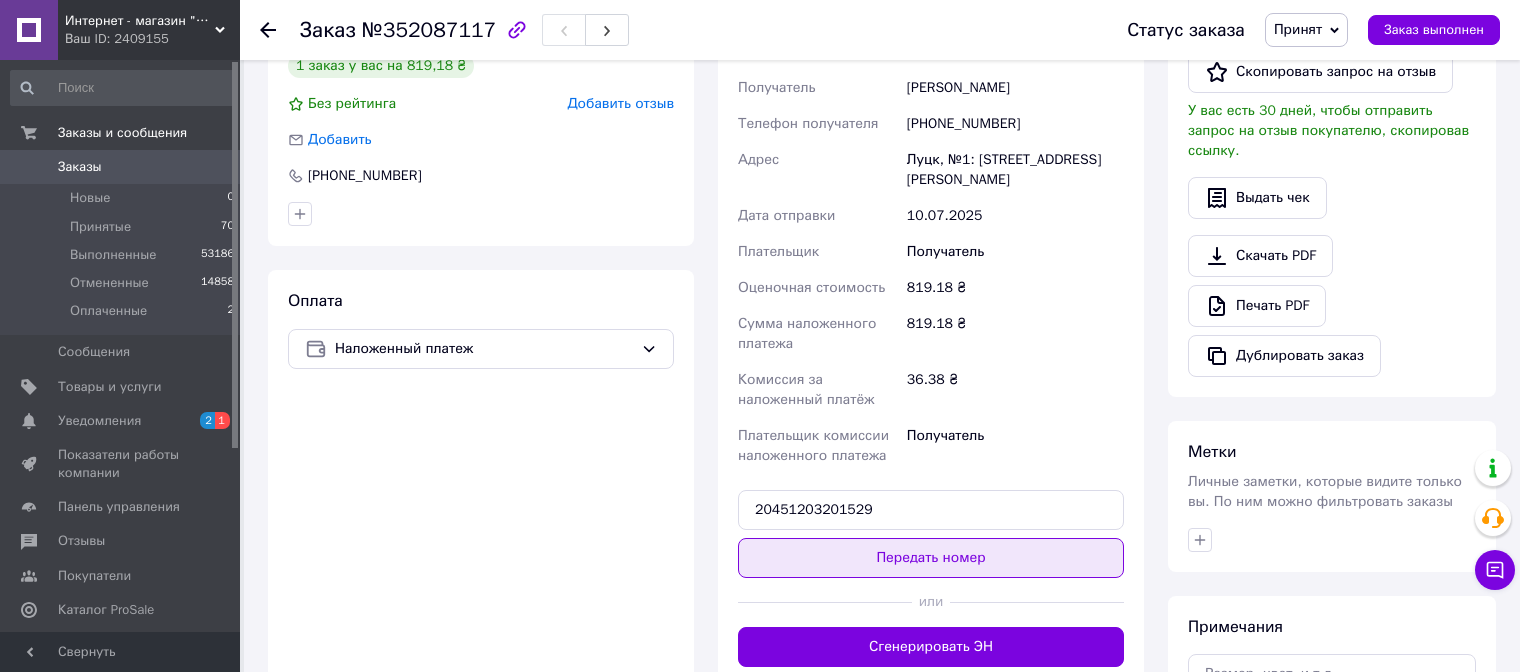click on "Передать номер" at bounding box center [931, 558] 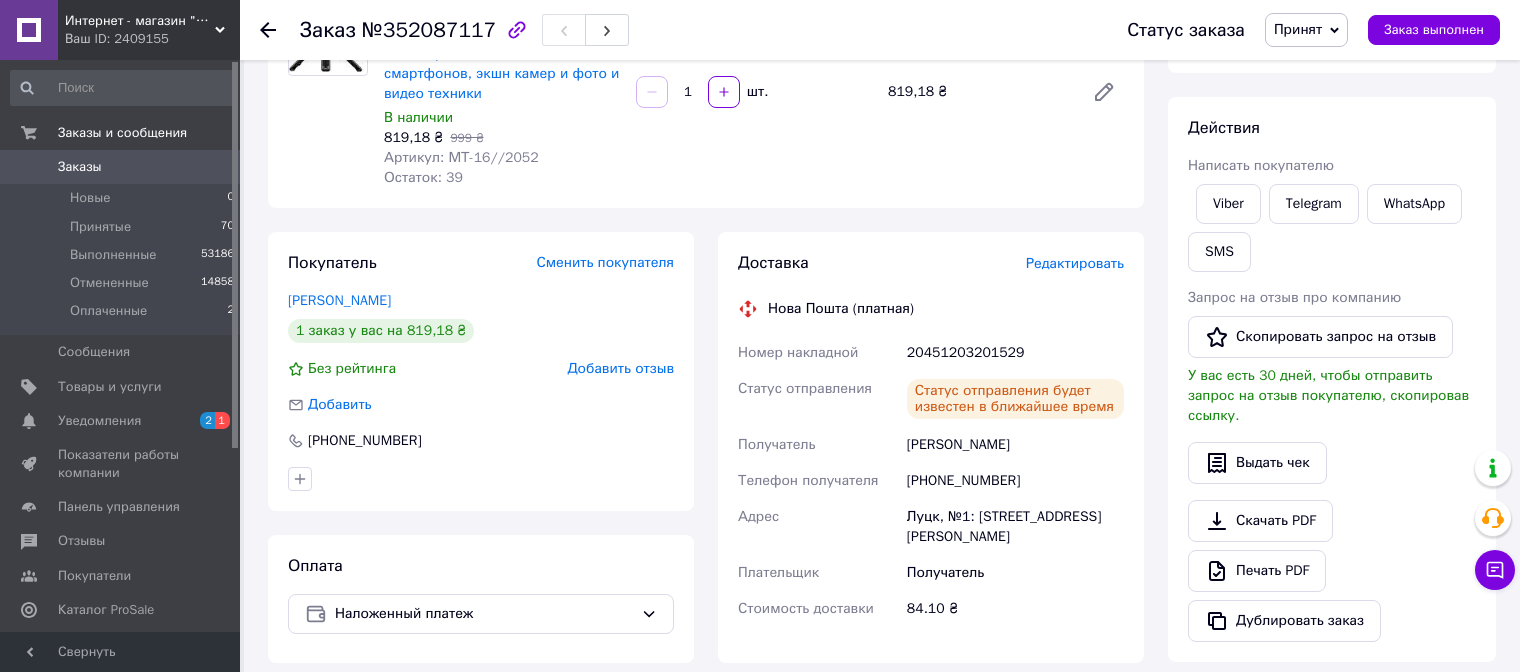 scroll, scrollTop: 100, scrollLeft: 0, axis: vertical 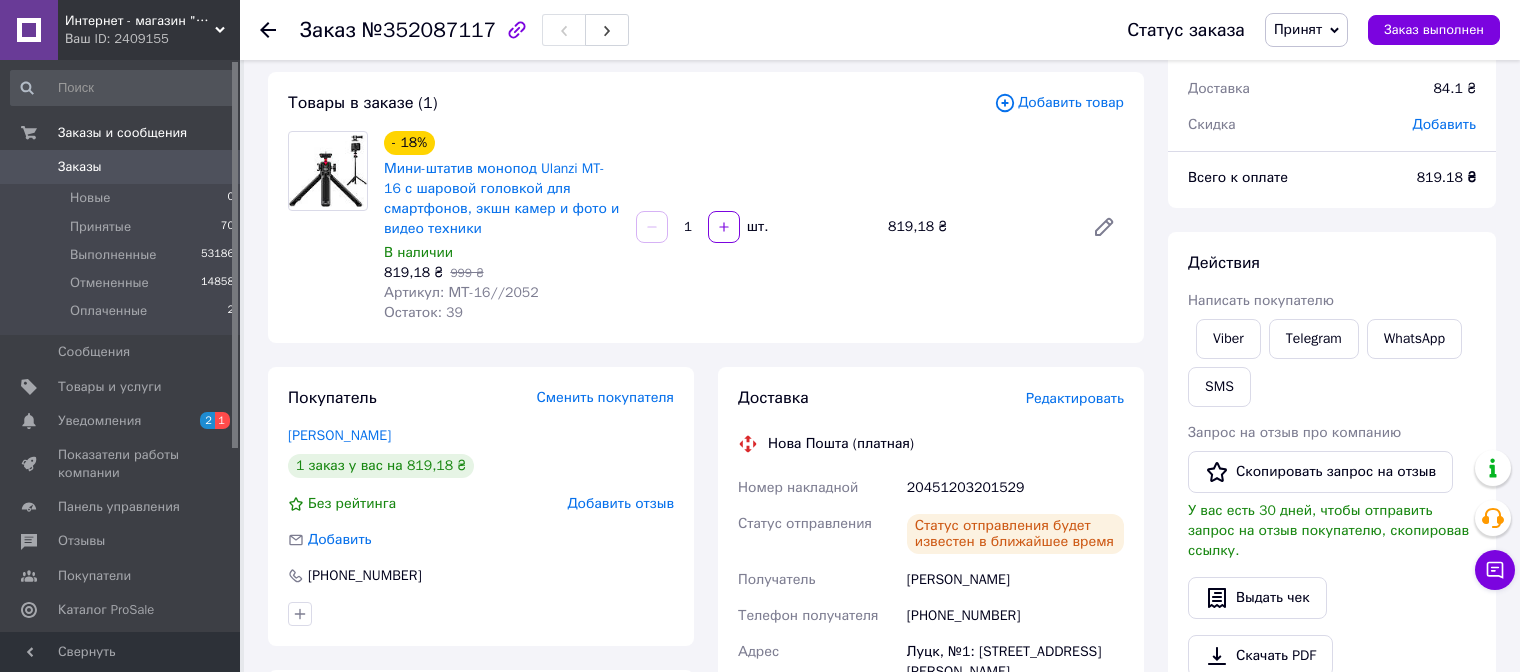 click 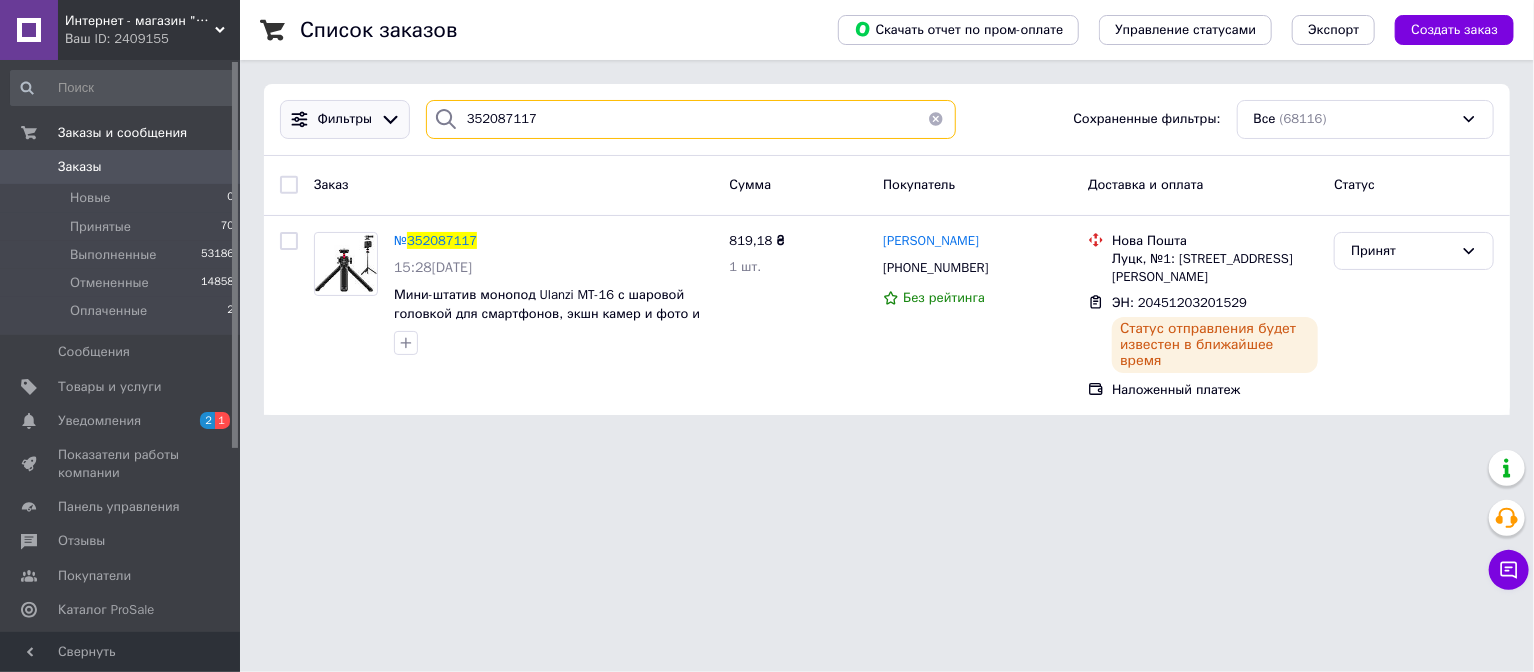drag, startPoint x: 548, startPoint y: 121, endPoint x: 403, endPoint y: 133, distance: 145.4957 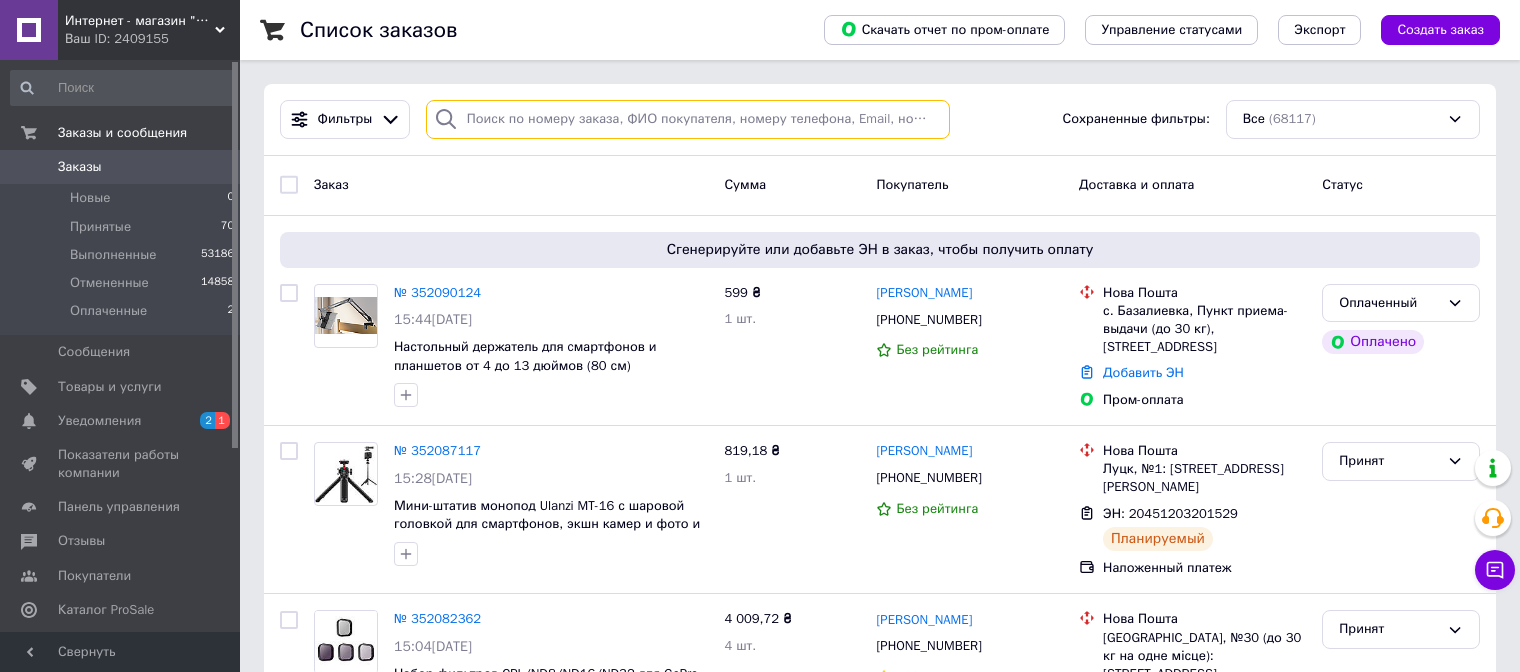 paste on "352091581" 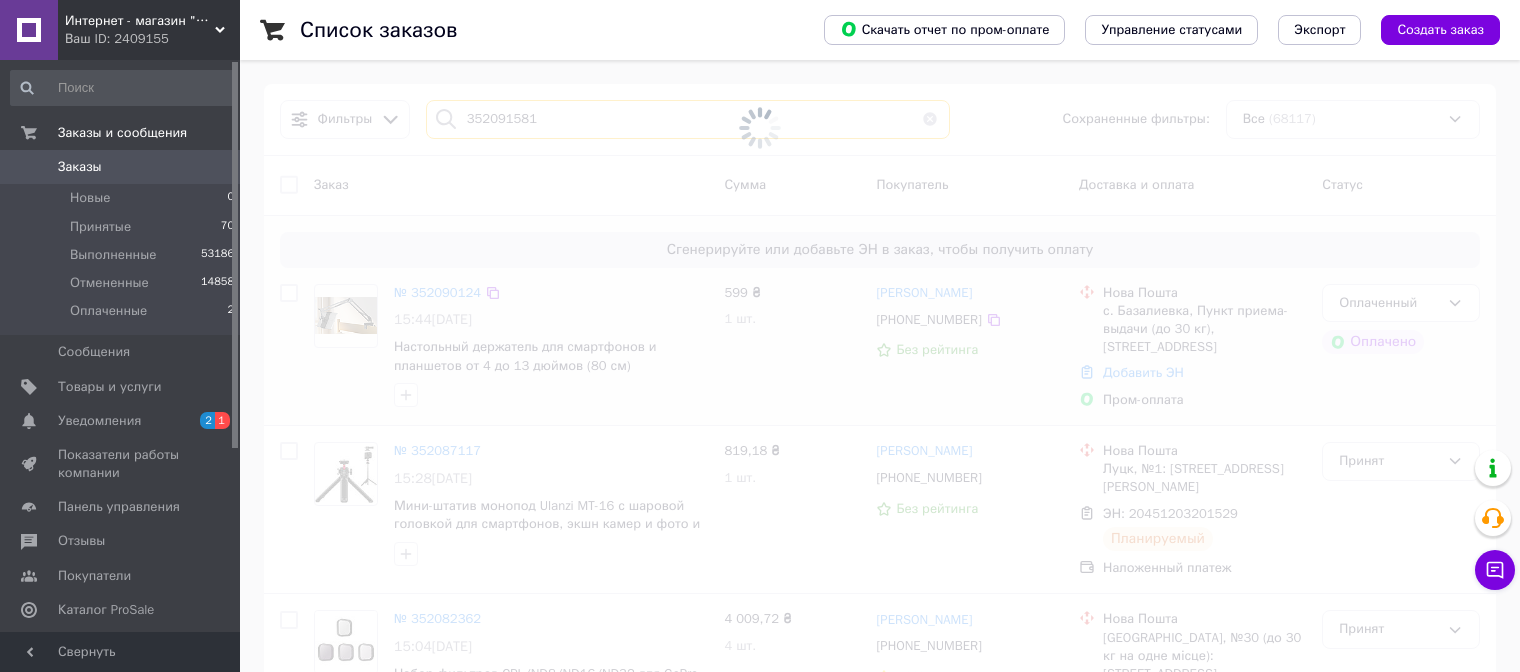 type on "352091581" 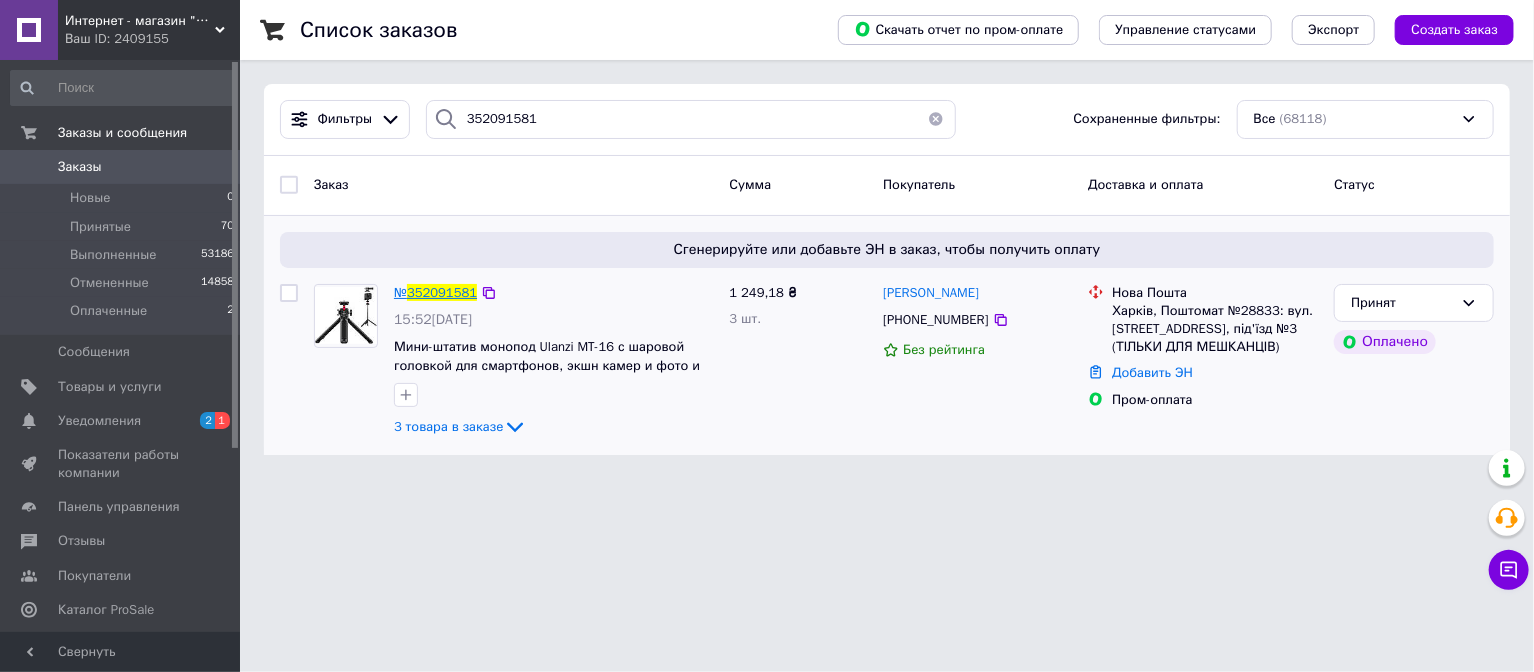 click on "352091581" at bounding box center [442, 292] 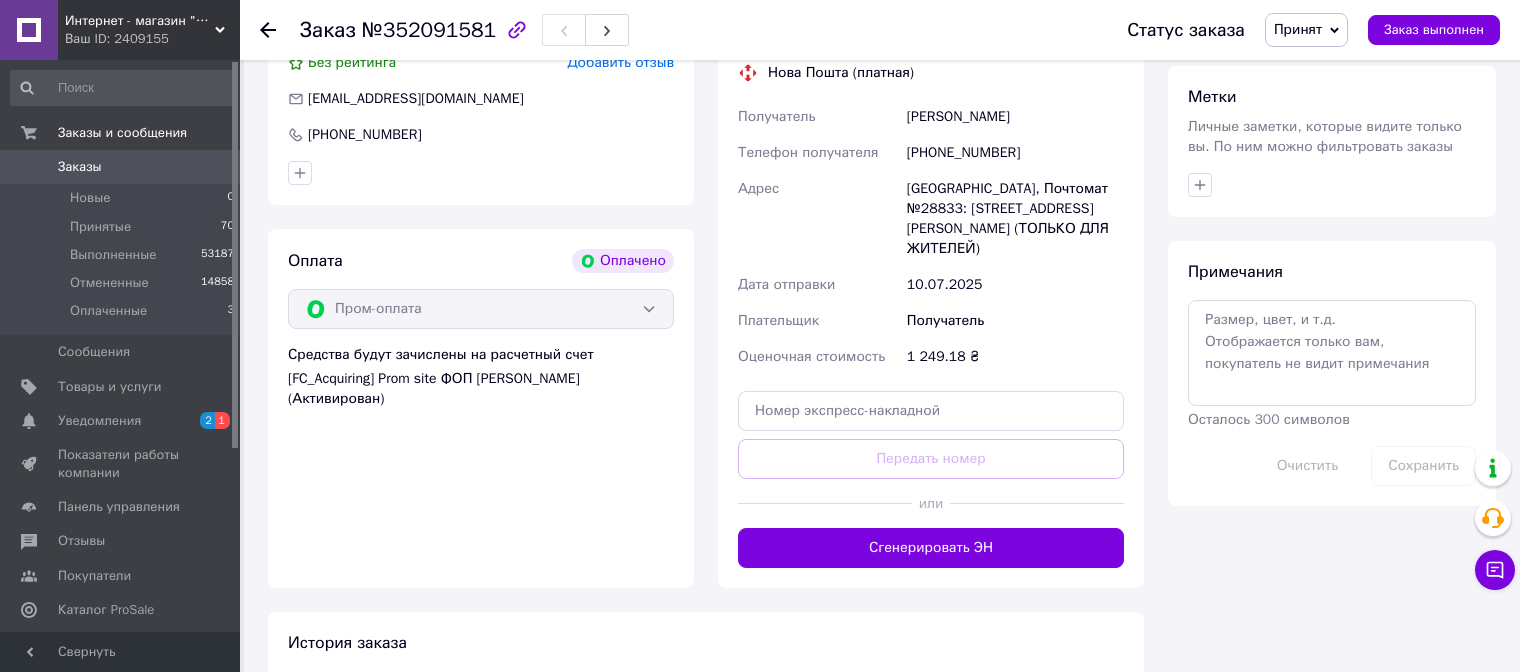 scroll, scrollTop: 1100, scrollLeft: 0, axis: vertical 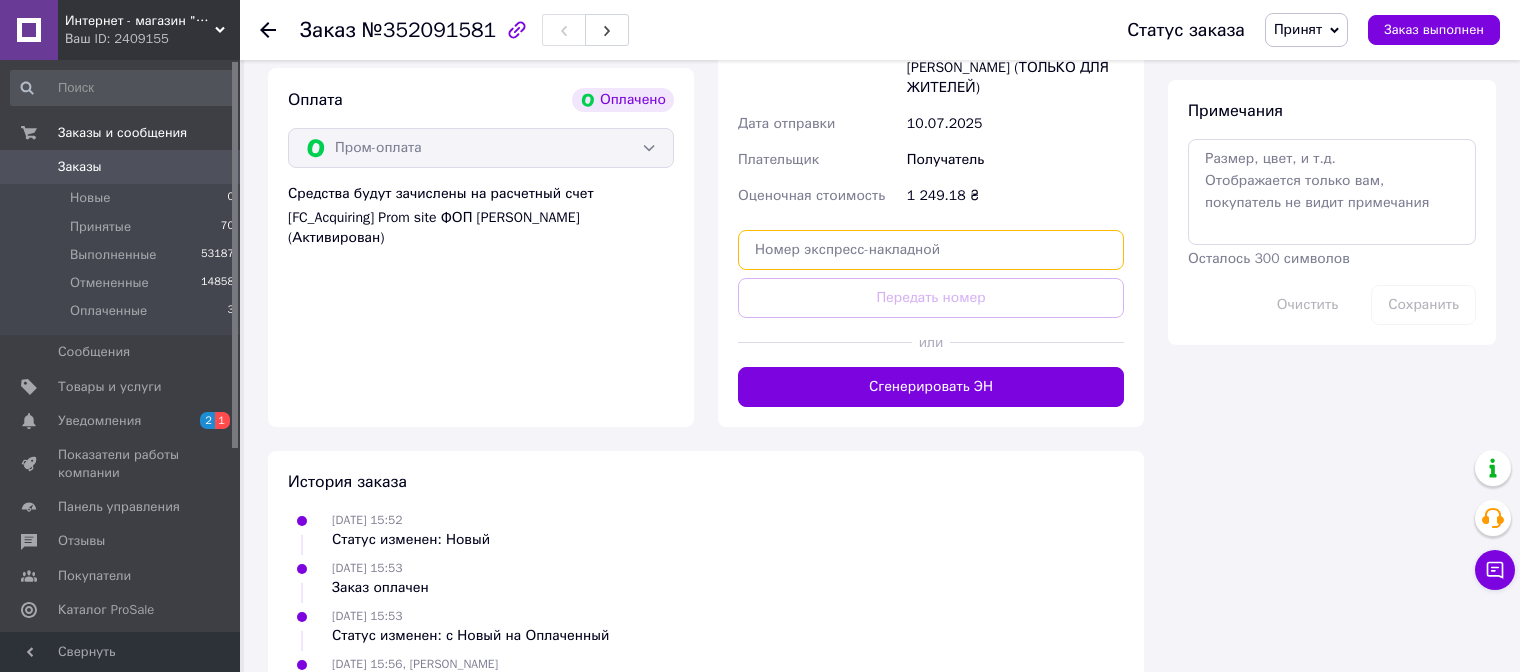 paste on "20451203235496" 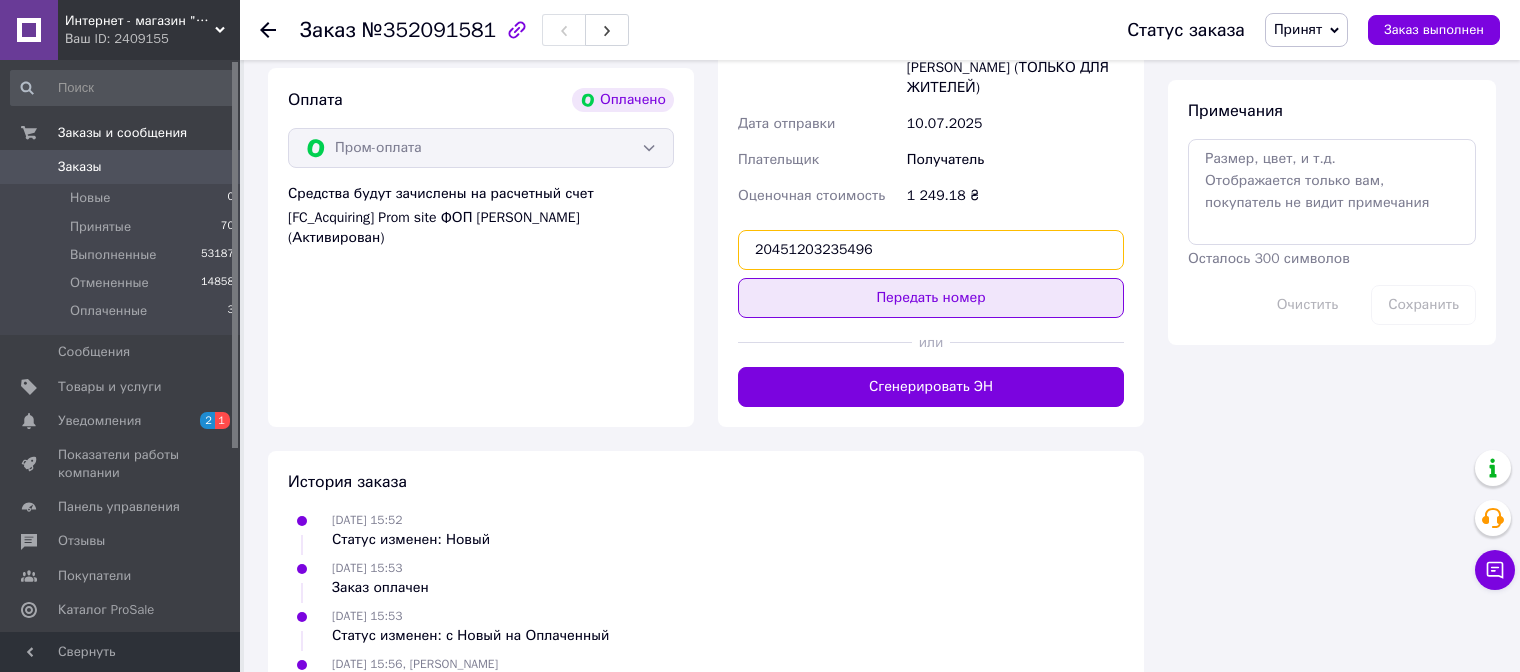 type on "20451203235496" 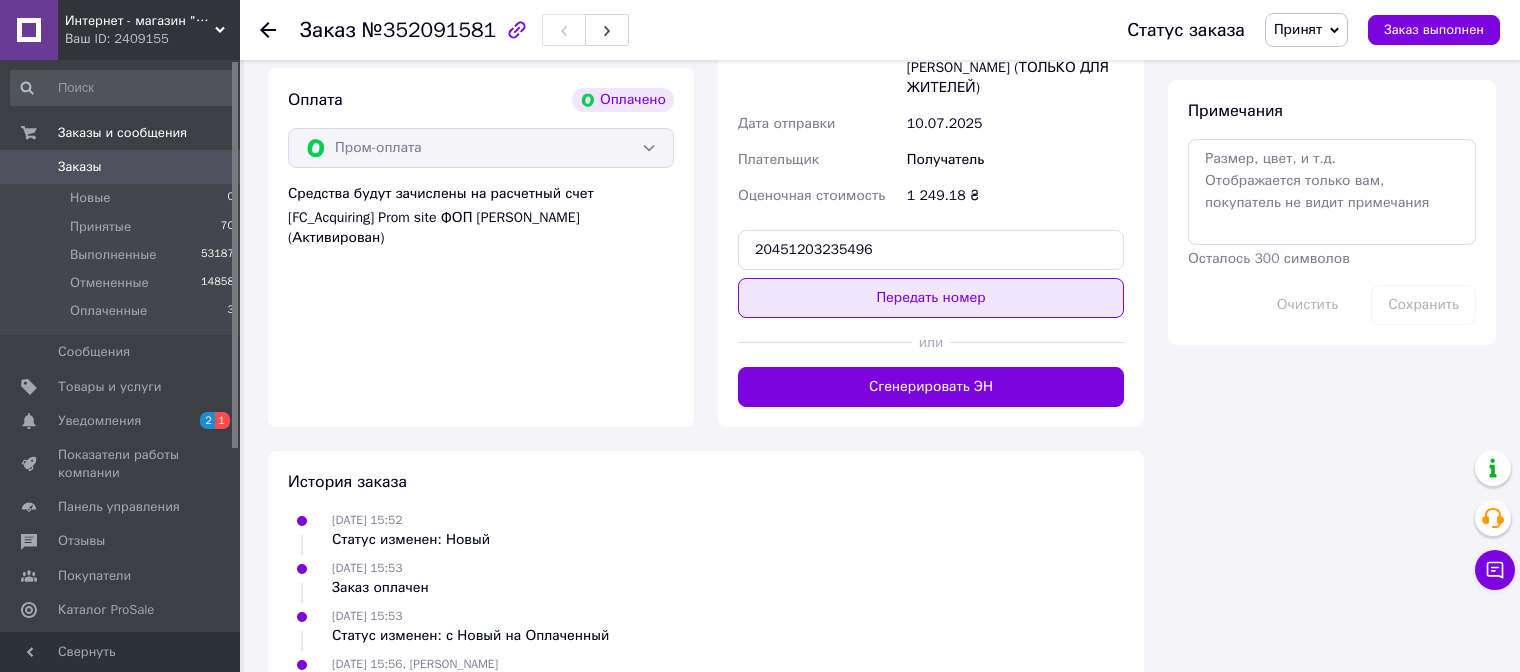click on "Передать номер" at bounding box center (931, 298) 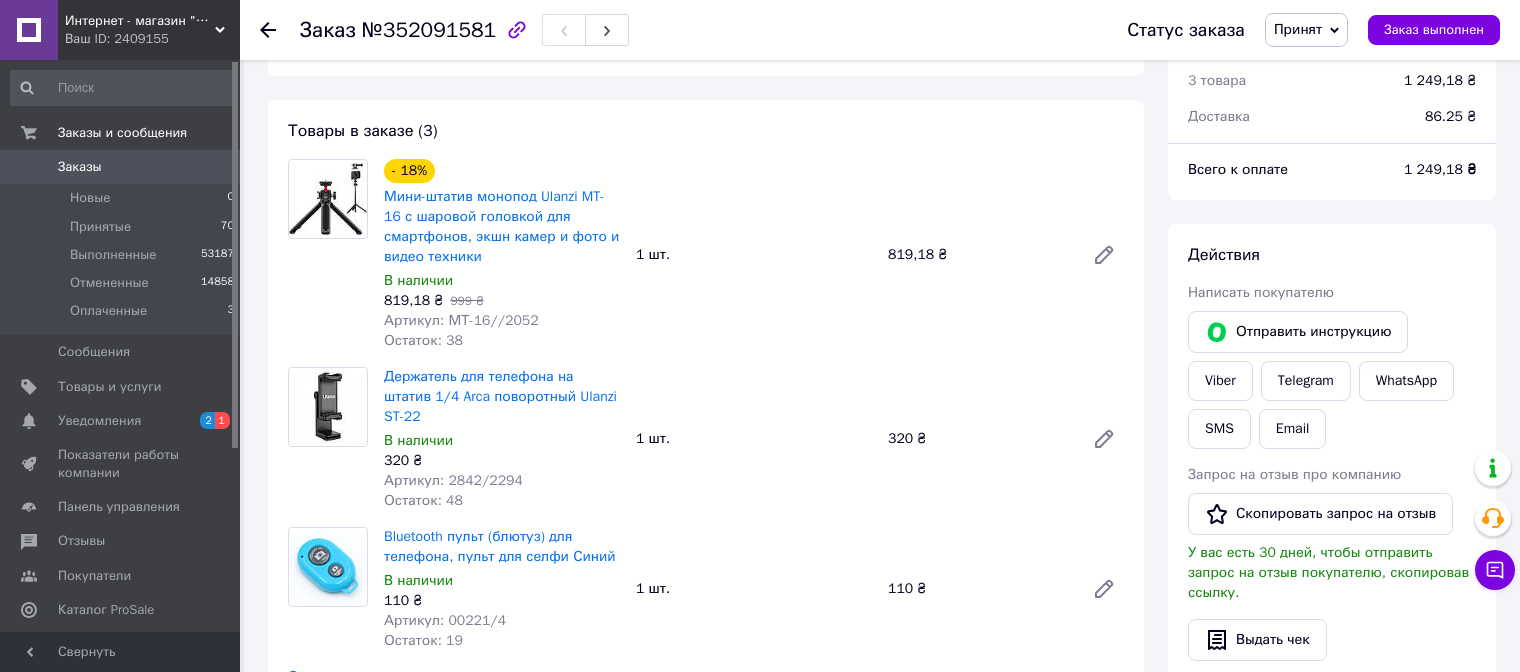 scroll, scrollTop: 0, scrollLeft: 0, axis: both 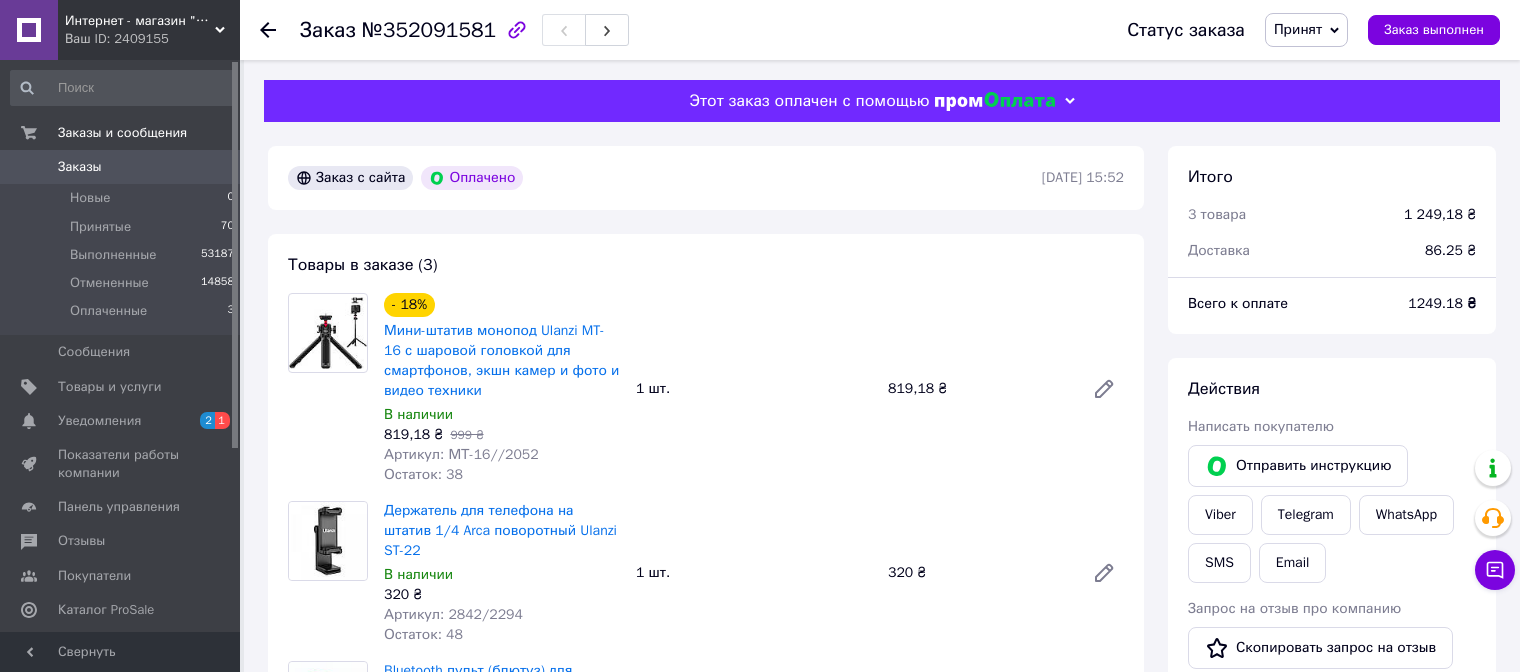 click 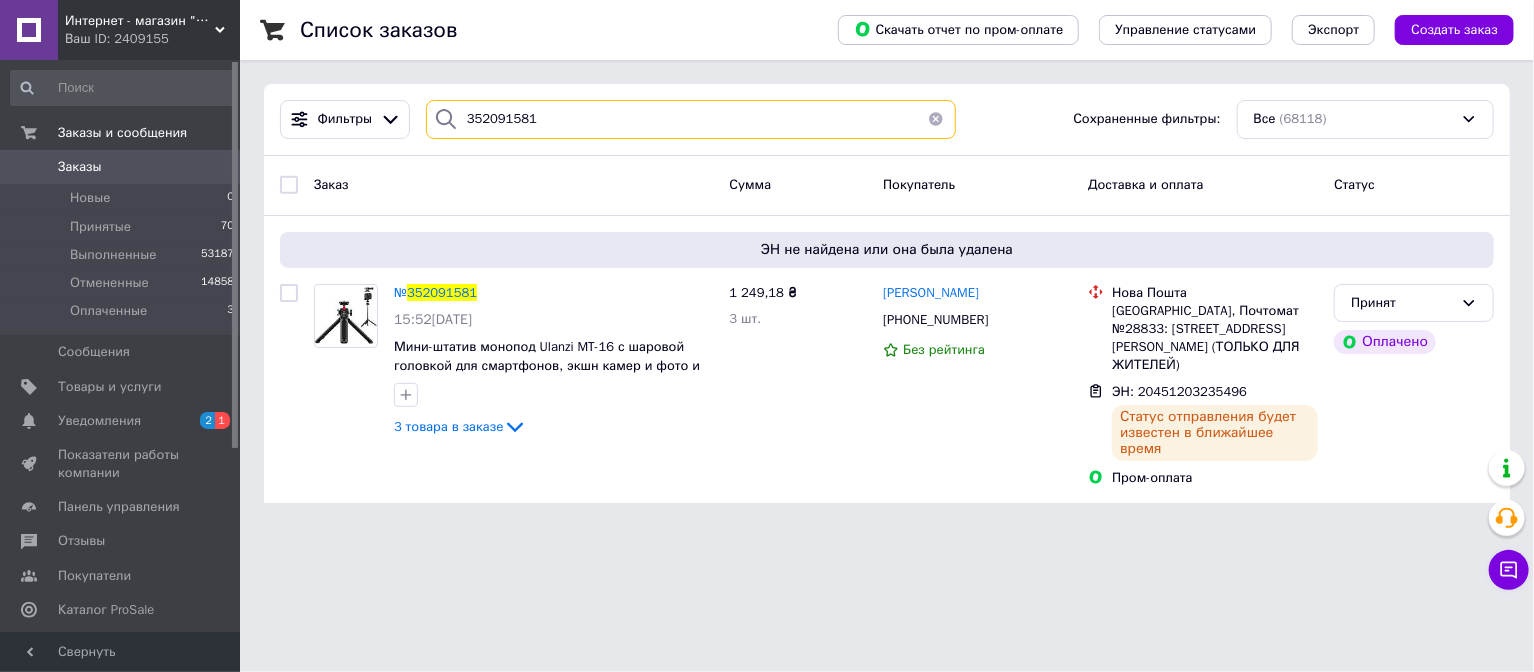 drag, startPoint x: 536, startPoint y: 114, endPoint x: 446, endPoint y: 131, distance: 91.591484 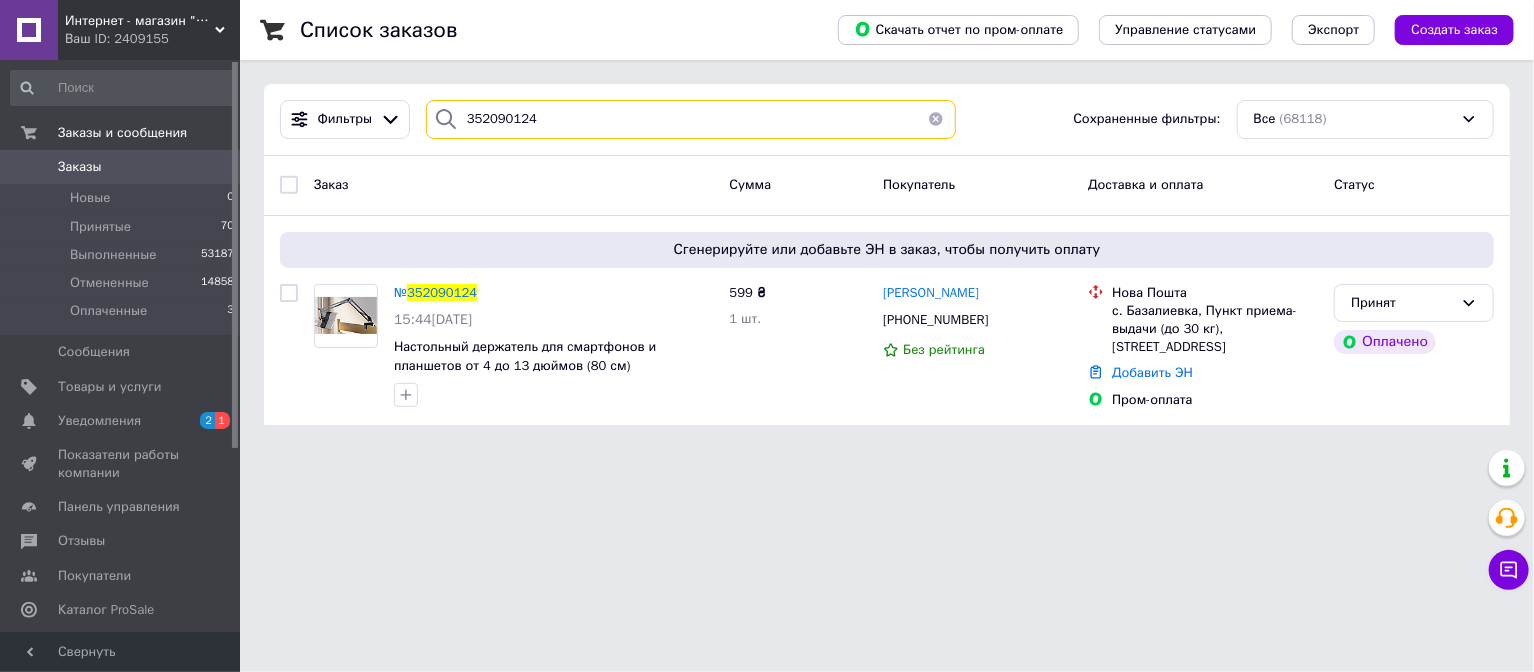 type on "352090124" 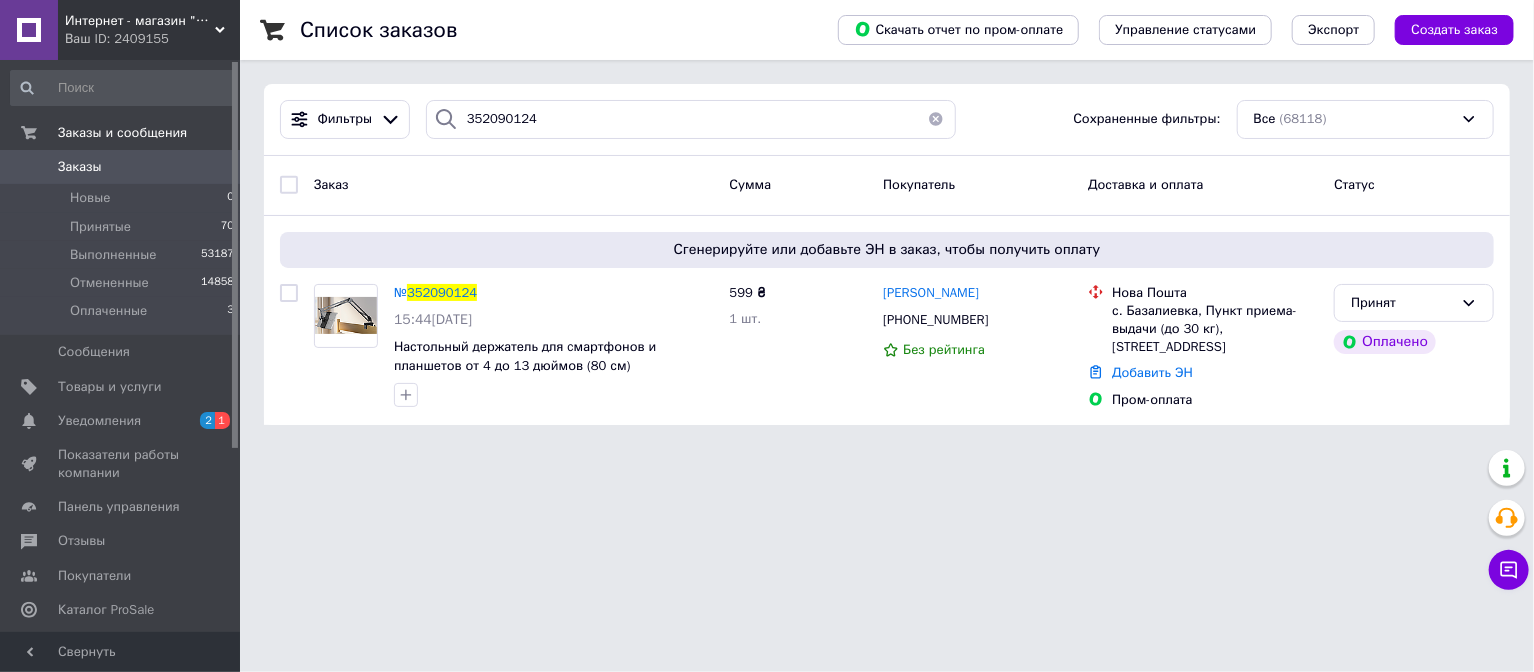 click on "352090124" at bounding box center [442, 292] 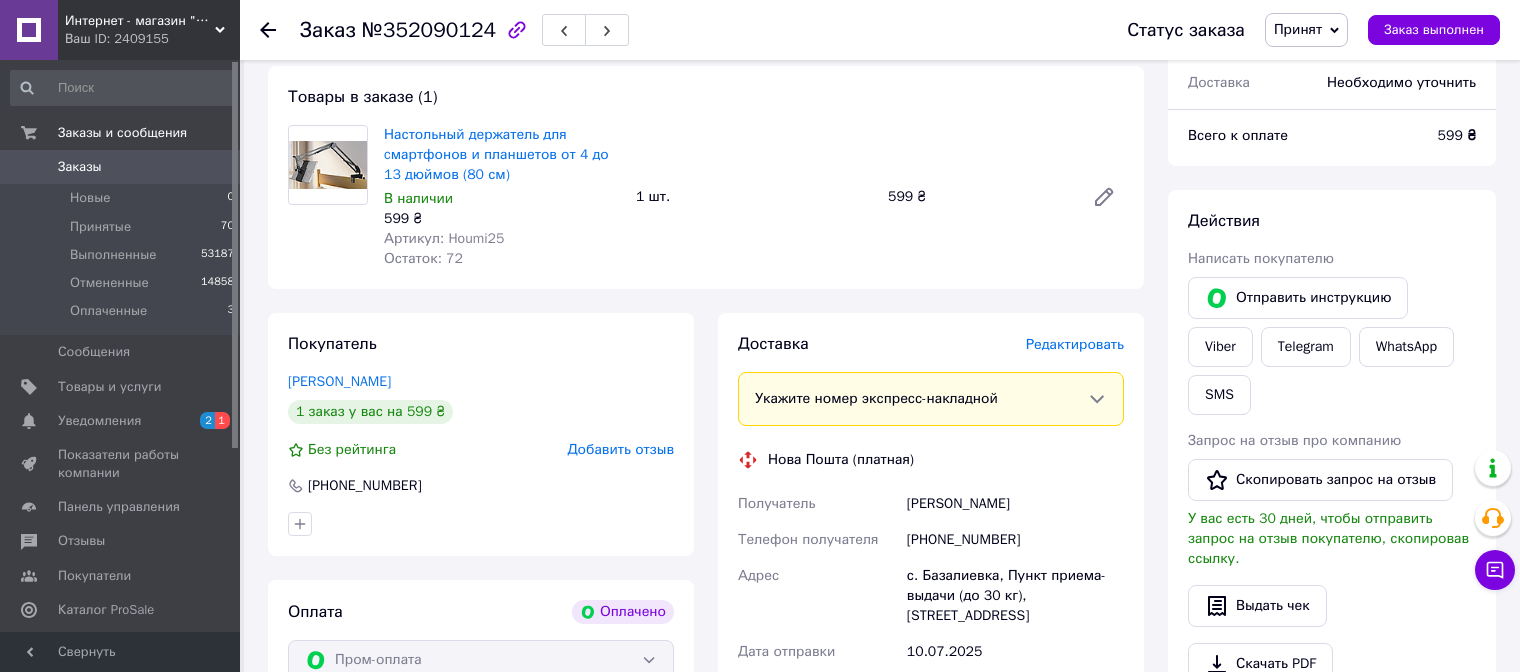 scroll, scrollTop: 500, scrollLeft: 0, axis: vertical 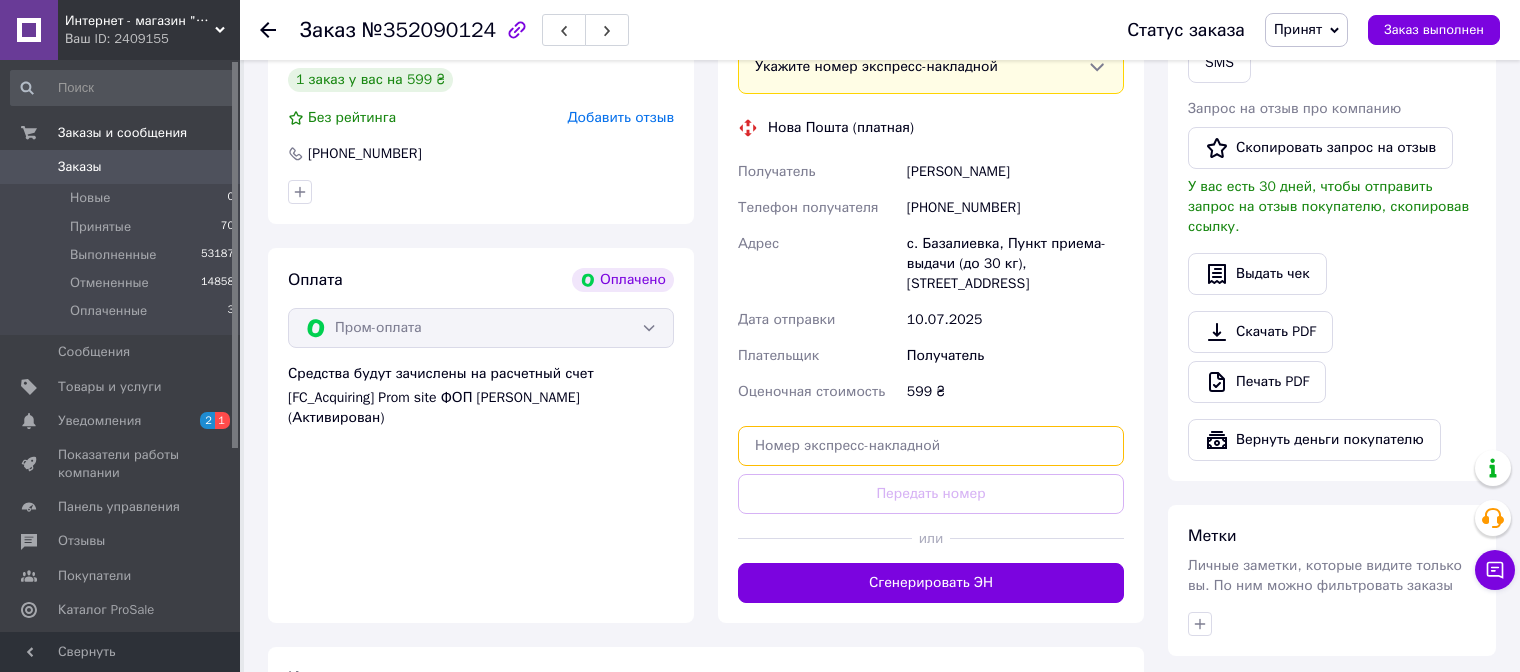 paste on "20451203232418" 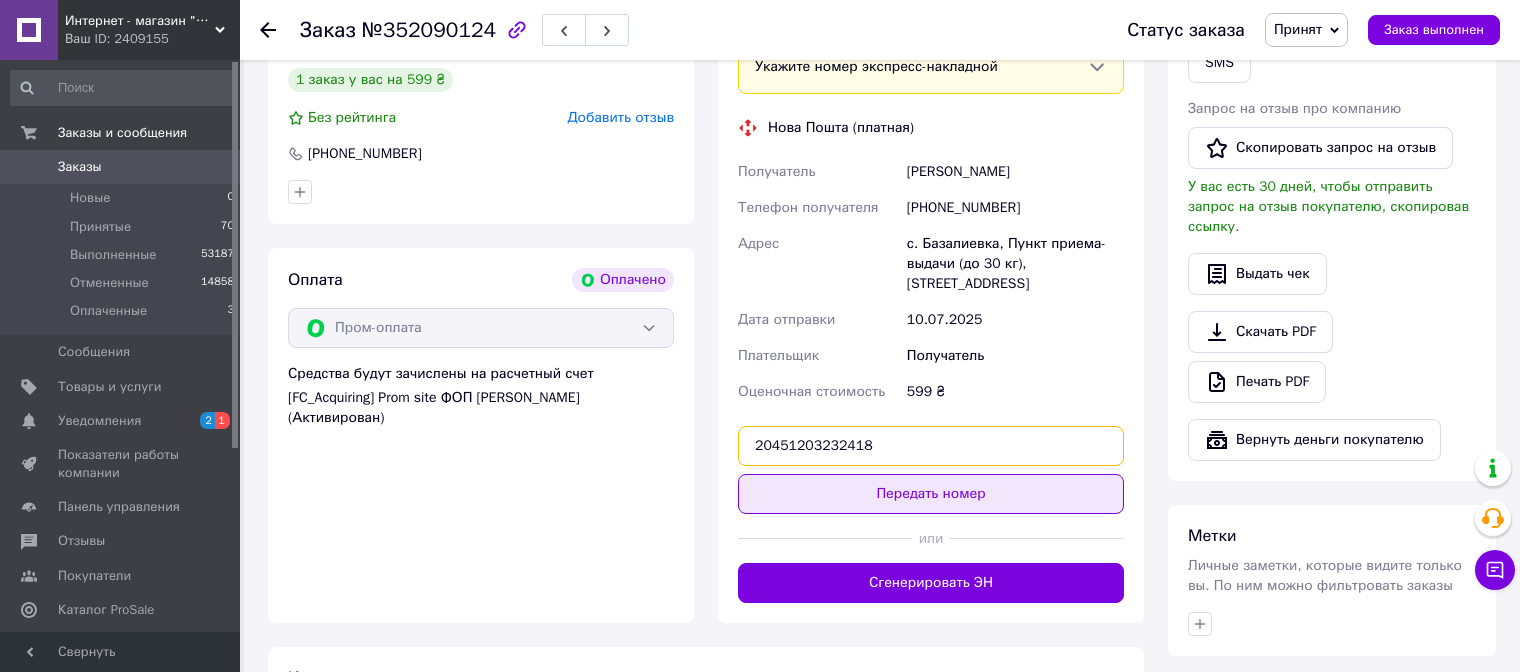 type on "20451203232418" 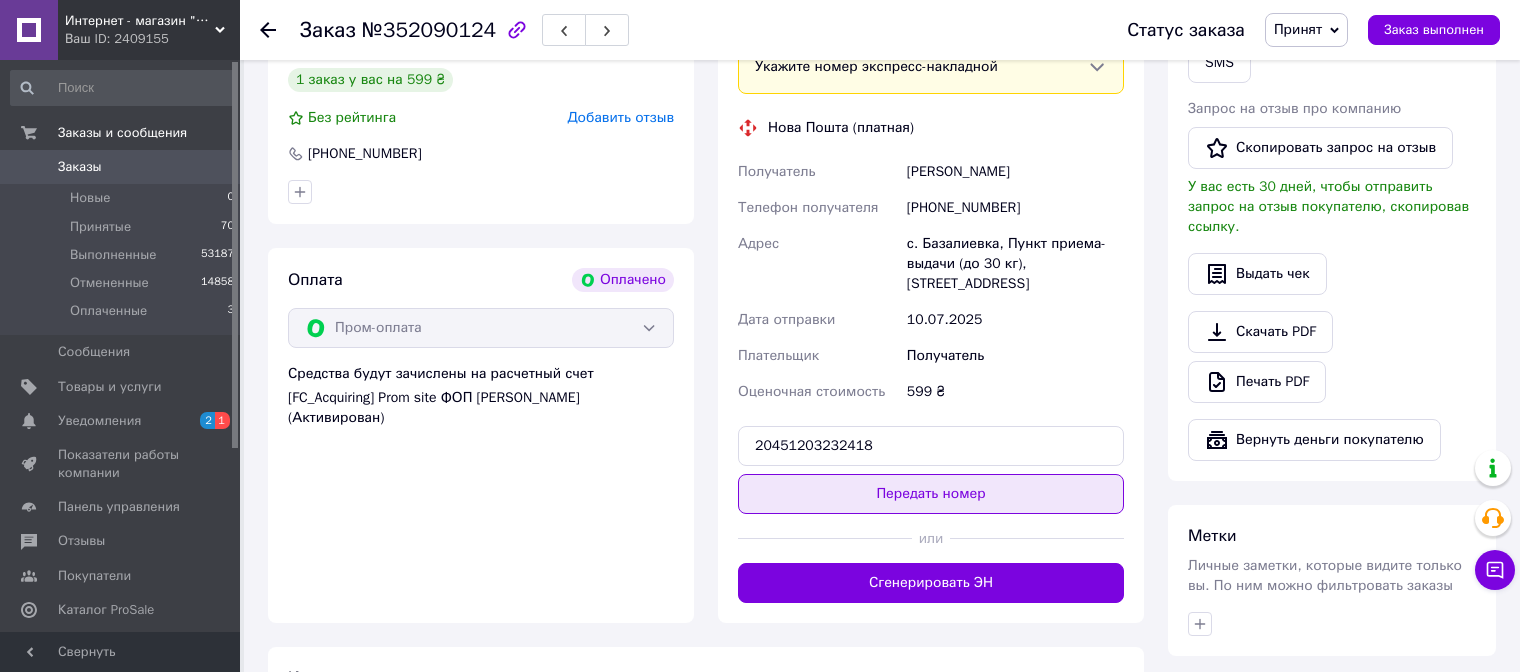 click on "Передать номер" at bounding box center (931, 494) 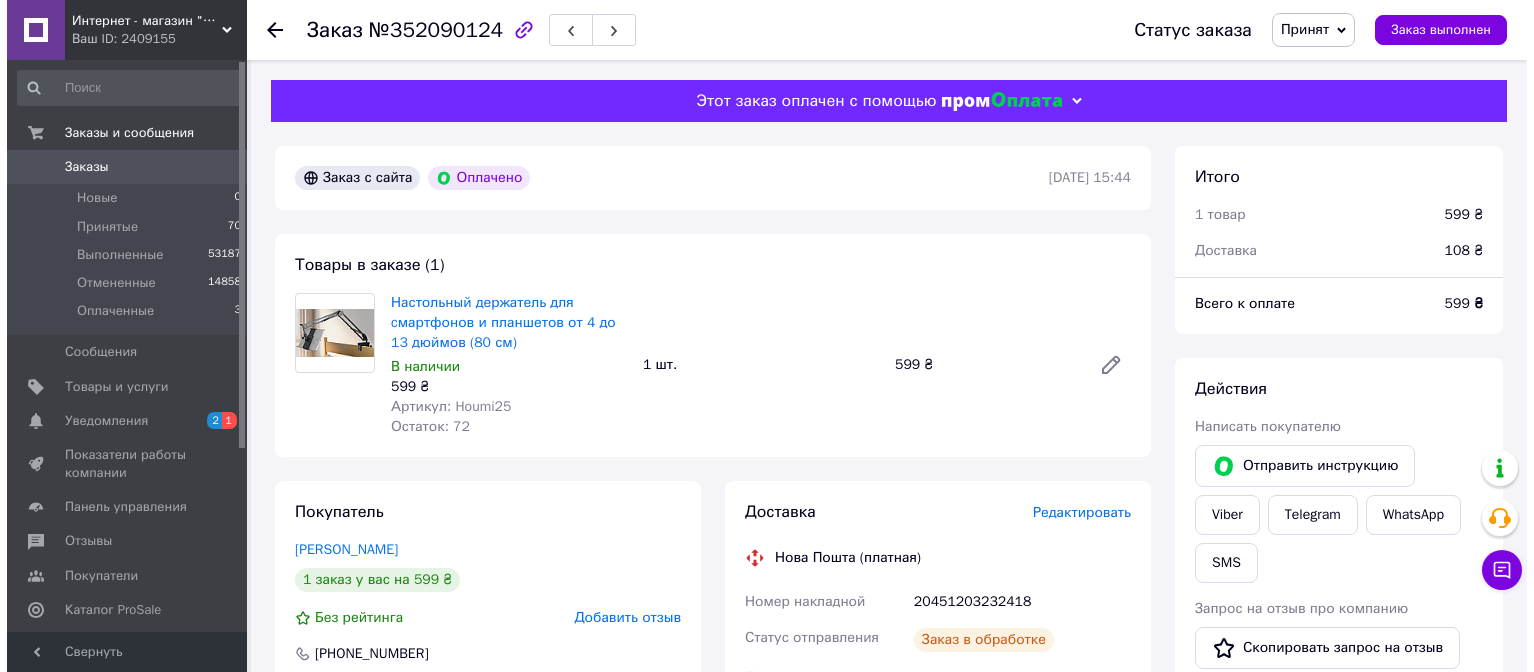scroll, scrollTop: 0, scrollLeft: 0, axis: both 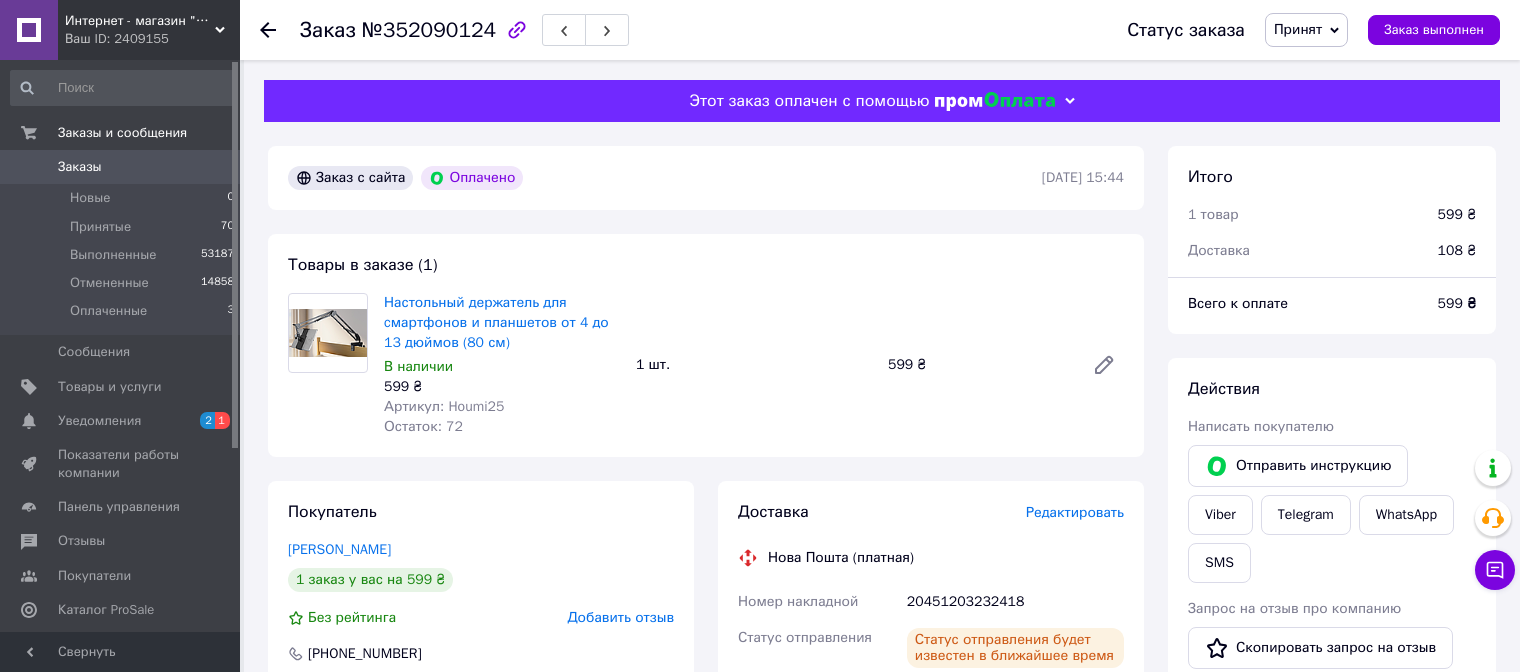click 